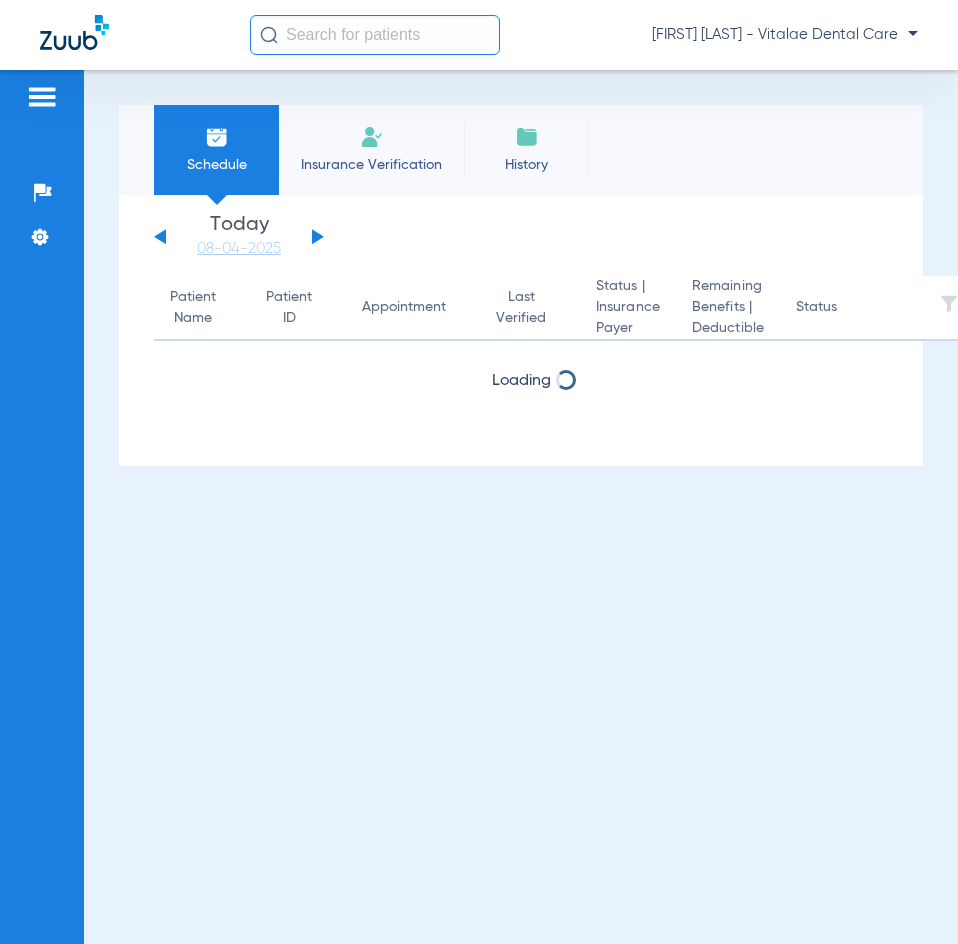 scroll, scrollTop: 0, scrollLeft: 0, axis: both 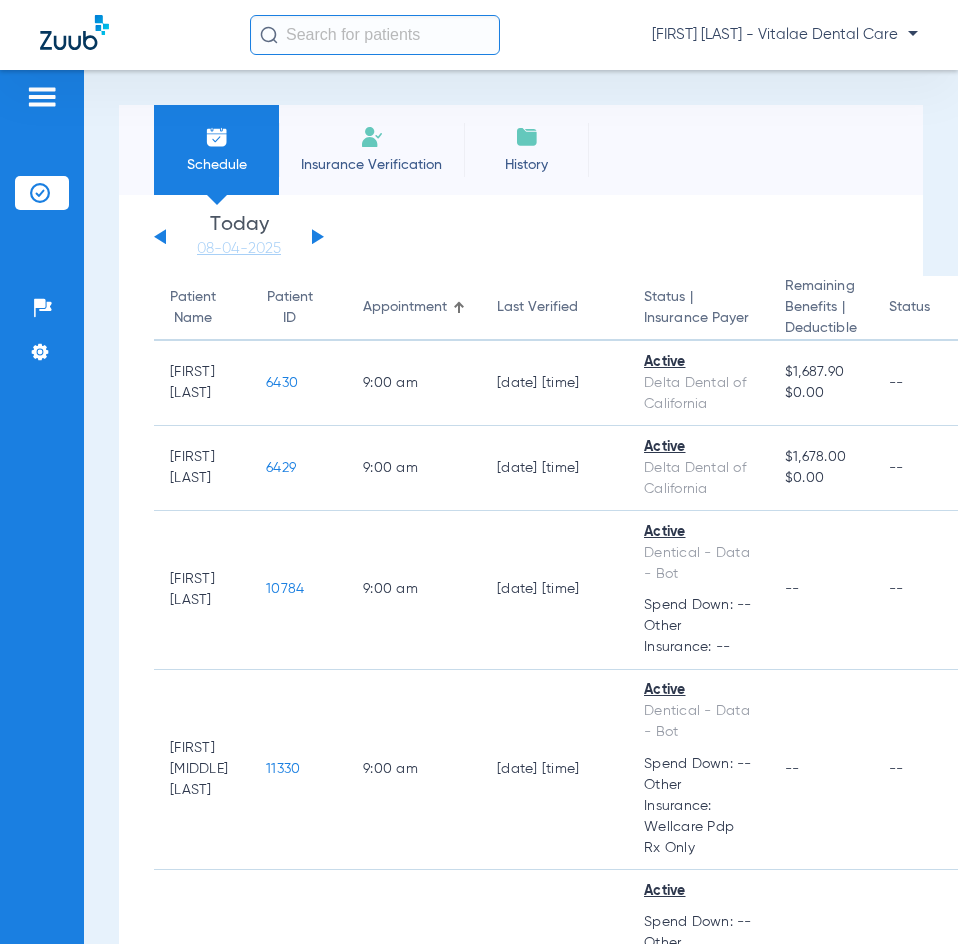 click on "Saturday [DATE]   Sunday [DATE]   Monday [DATE]   Tuesday [DATE]   Wednesday [DATE]   Thursday [DATE]   Friday [DATE]   Saturday [DATE]   Sunday [DATE]   Monday [DATE]   Tuesday [DATE]   Wednesday [DATE]   Thursday [DATE]   Friday [DATE]   Saturday [DATE]   Sunday [DATE]   Monday [DATE]   Tuesday [DATE]   Wednesday [DATE]   Thursday [DATE]   Friday [DATE]   Saturday [DATE]   Sunday [DATE]   Monday [DATE]   Tuesday [DATE]   Wednesday [DATE]   Thursday [DATE]   Friday [DATE]   Saturday [DATE]   Sunday [DATE]   Monday [DATE]   Tuesday [DATE]   Wednesday [DATE]   Thursday [DATE]   Friday [DATE]   Saturday [DATE]   Sunday [DATE]   Monday [DATE]   Tuesday [DATE]   Wednesday [DATE]   Thursday [DATE]   Friday [DATE]   Saturday [DATE]   Sunday [DATE]  Su Mo" 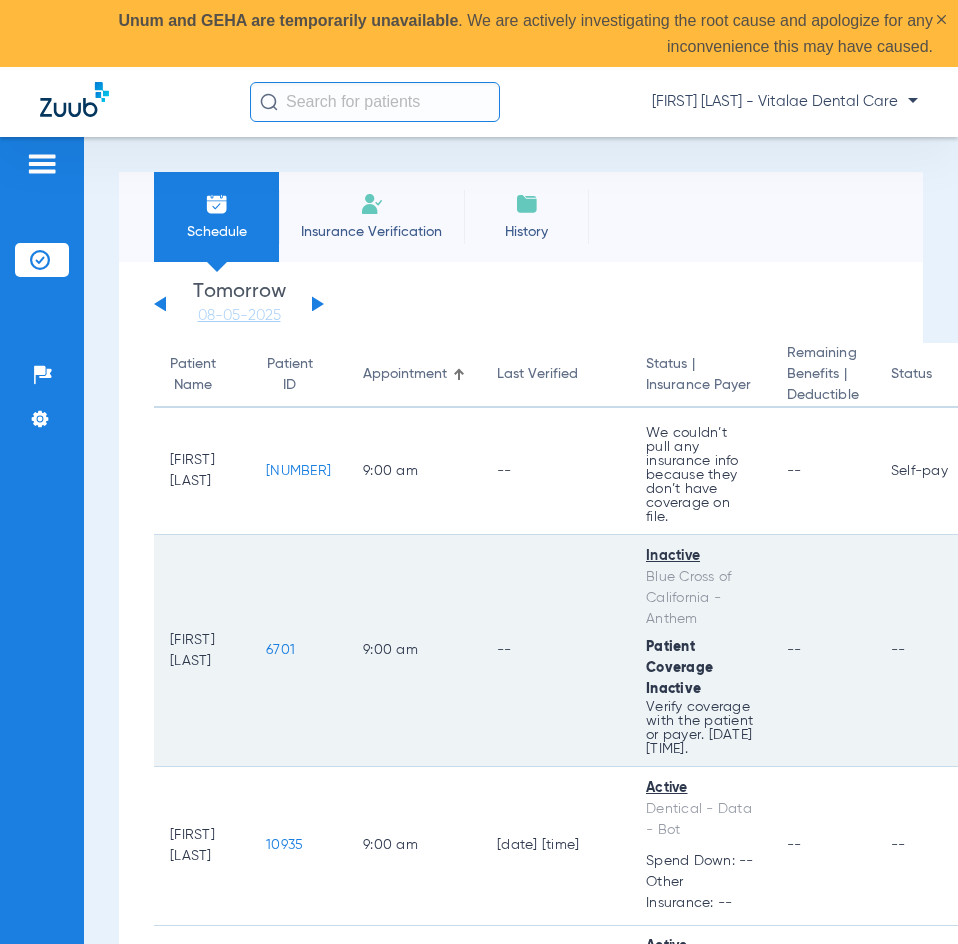 click on "6701" 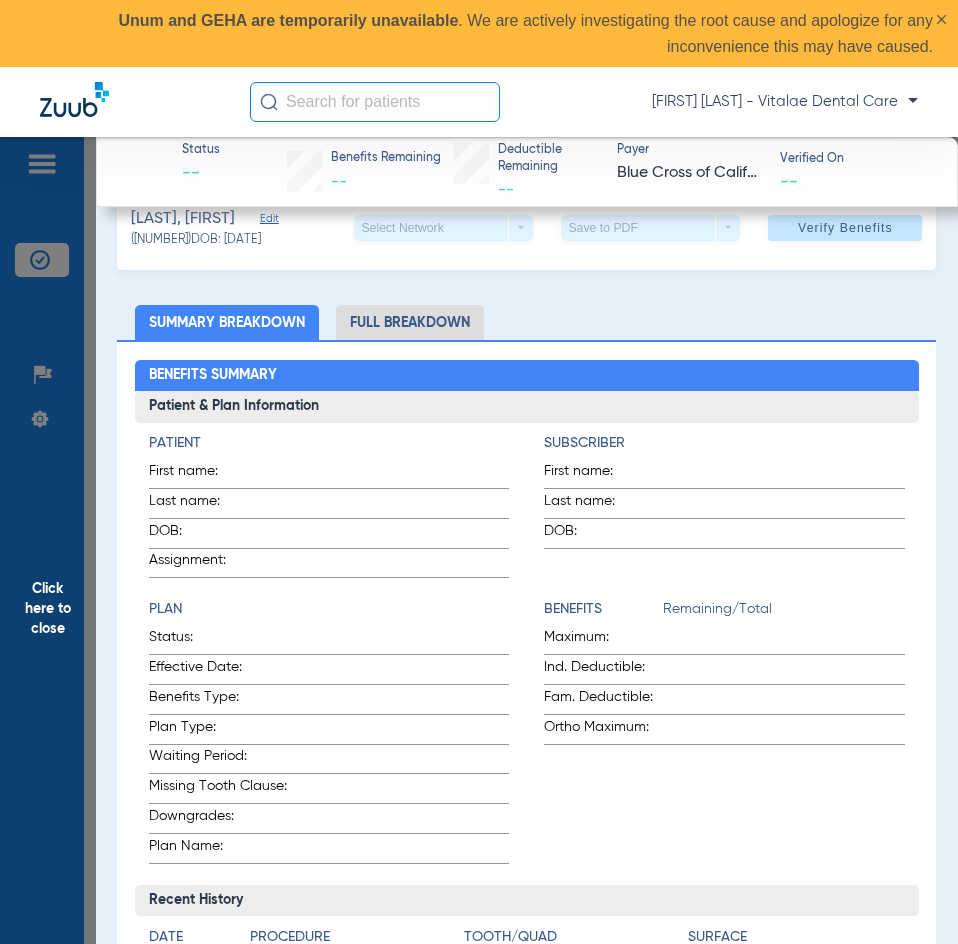 scroll, scrollTop: 200, scrollLeft: 0, axis: vertical 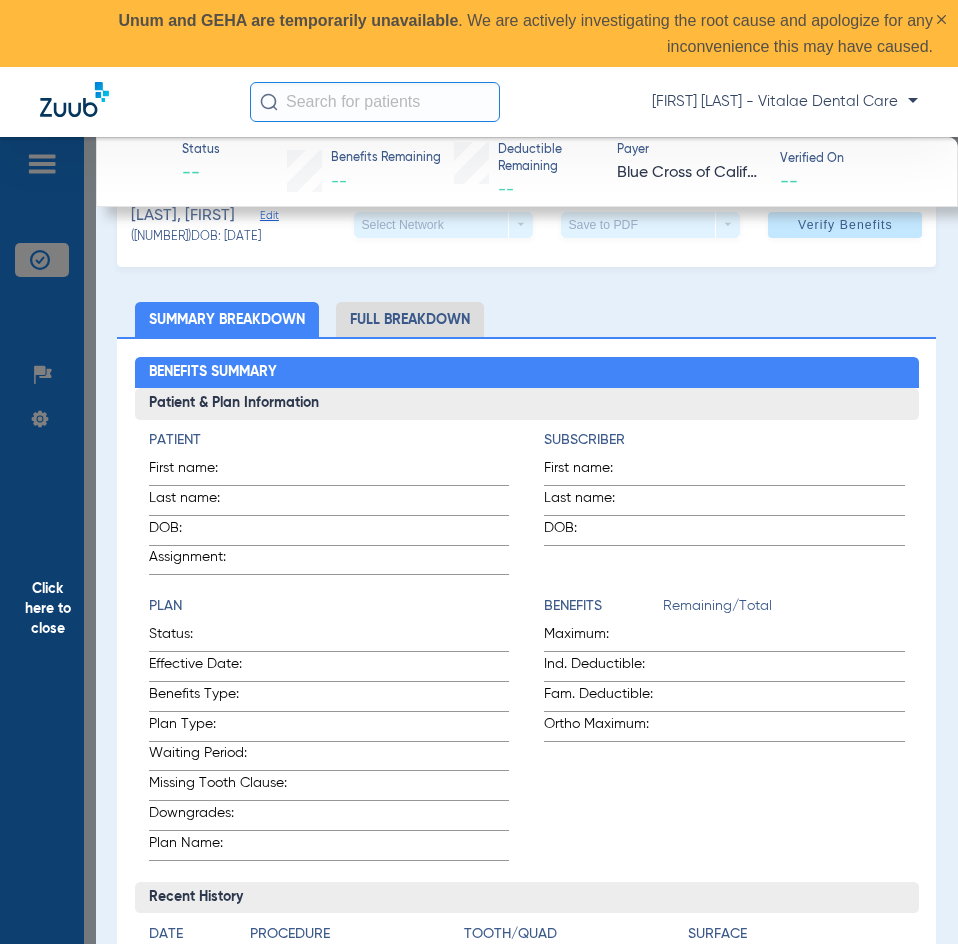 click 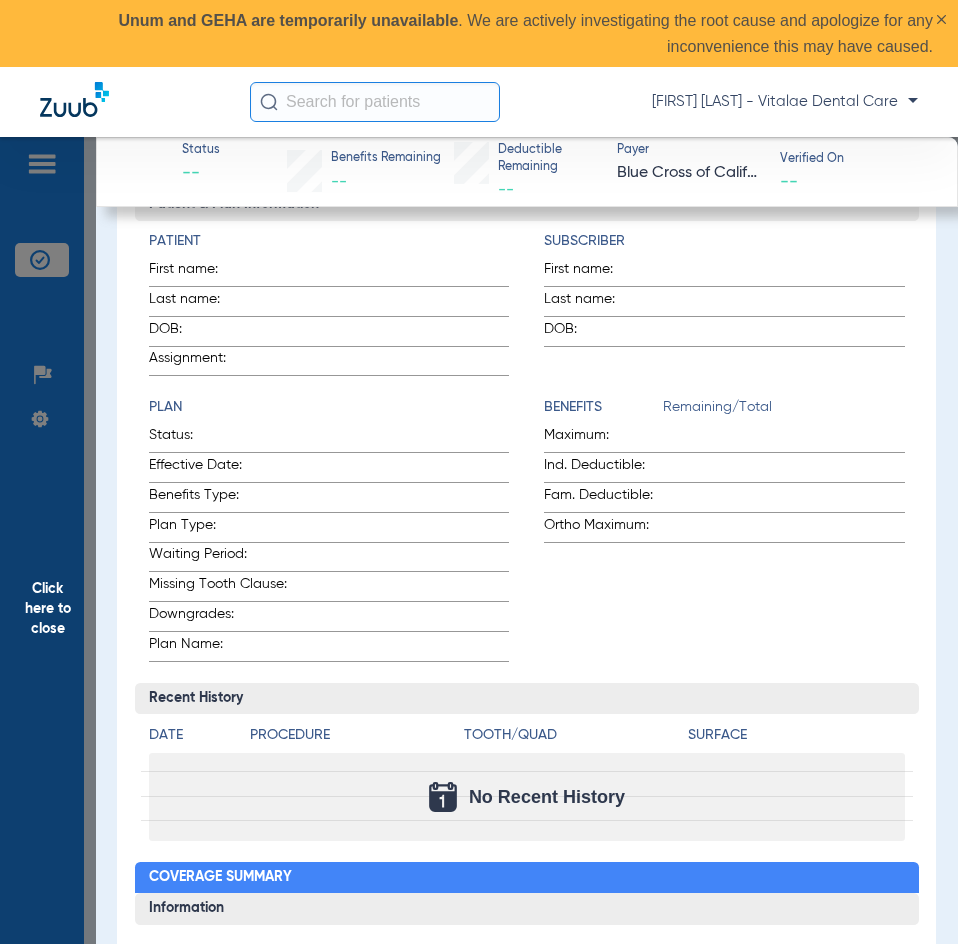 scroll, scrollTop: 400, scrollLeft: 0, axis: vertical 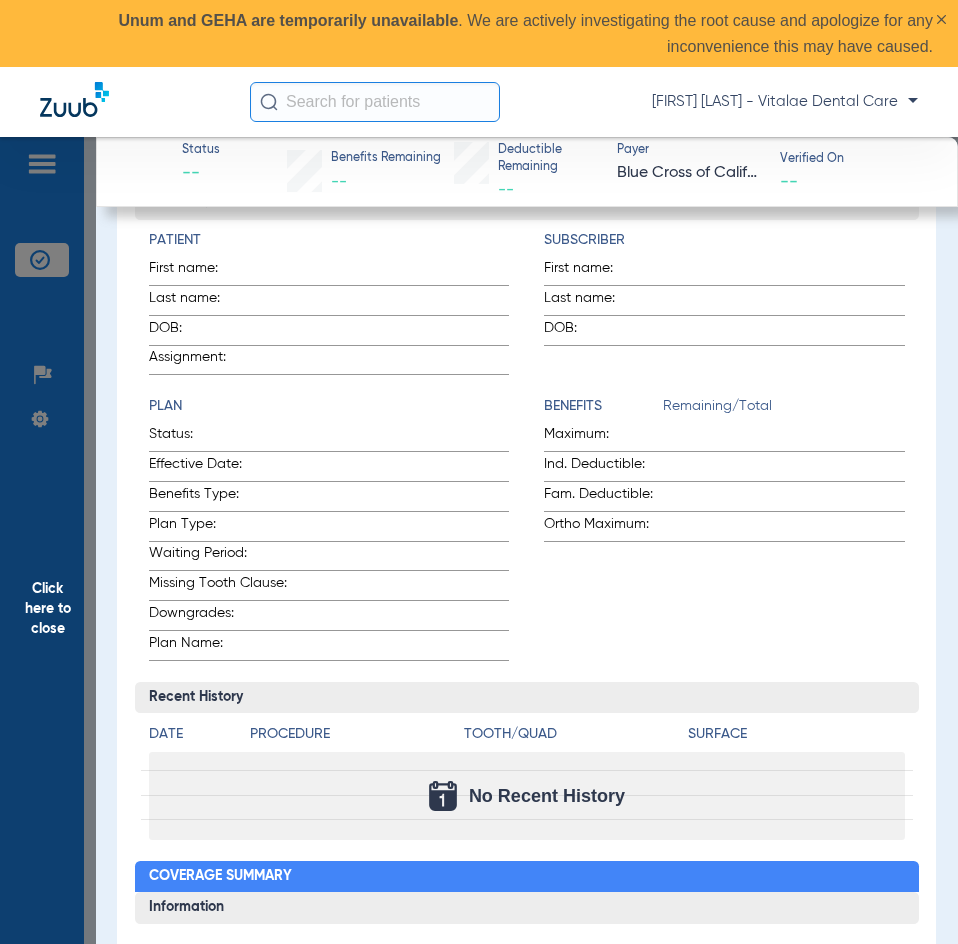 click on "Click here to close" 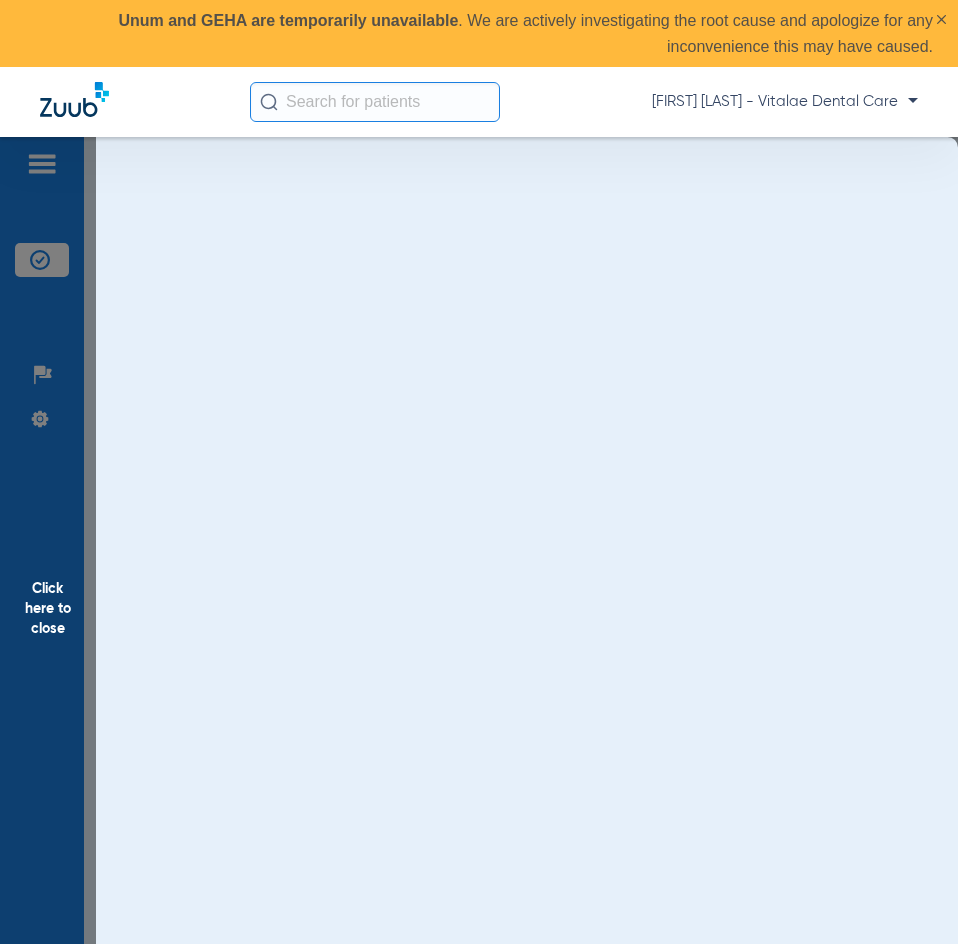scroll, scrollTop: 0, scrollLeft: 0, axis: both 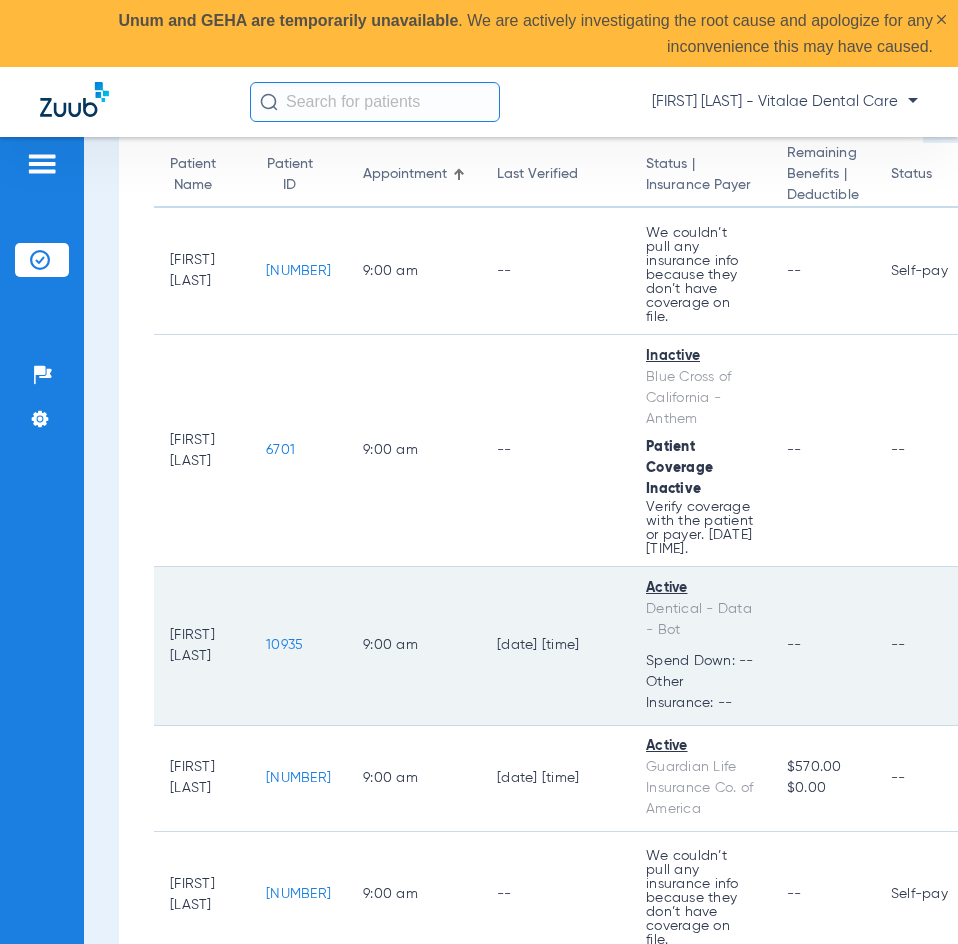 click on "10935" 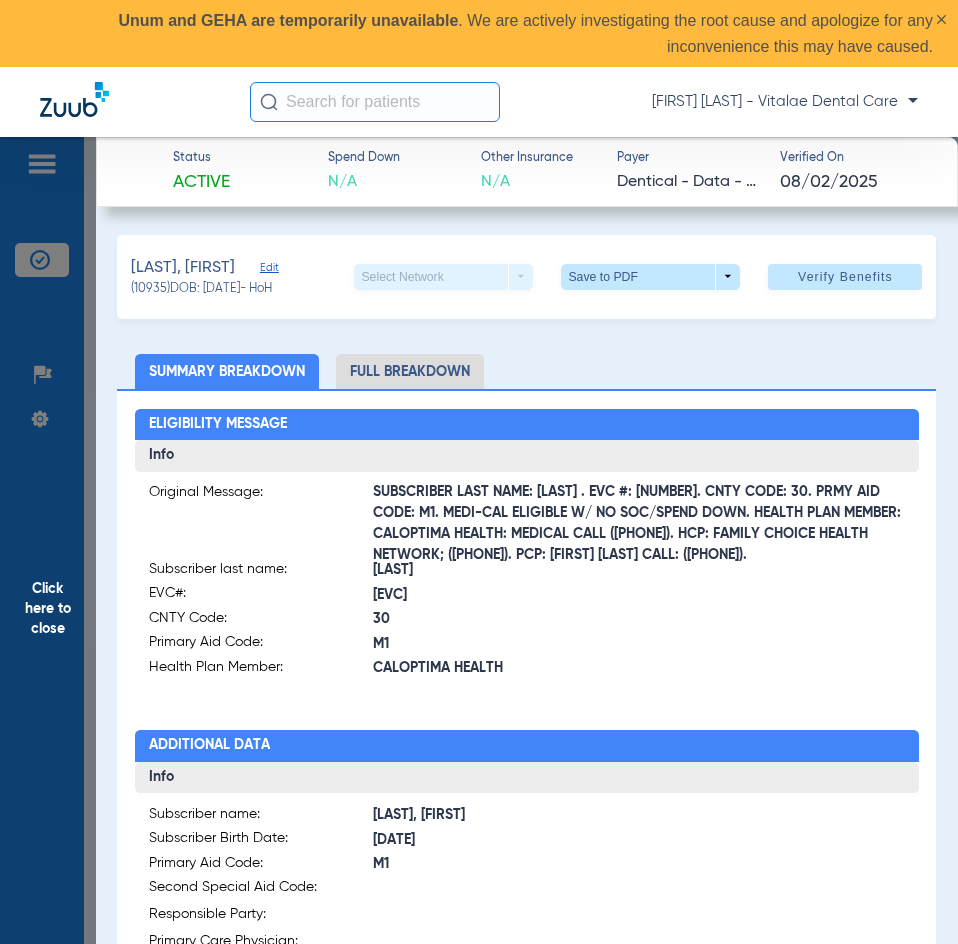 click on "Click here to close" 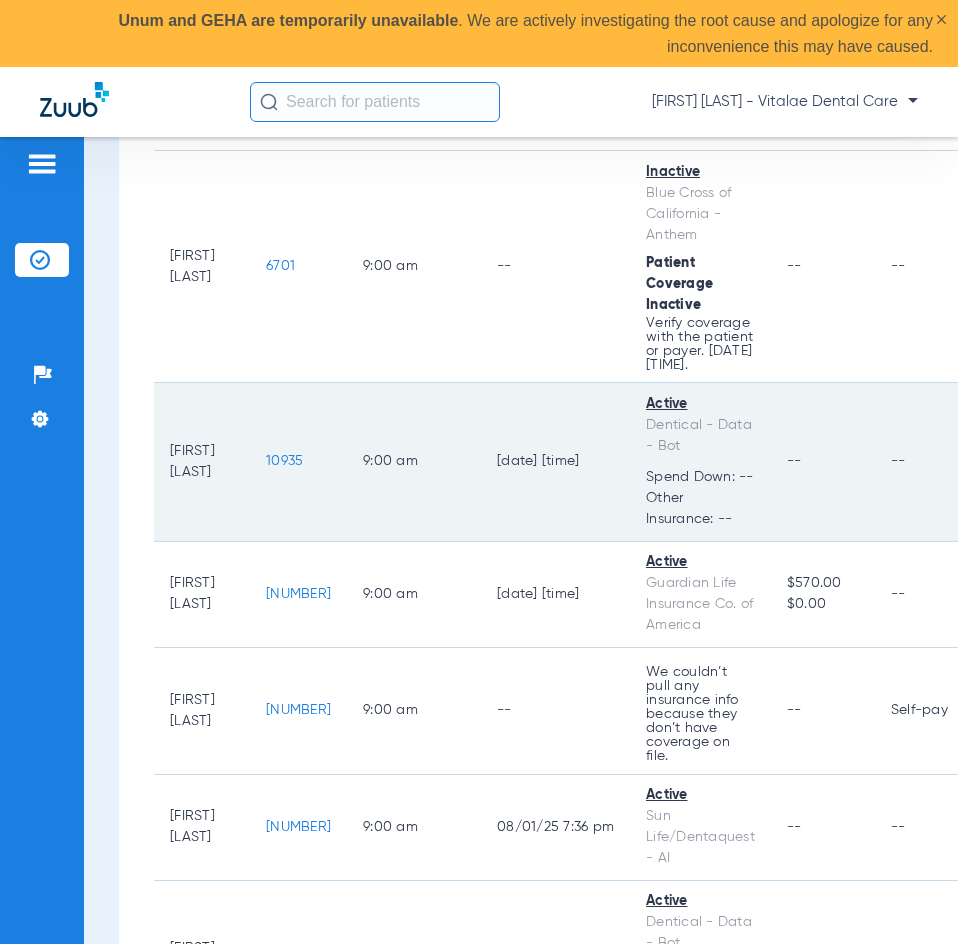scroll, scrollTop: 500, scrollLeft: 0, axis: vertical 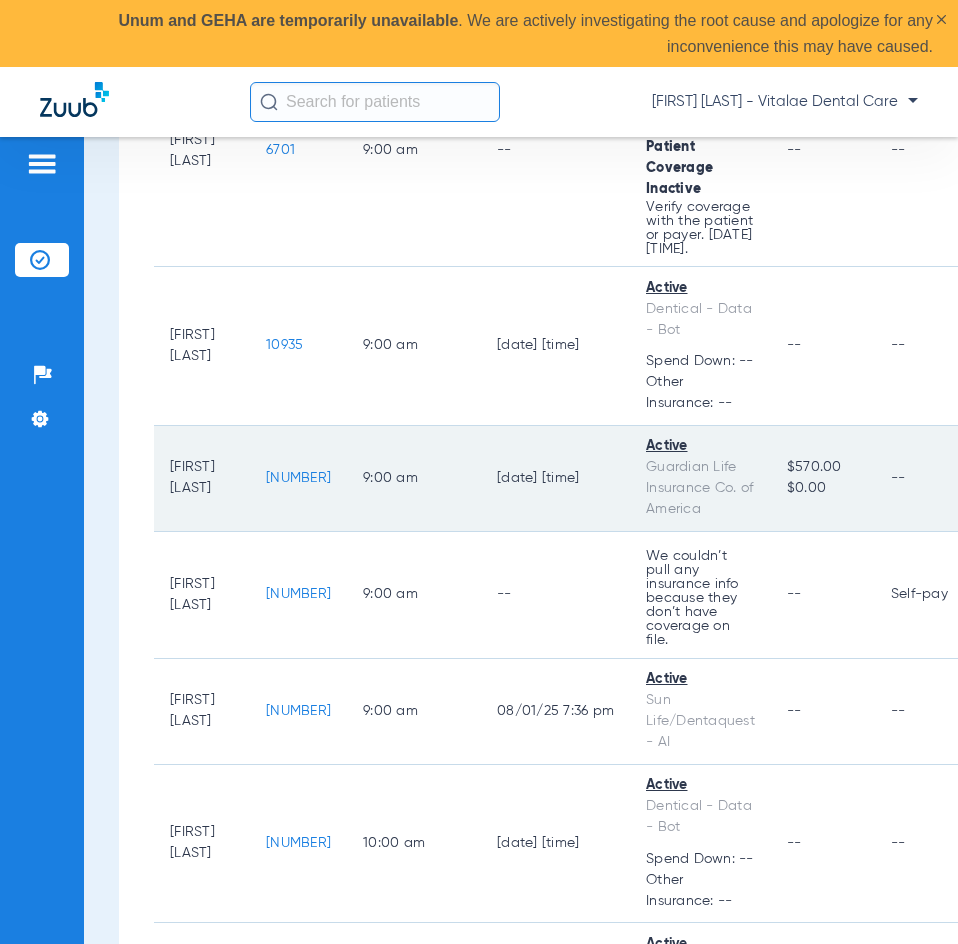 click on "[NUMBER]" 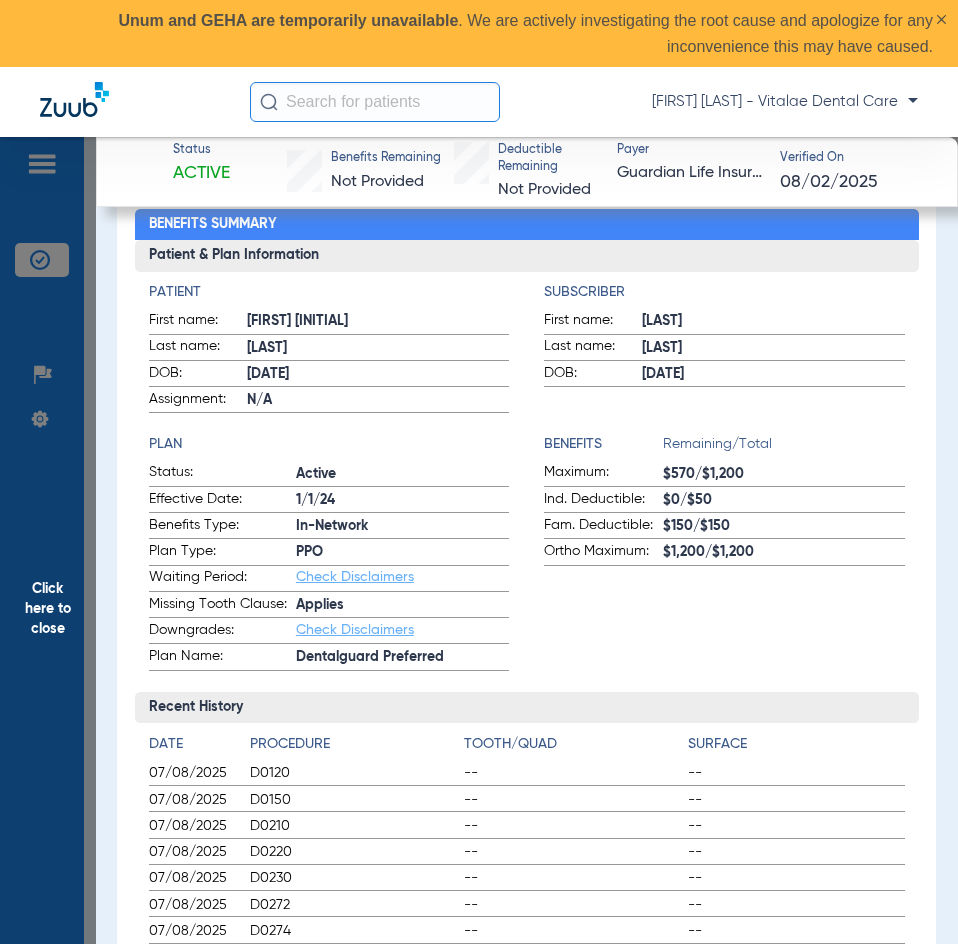 scroll, scrollTop: 0, scrollLeft: 0, axis: both 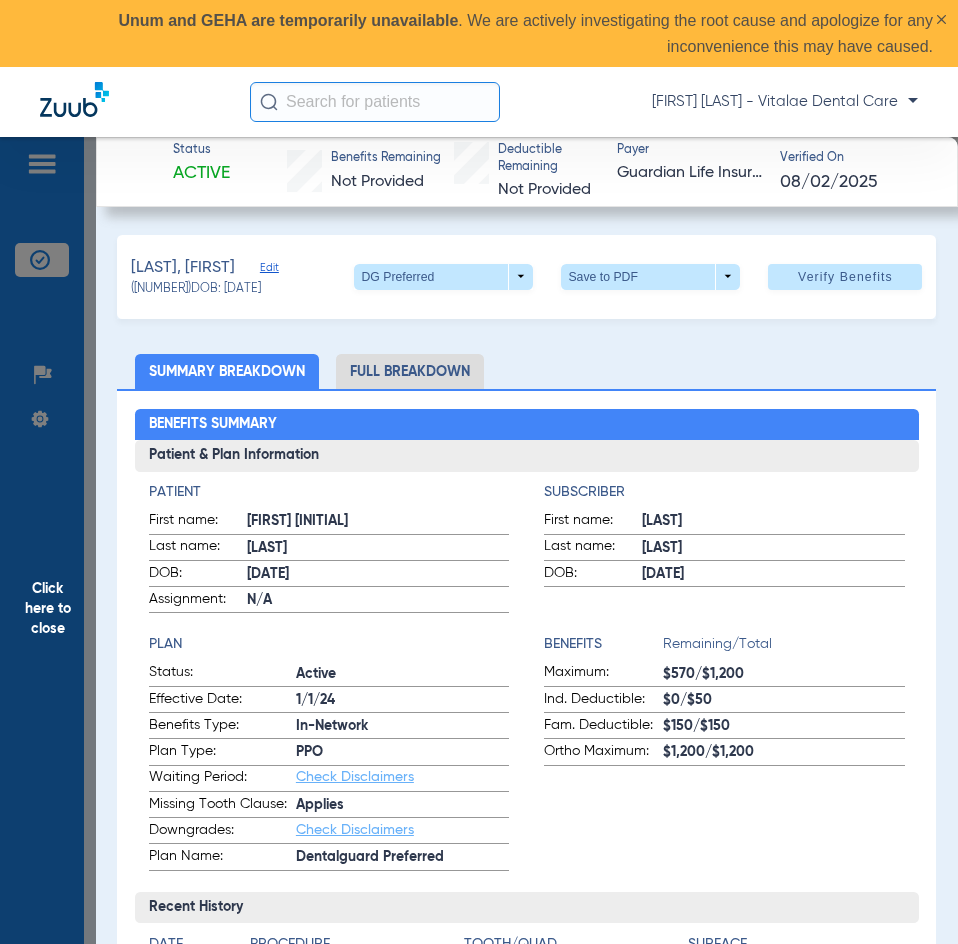 click on "Click here to close" 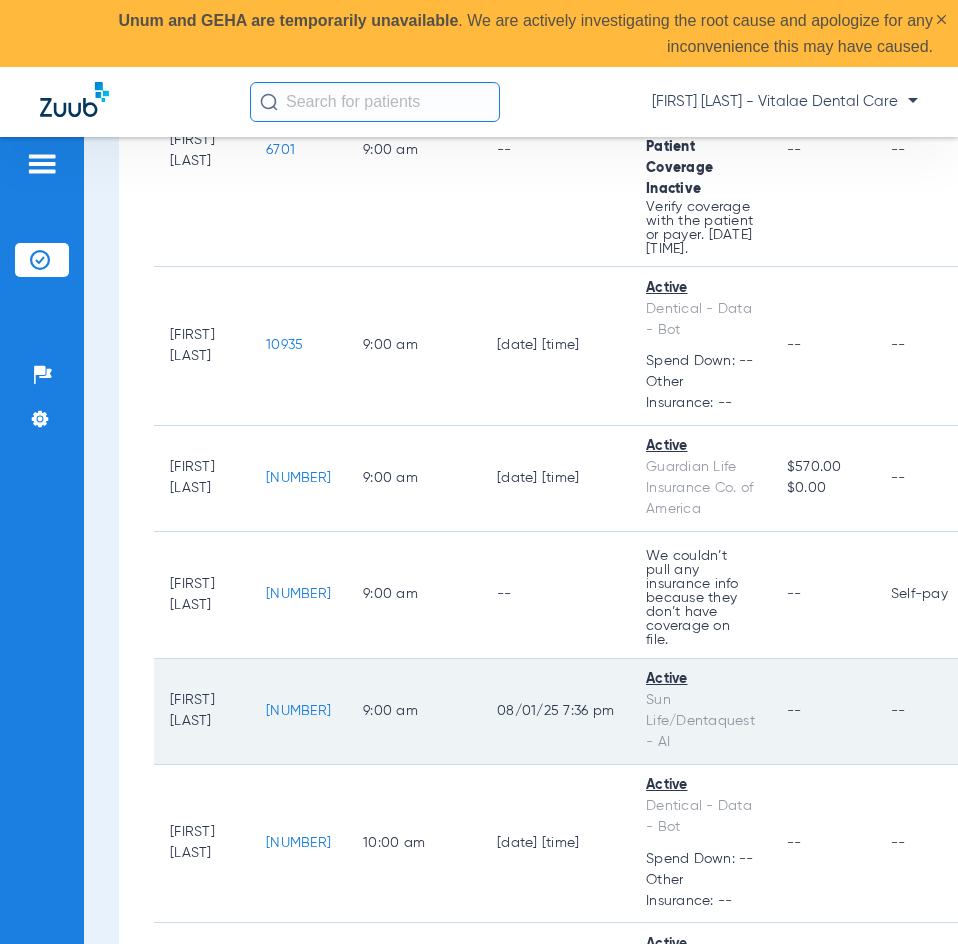 click on "[NUMBER]" 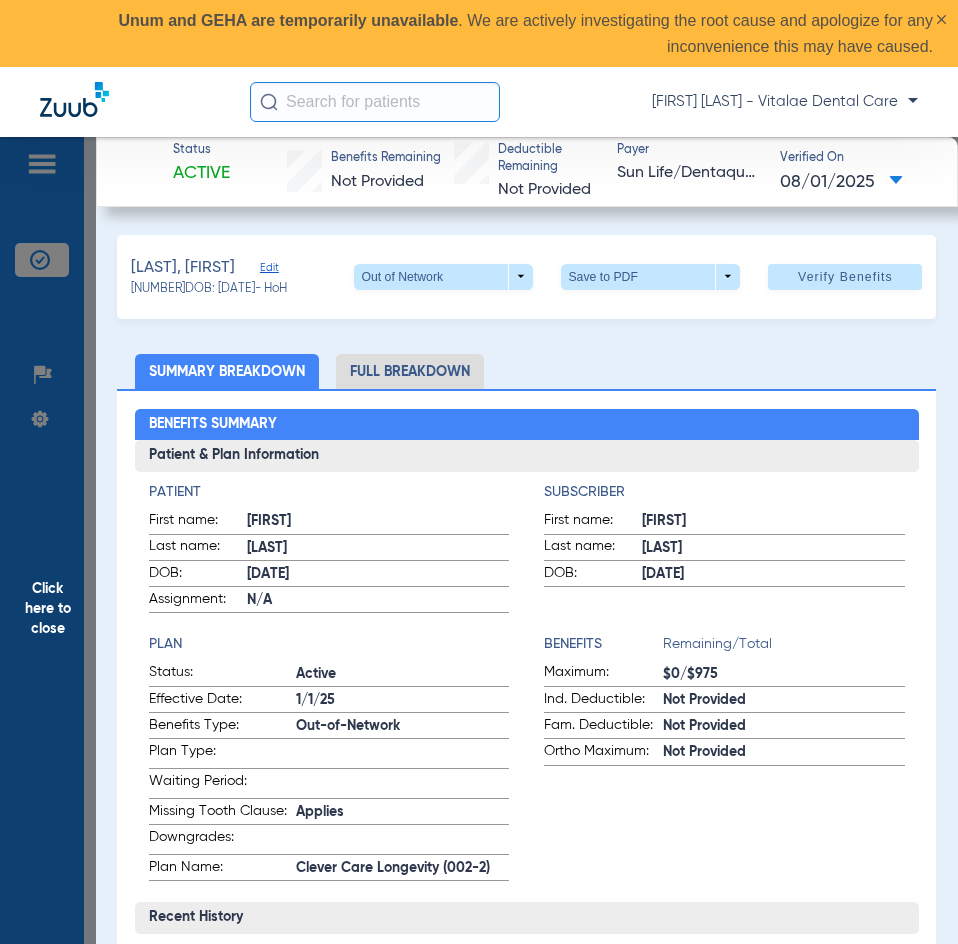 click on "Click here to close" 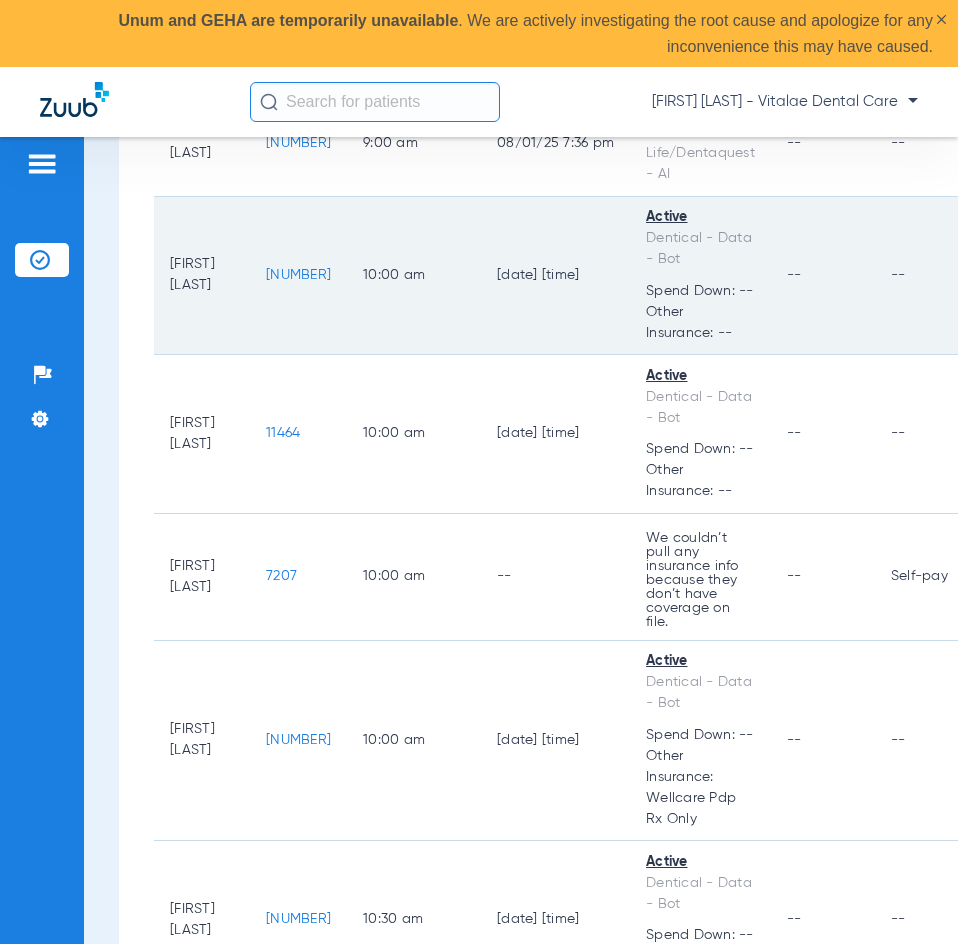 scroll, scrollTop: 1100, scrollLeft: 0, axis: vertical 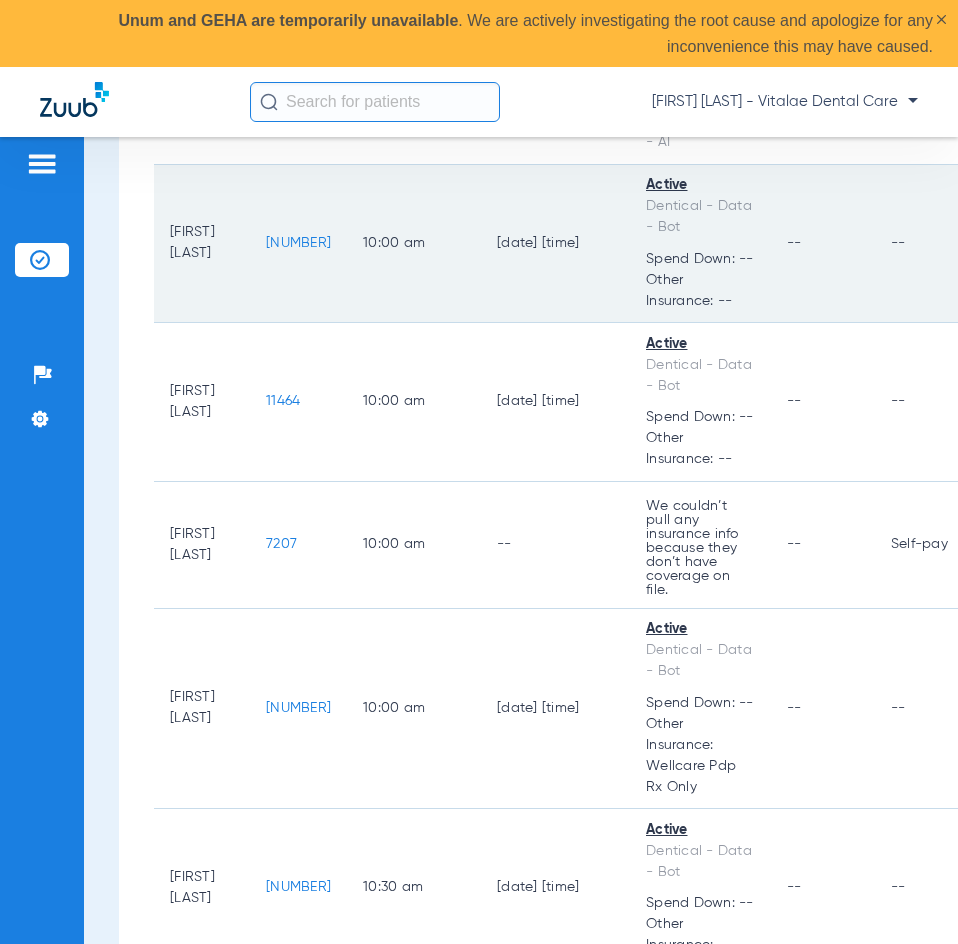 click on "[NUMBER]" 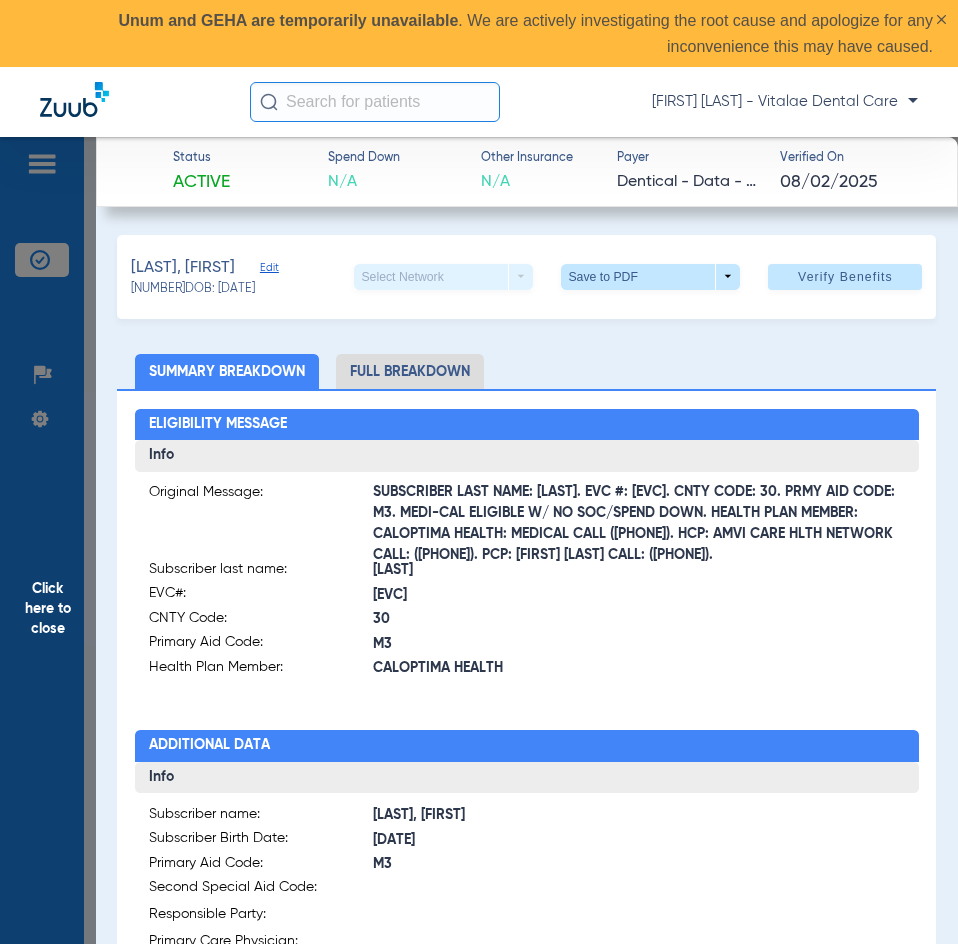click on "Click here to close" 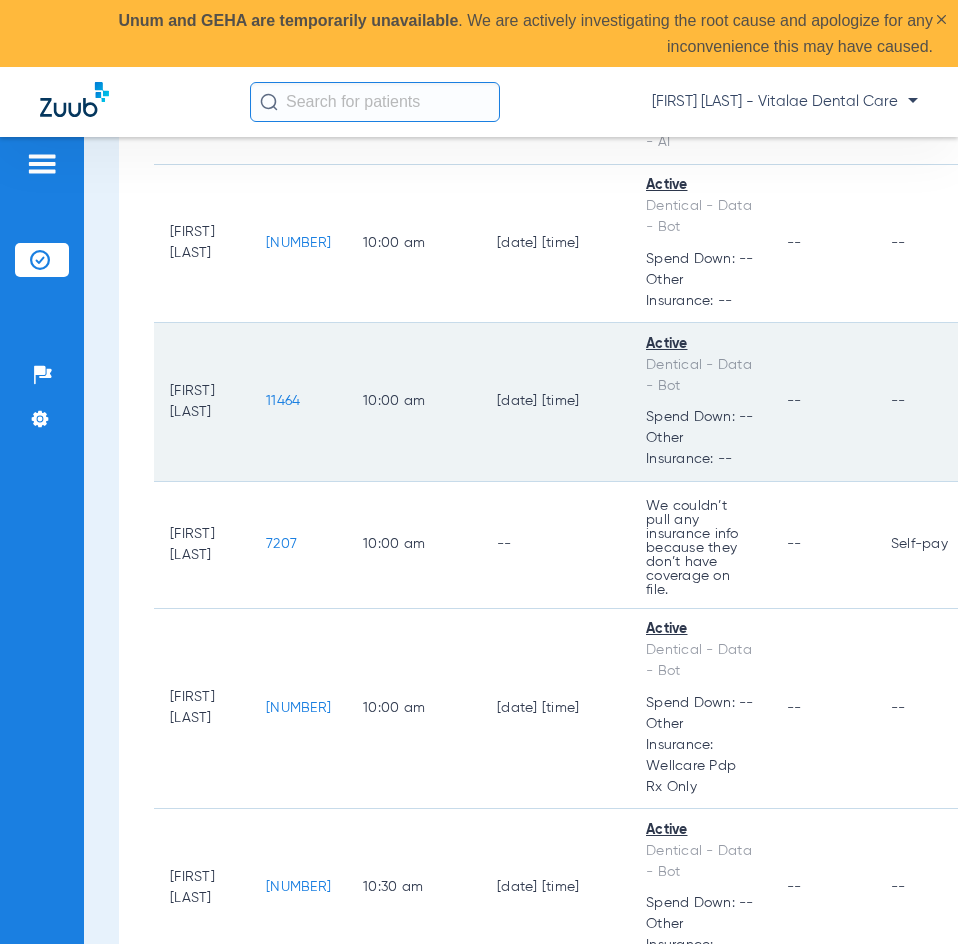 scroll, scrollTop: 1200, scrollLeft: 0, axis: vertical 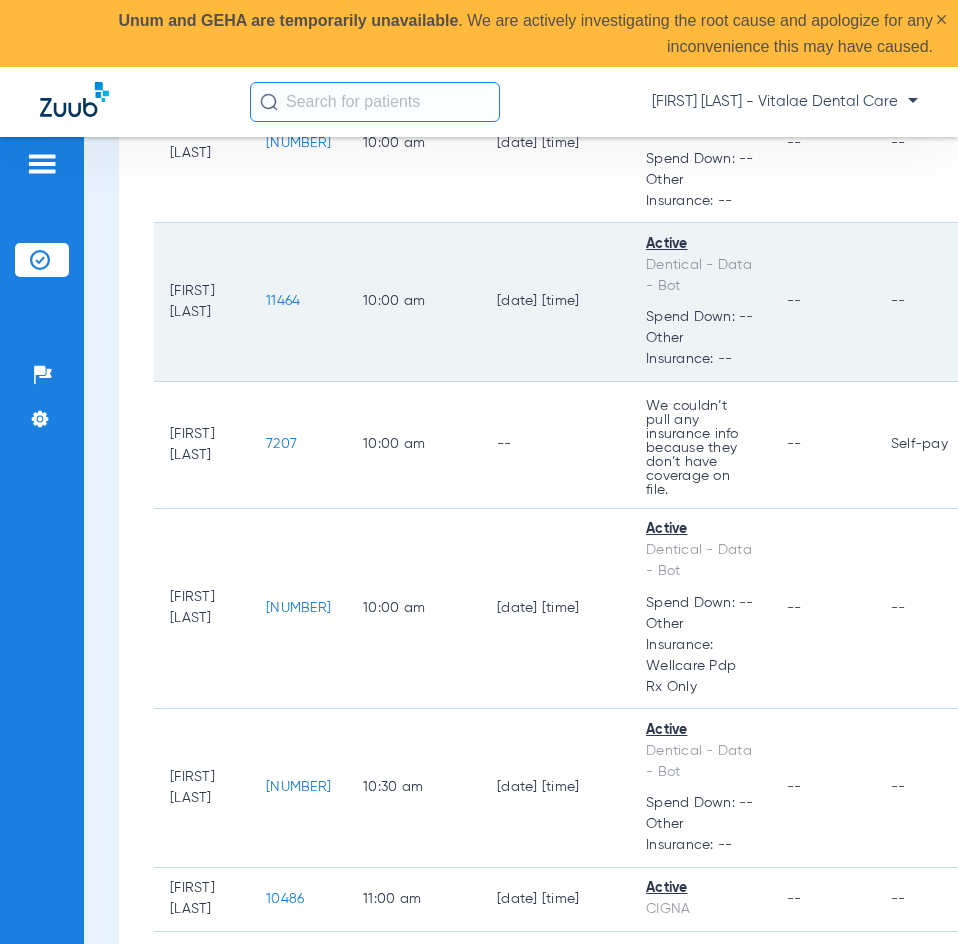 click on "11464" 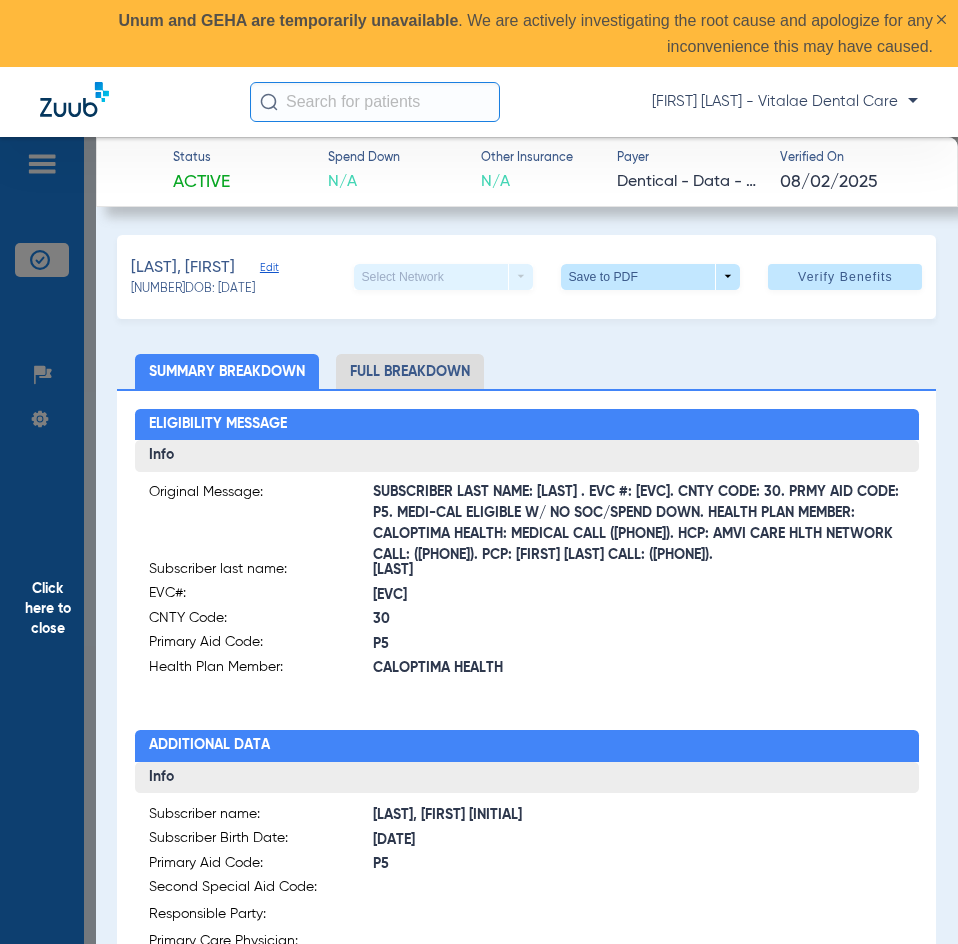 click on "Click here to close" 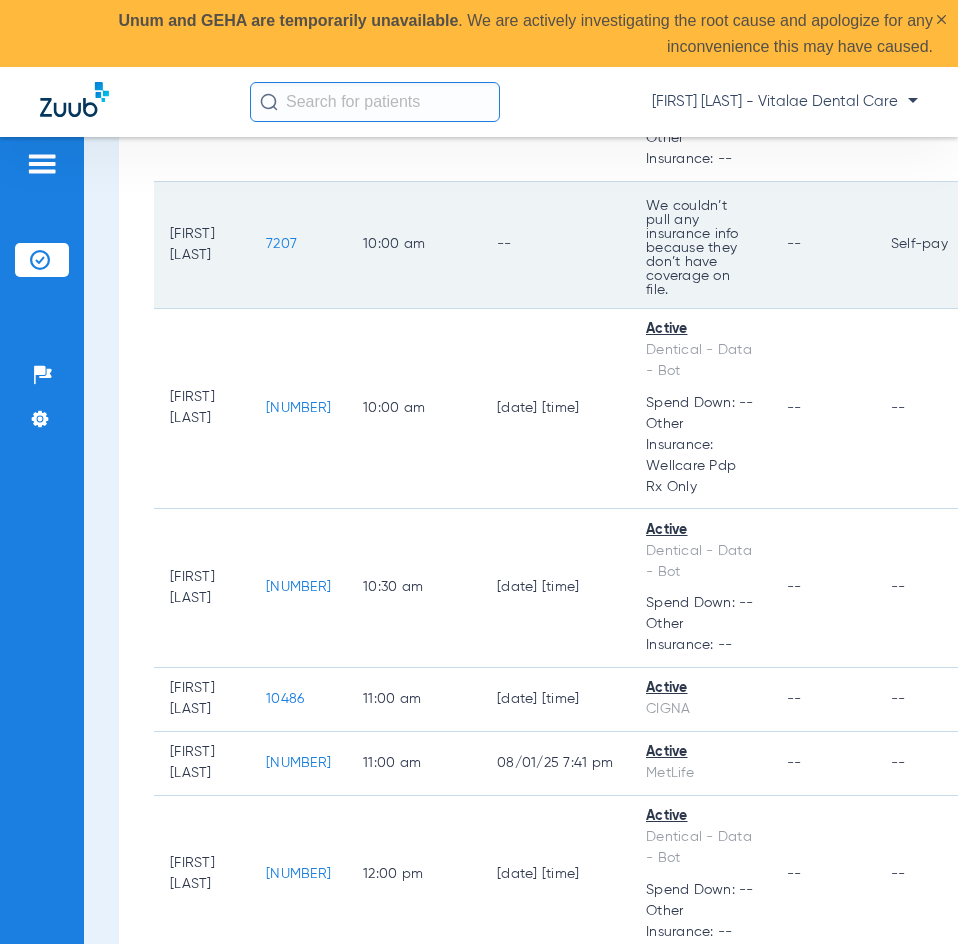 scroll, scrollTop: 1500, scrollLeft: 0, axis: vertical 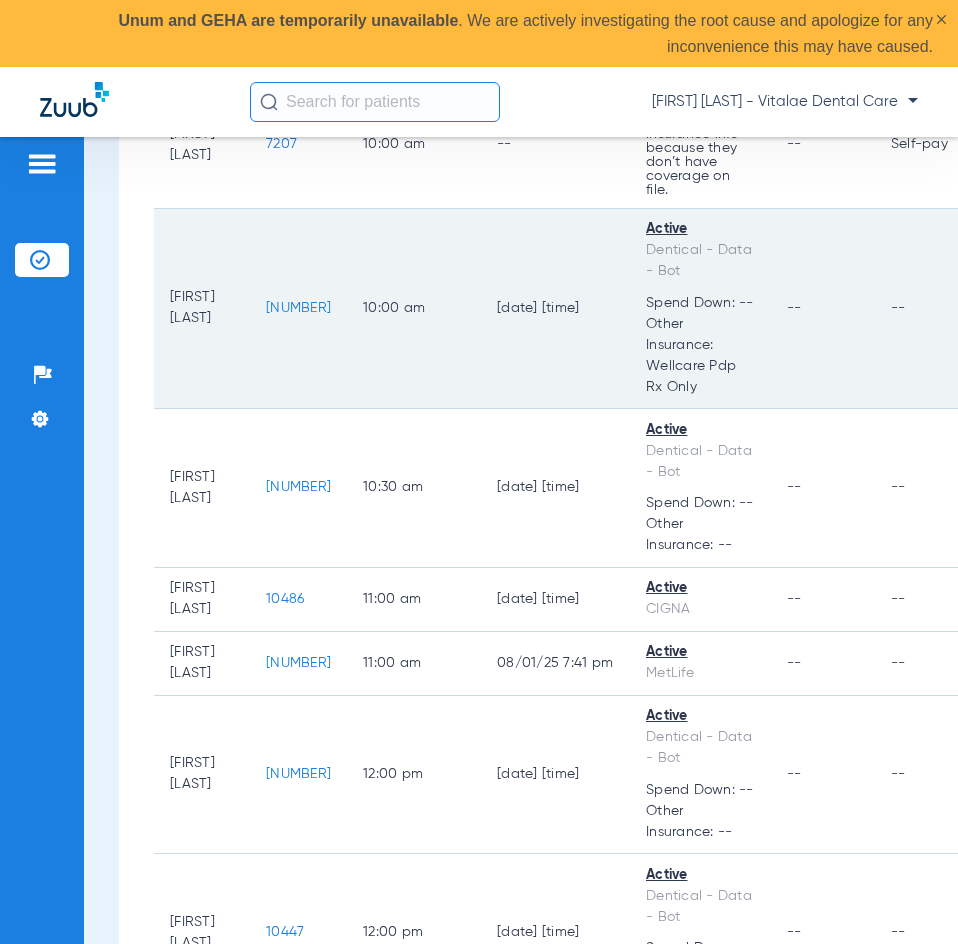 click on "[NUMBER]" 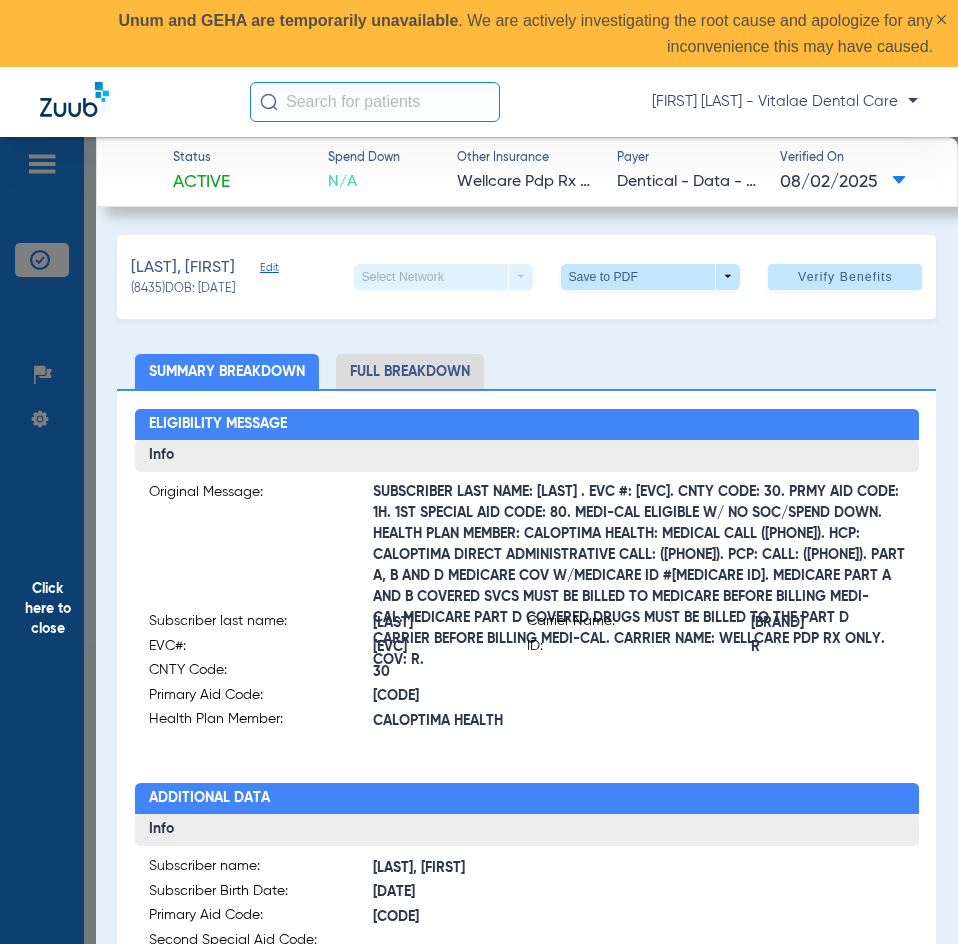click on "[LAST] [FIRST] Edit ([PHONE]) DOB: [DATE] Select Network arrow_drop_down Save to PDF arrow_drop_down Verify Benefits" 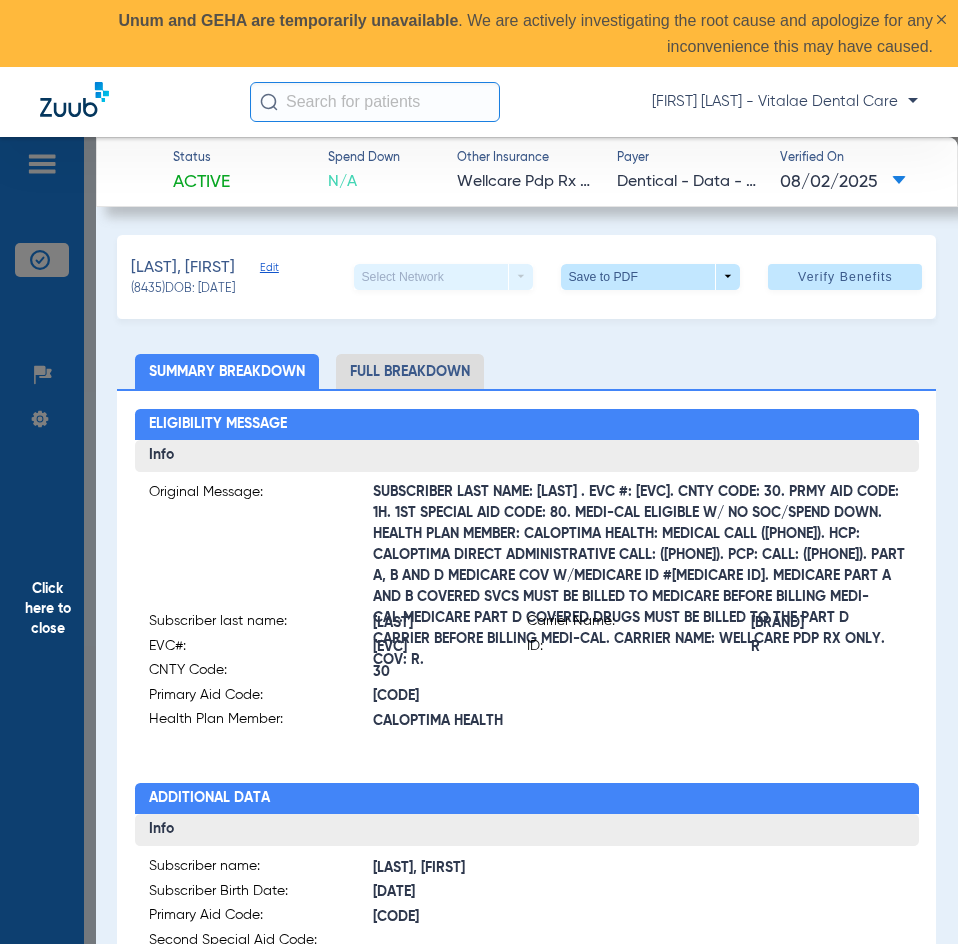 scroll, scrollTop: 2763, scrollLeft: 0, axis: vertical 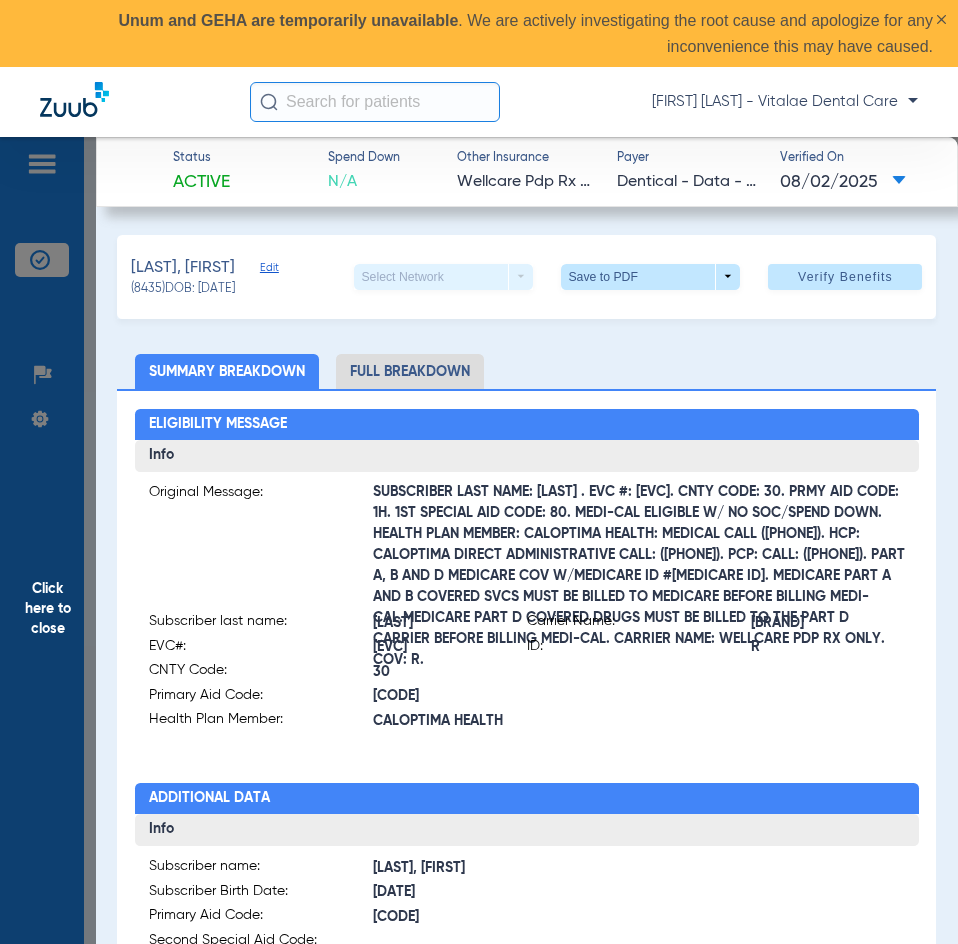 click on "Click here to close" 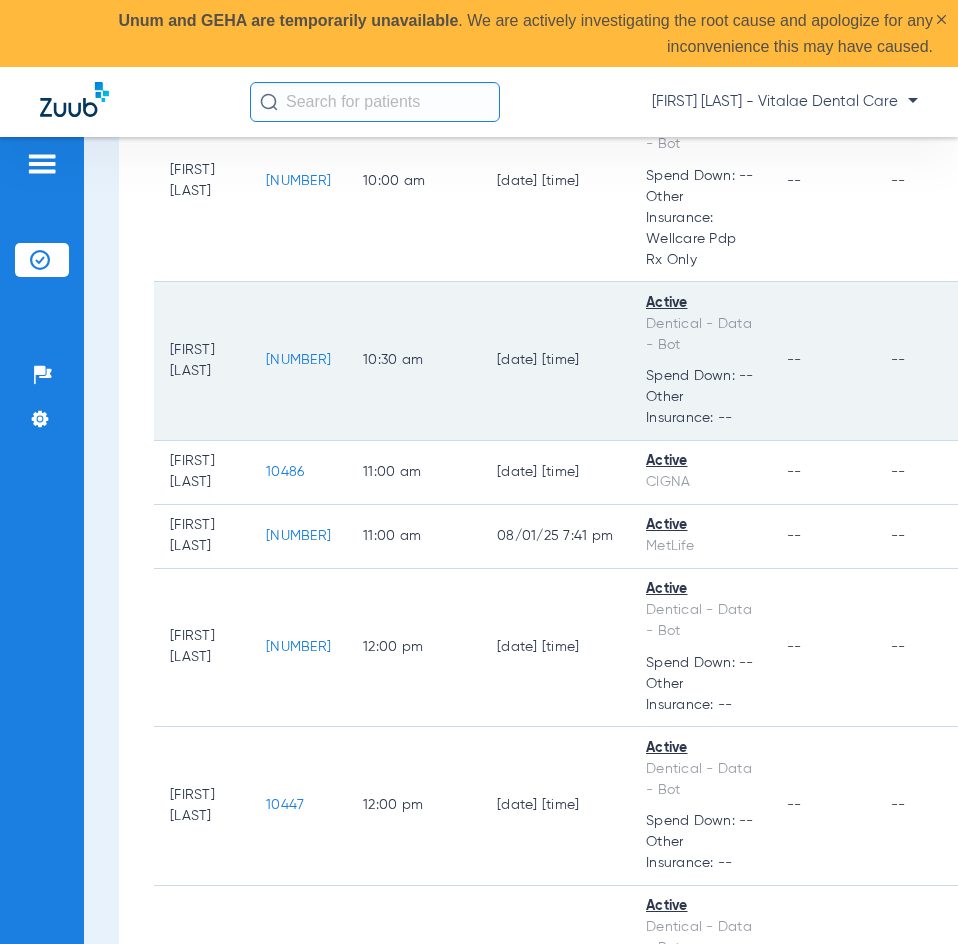 scroll, scrollTop: 1663, scrollLeft: 0, axis: vertical 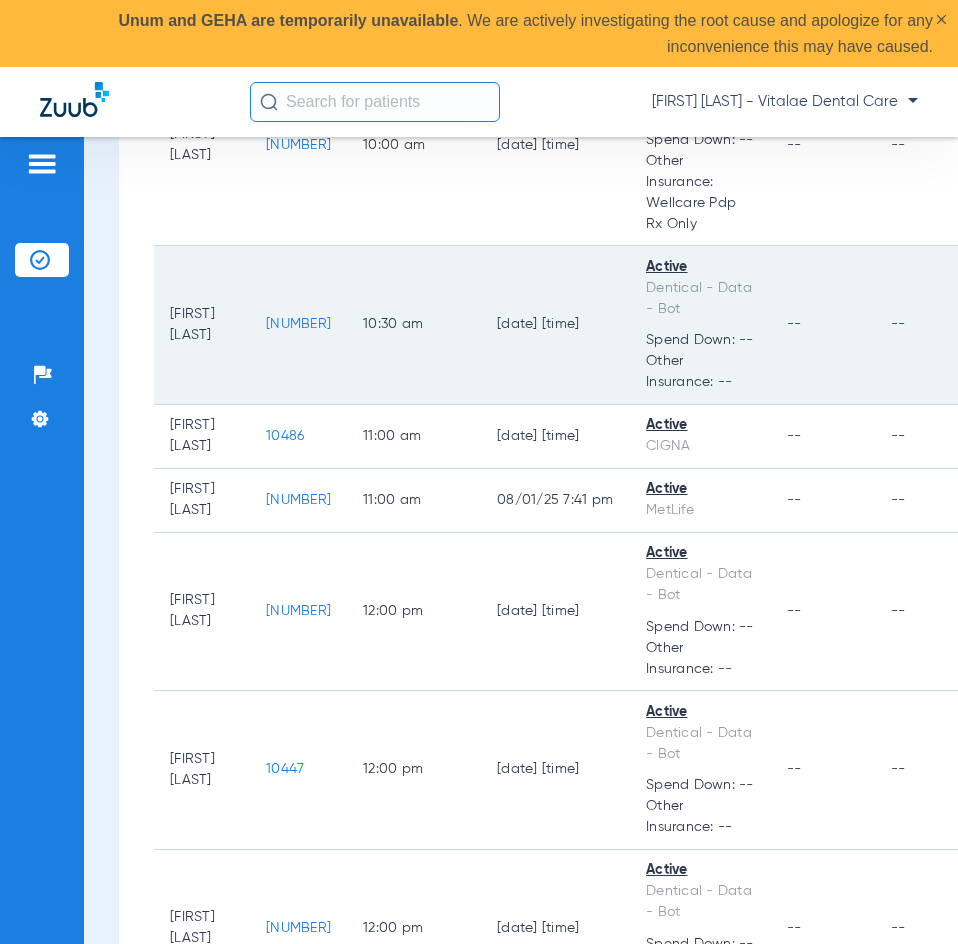 click on "[NUMBER]" 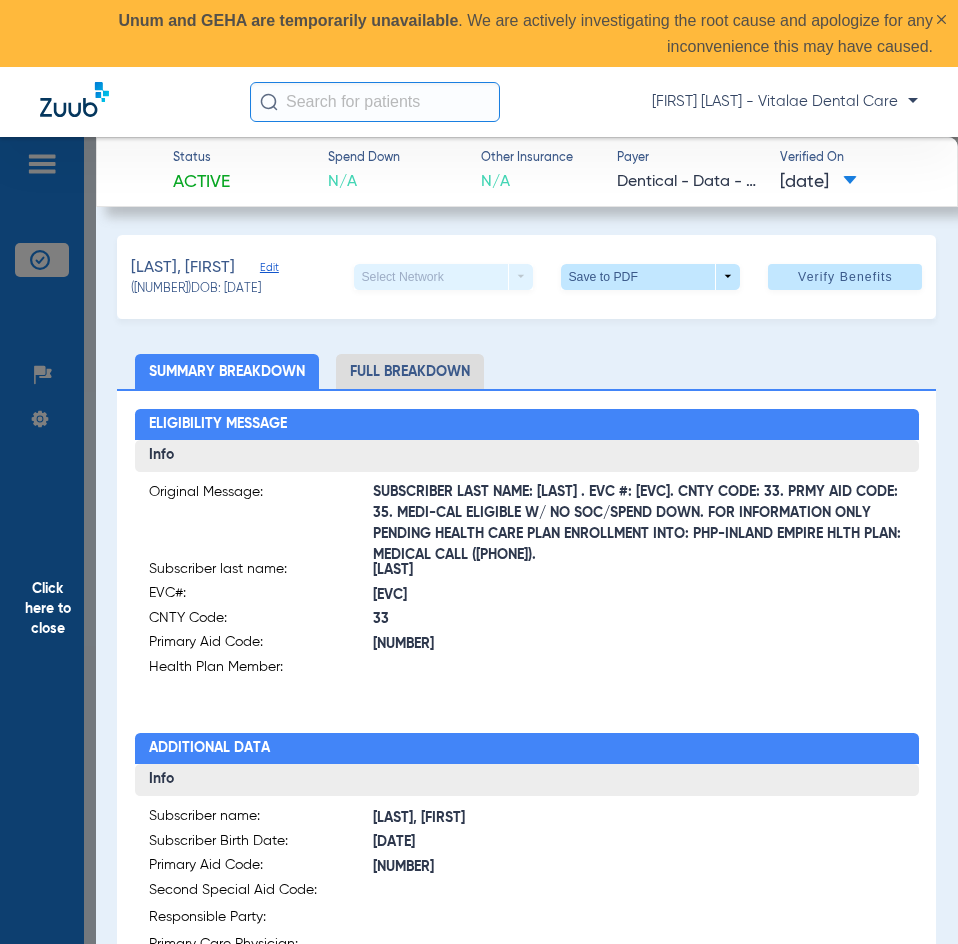 click on "Click here to close" 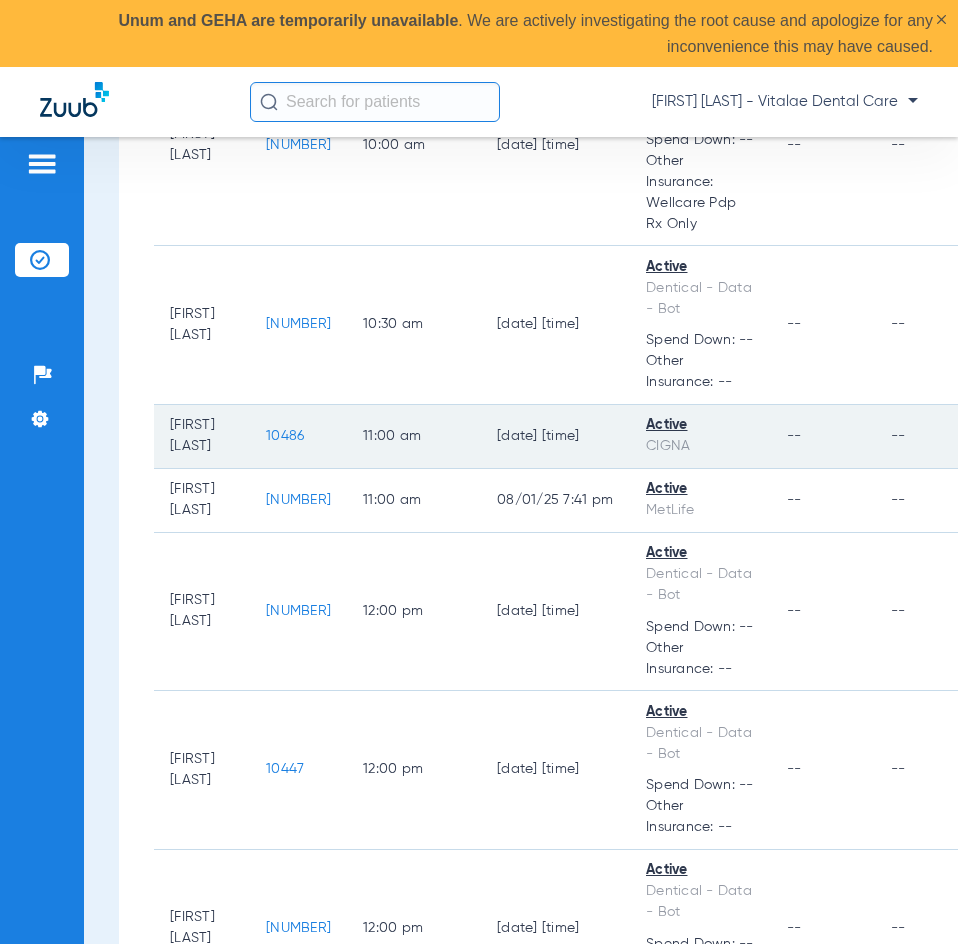 click on "10486" 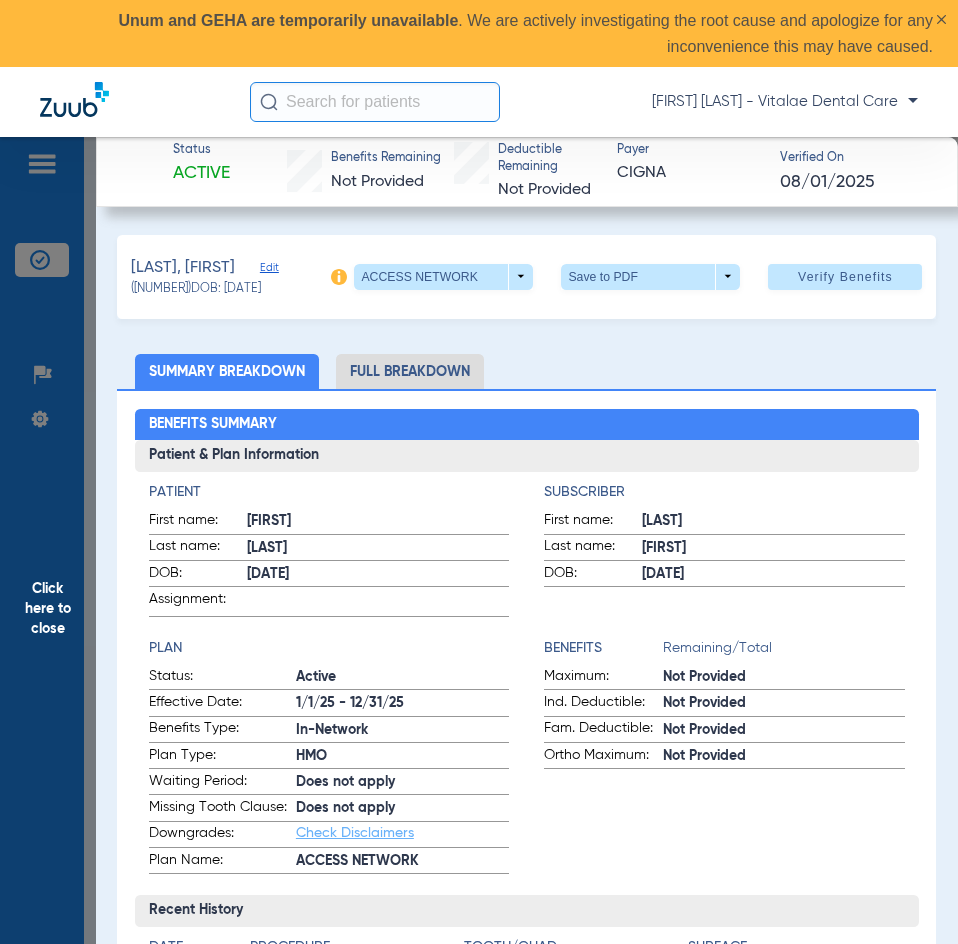 click 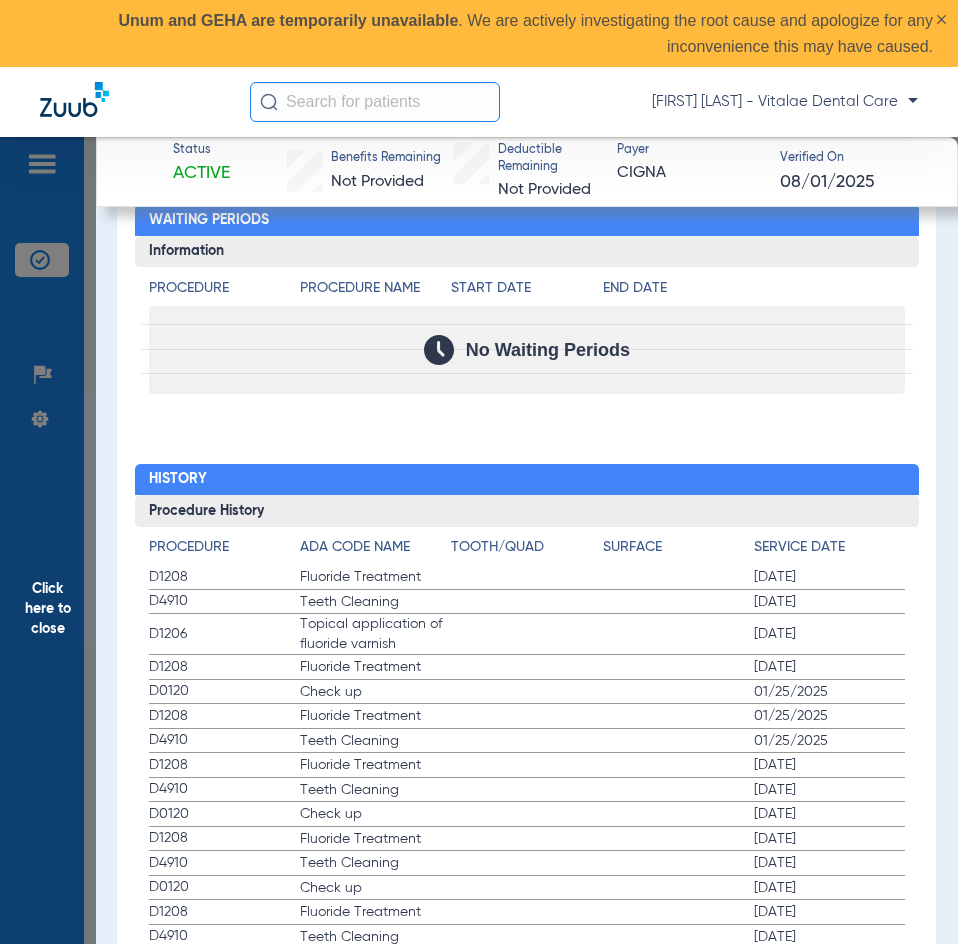 scroll, scrollTop: 2500, scrollLeft: 0, axis: vertical 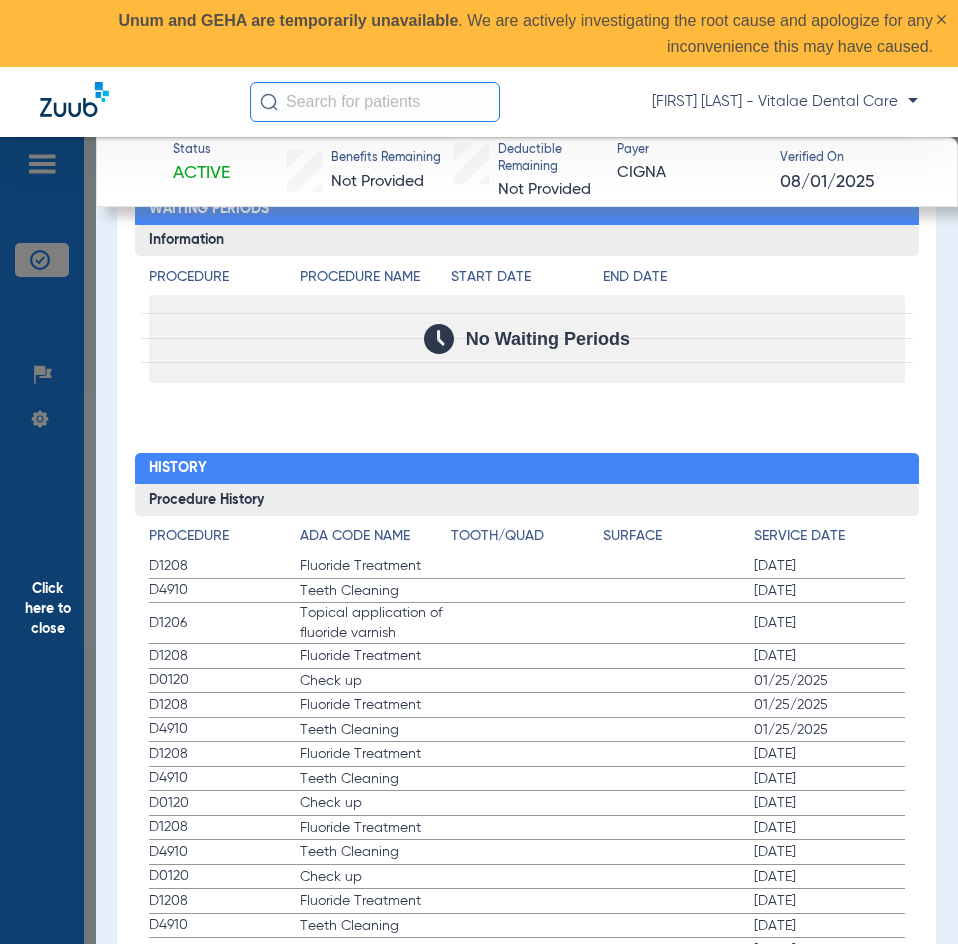 click on "Click here to close" 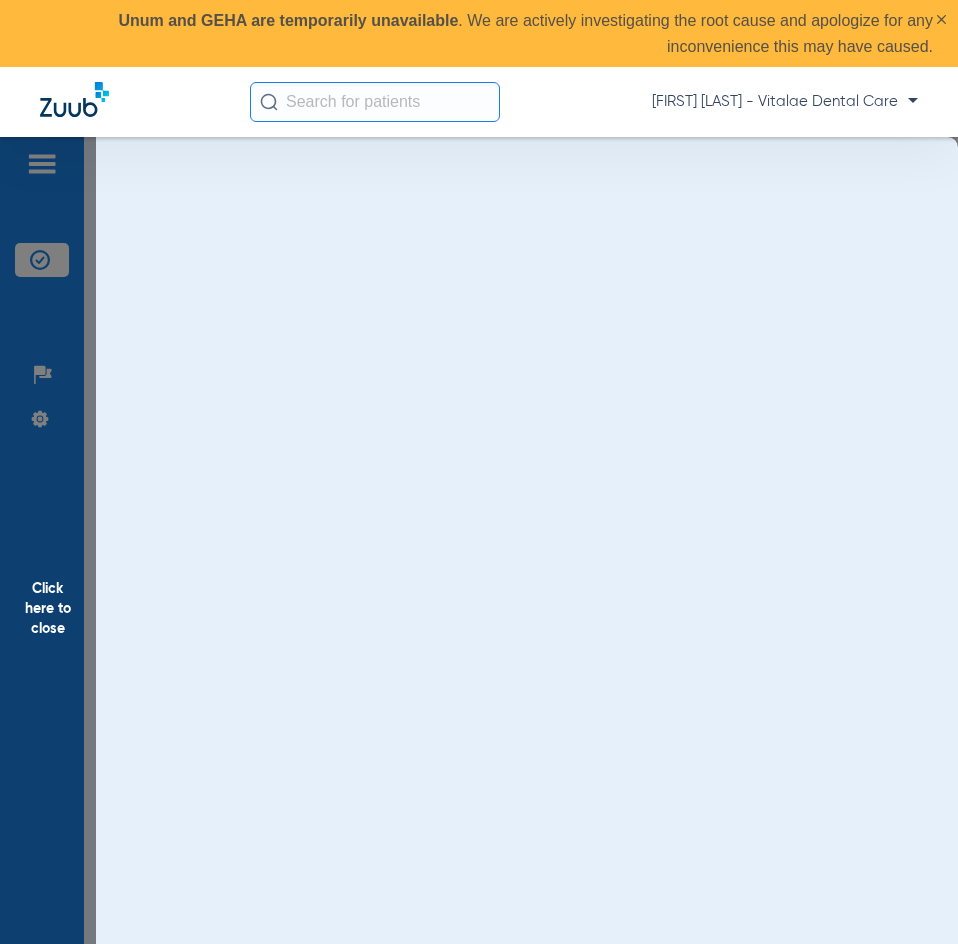 scroll, scrollTop: 0, scrollLeft: 0, axis: both 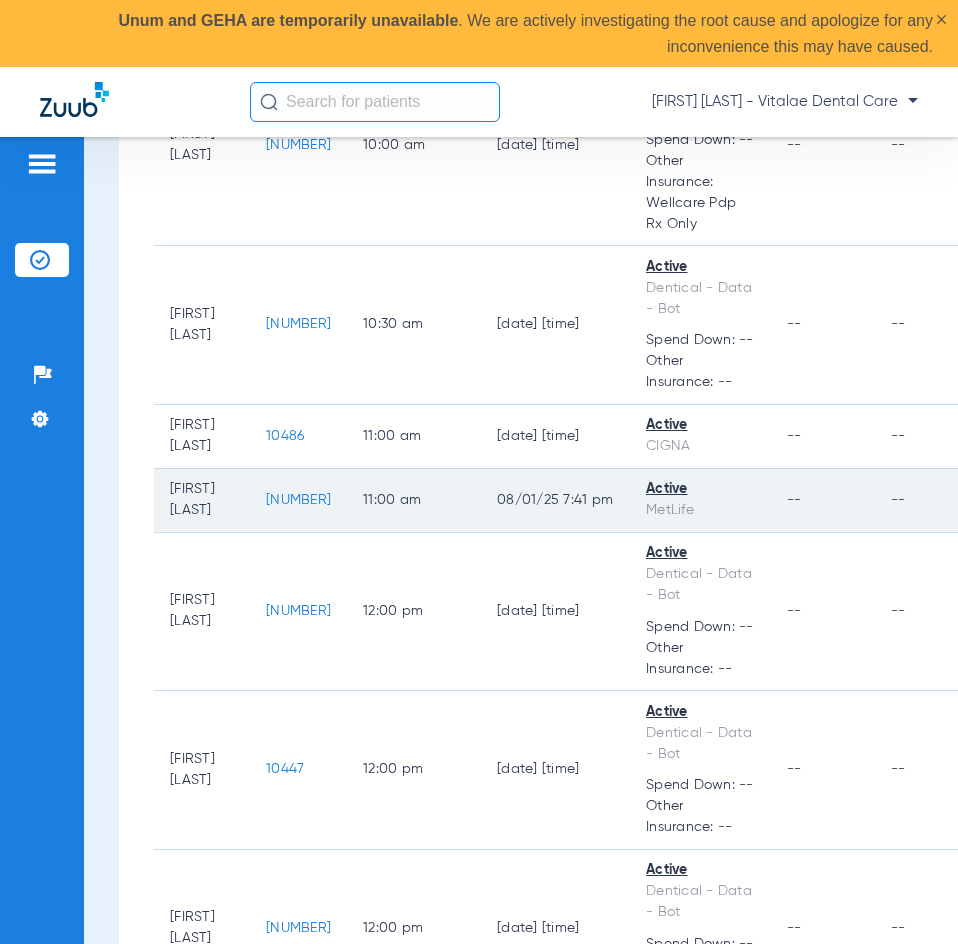 click on "[NUMBER]" 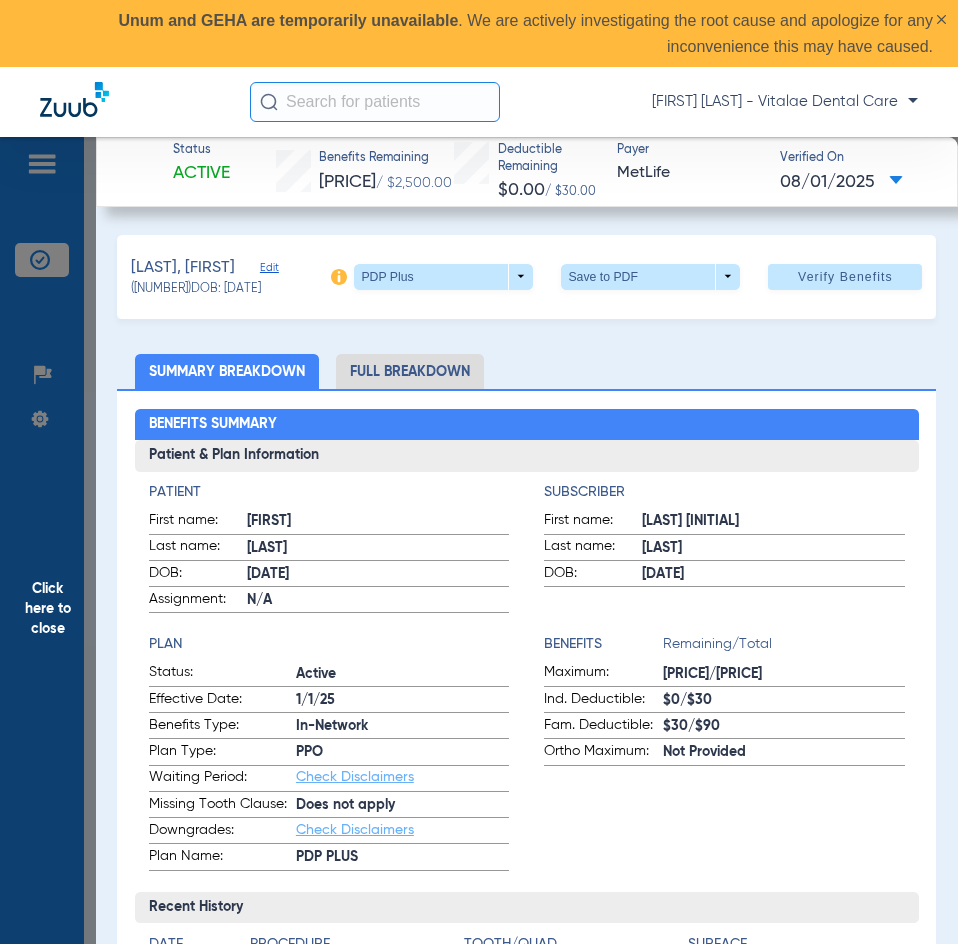 click on "Click here to close" 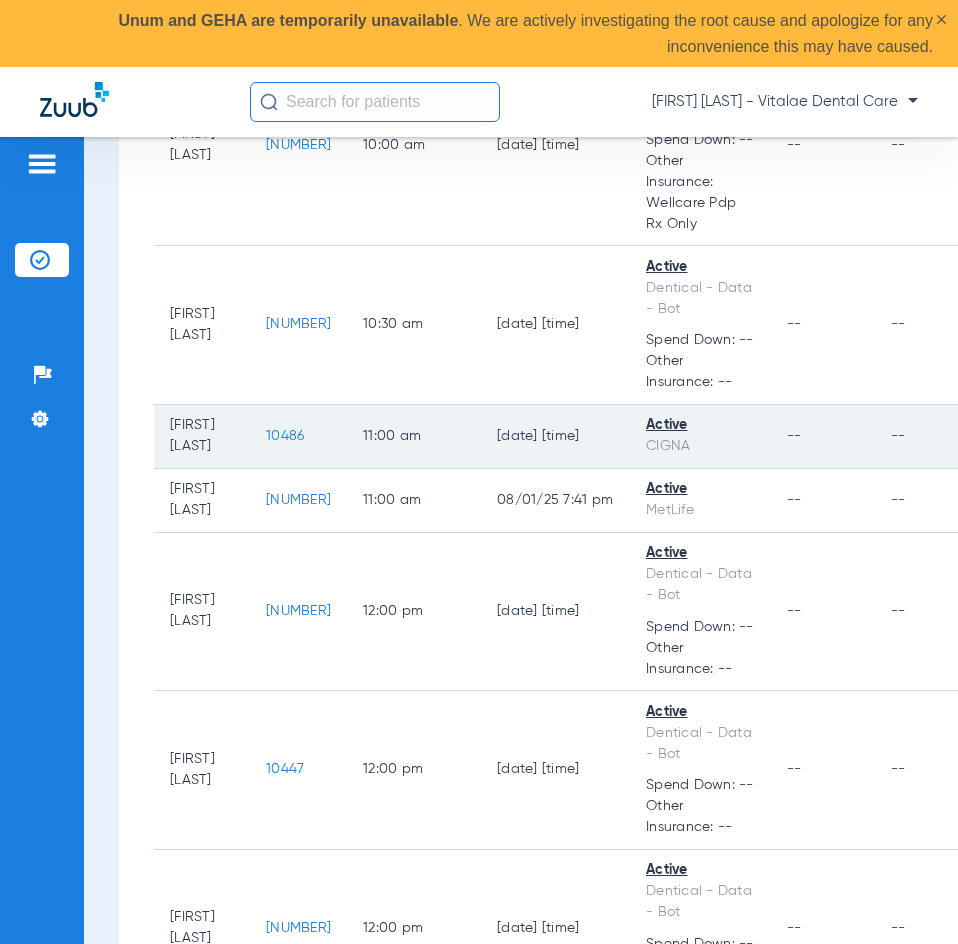 click on "10486" 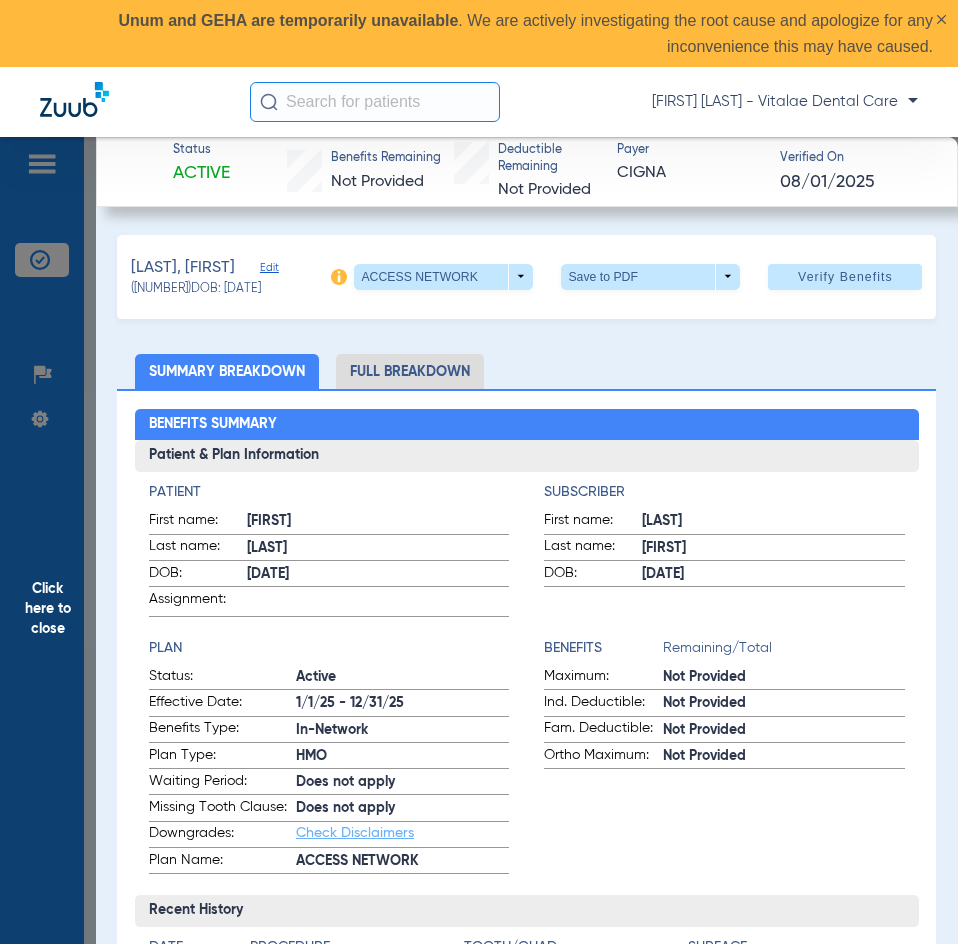 click on "Click here to close" 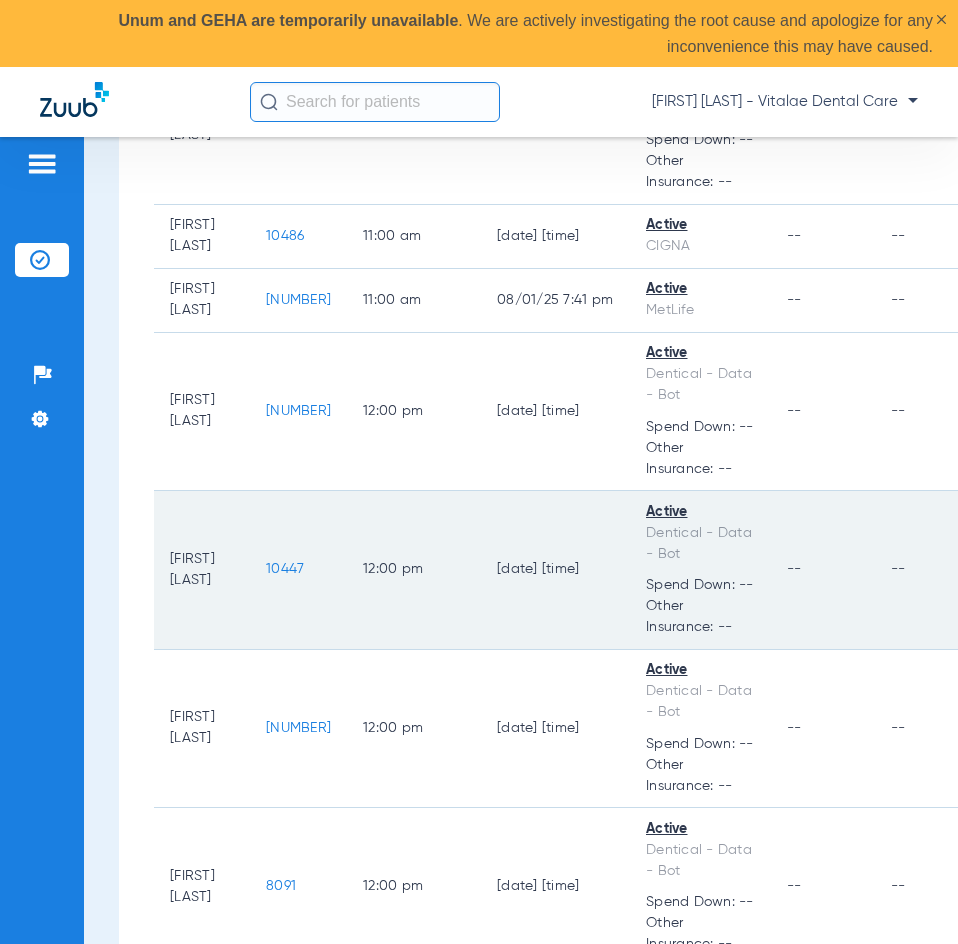 scroll, scrollTop: 1963, scrollLeft: 0, axis: vertical 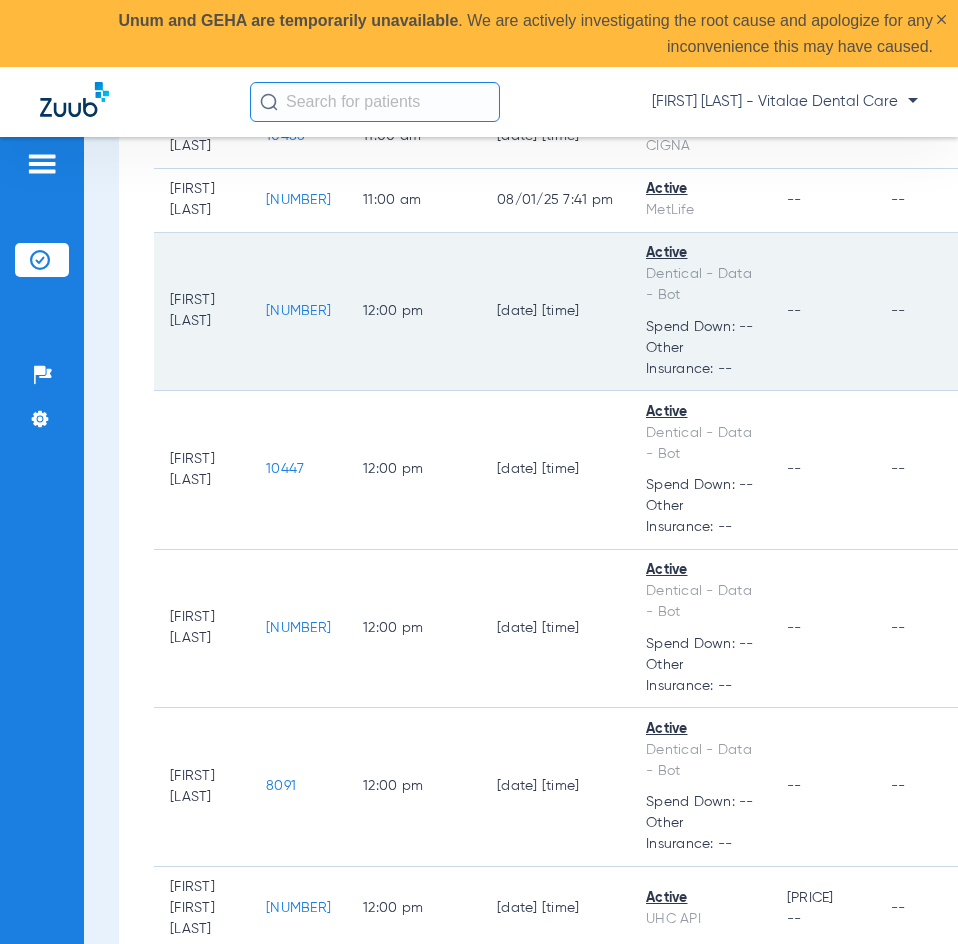 click on "[NUMBER]" 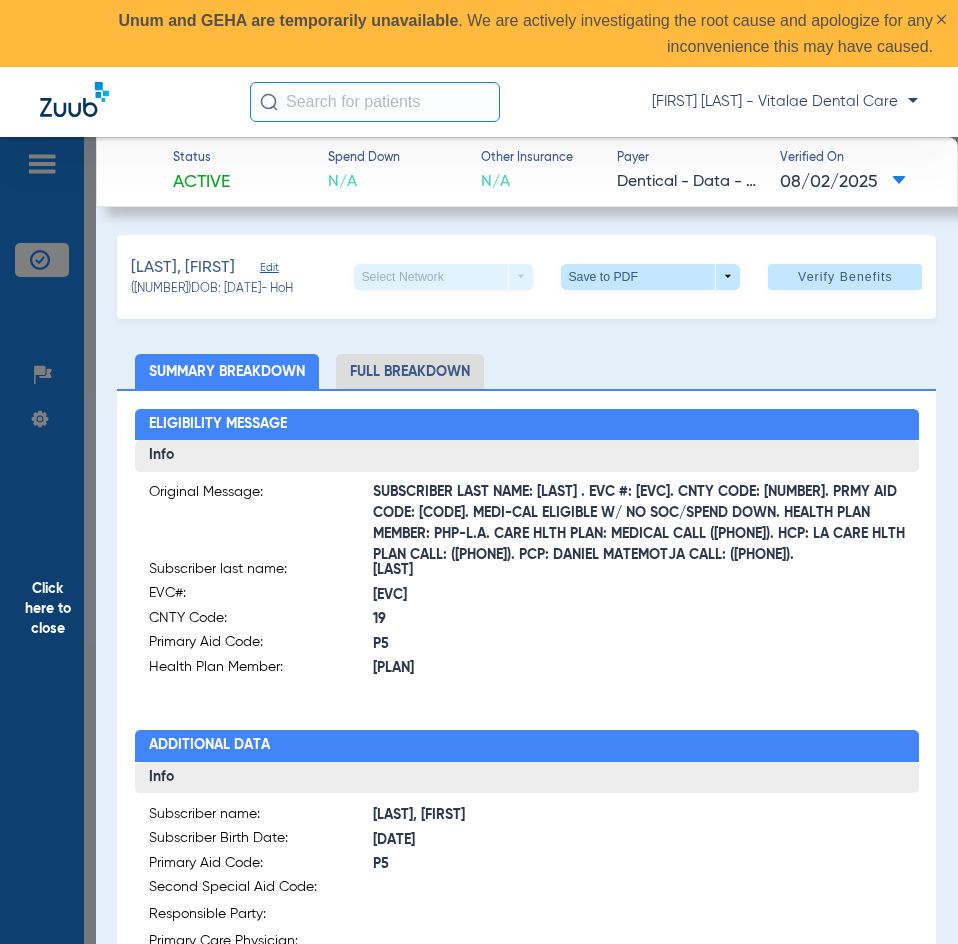 click on "Click here to close" 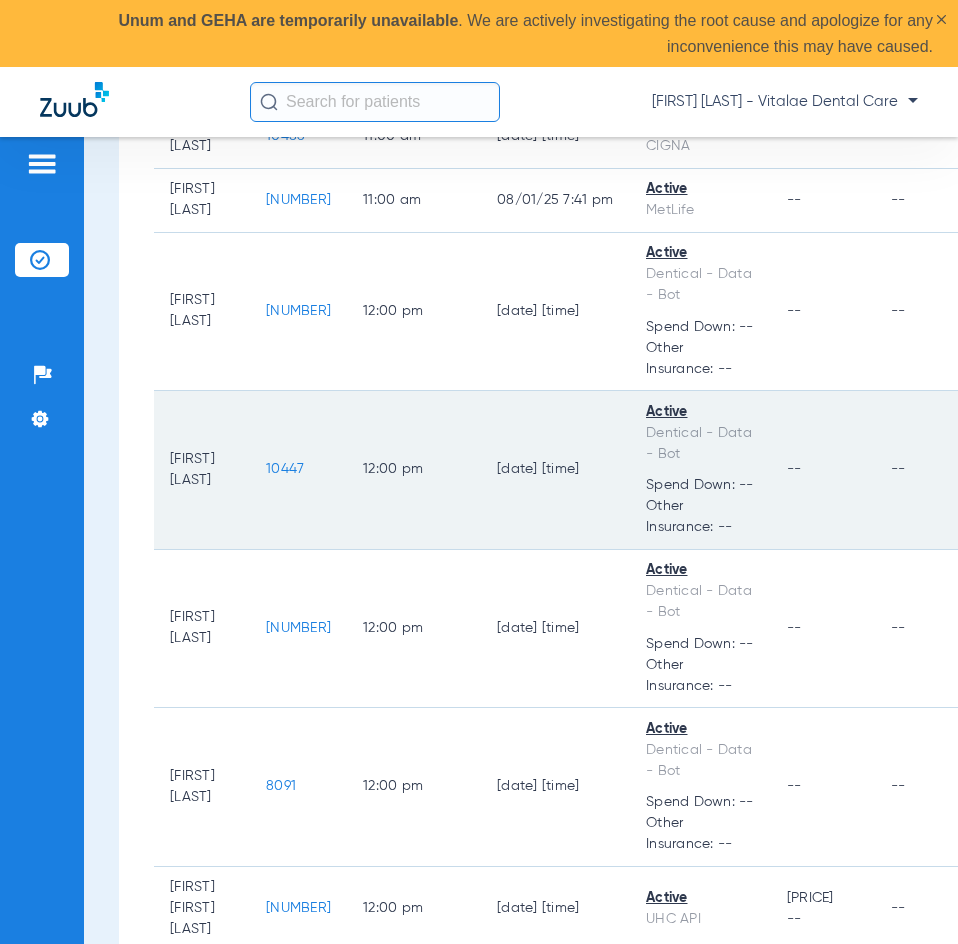 click on "10447" 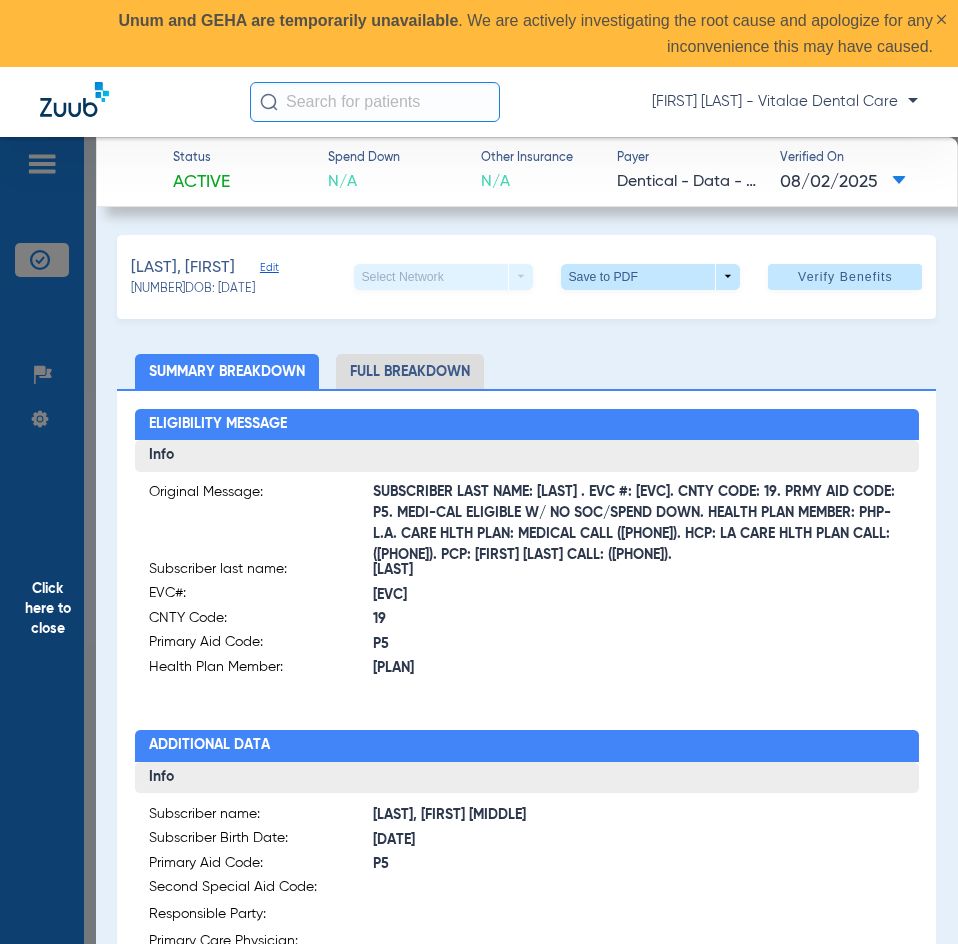 click on "Click here to close" 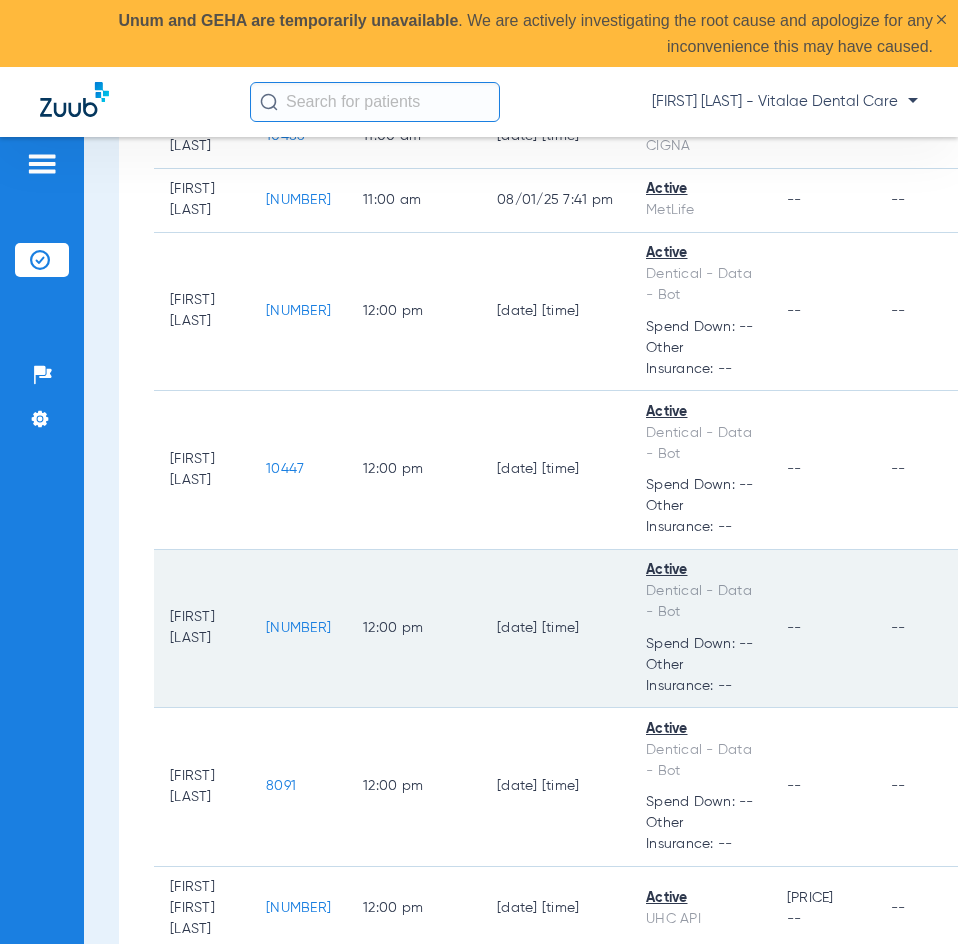 click on "[NUMBER]" 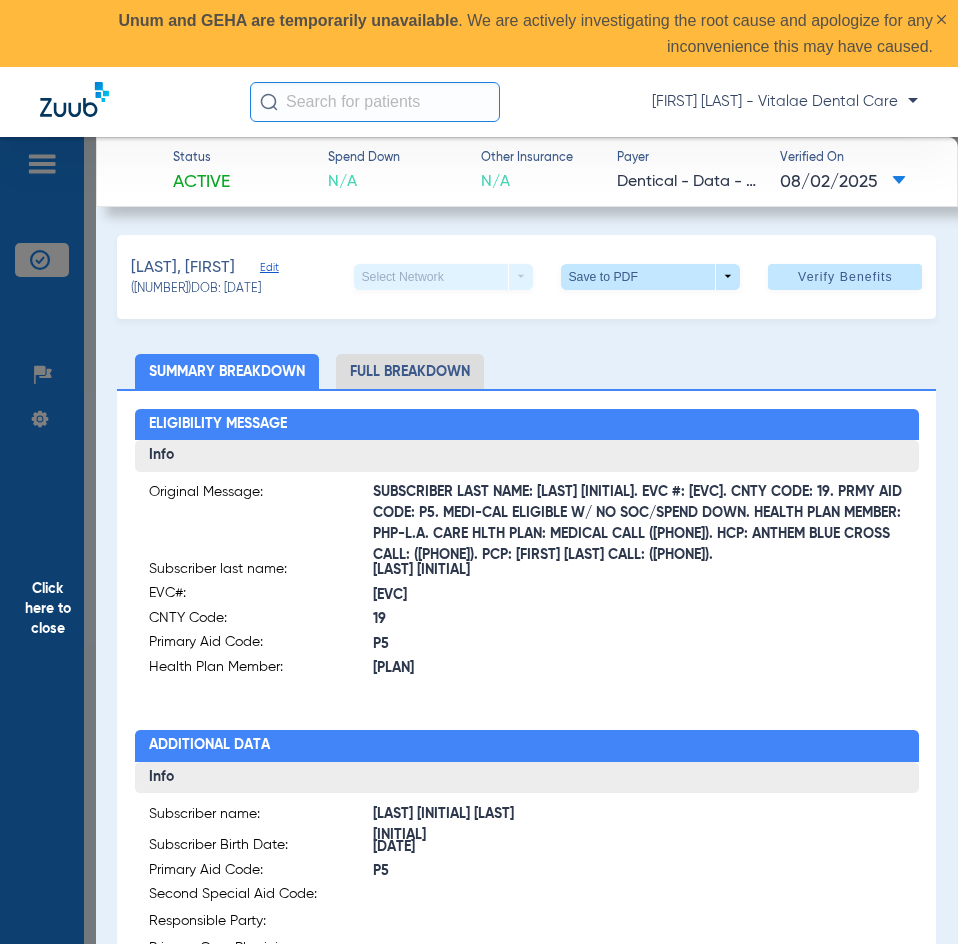 click on "Click here to close" 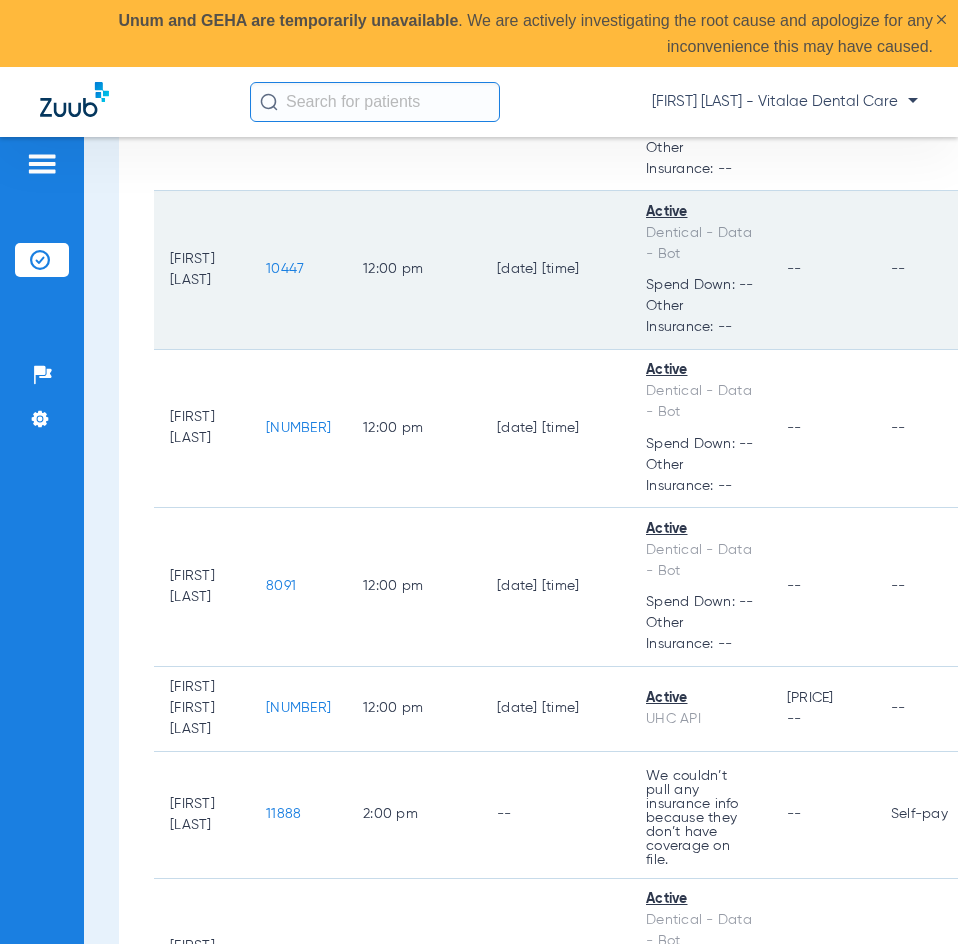 scroll, scrollTop: 2363, scrollLeft: 0, axis: vertical 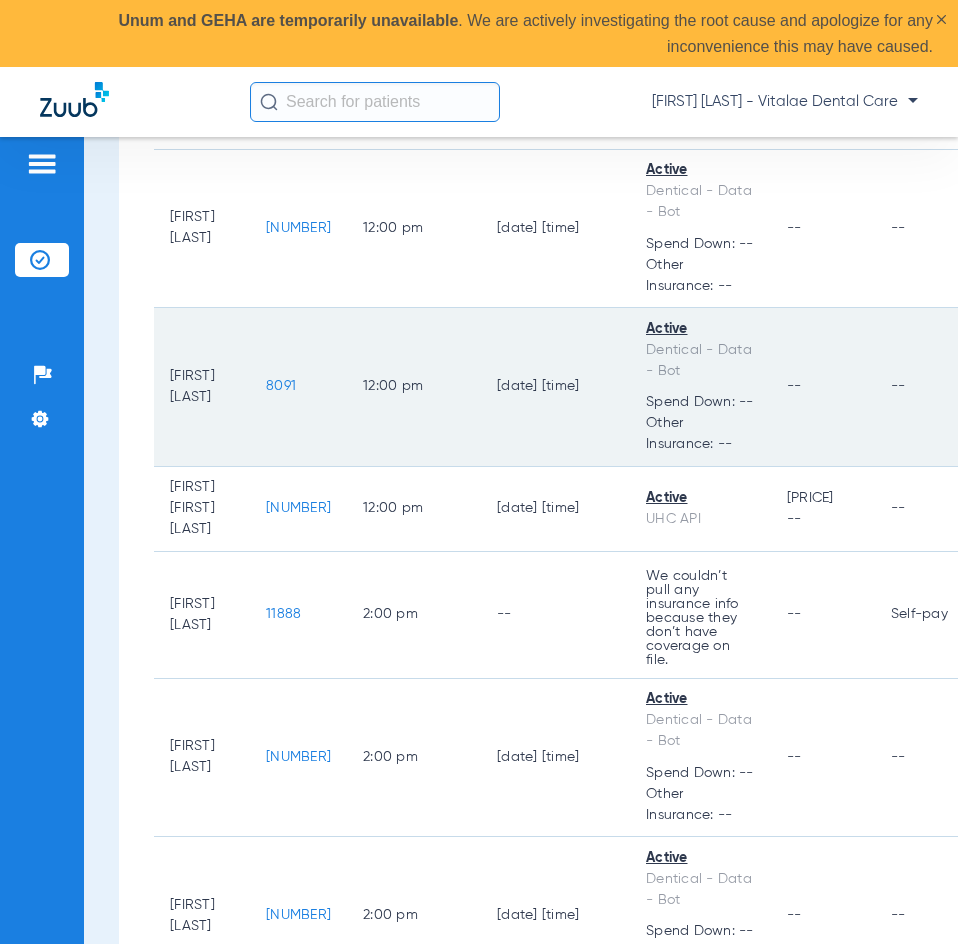 click on "8091" 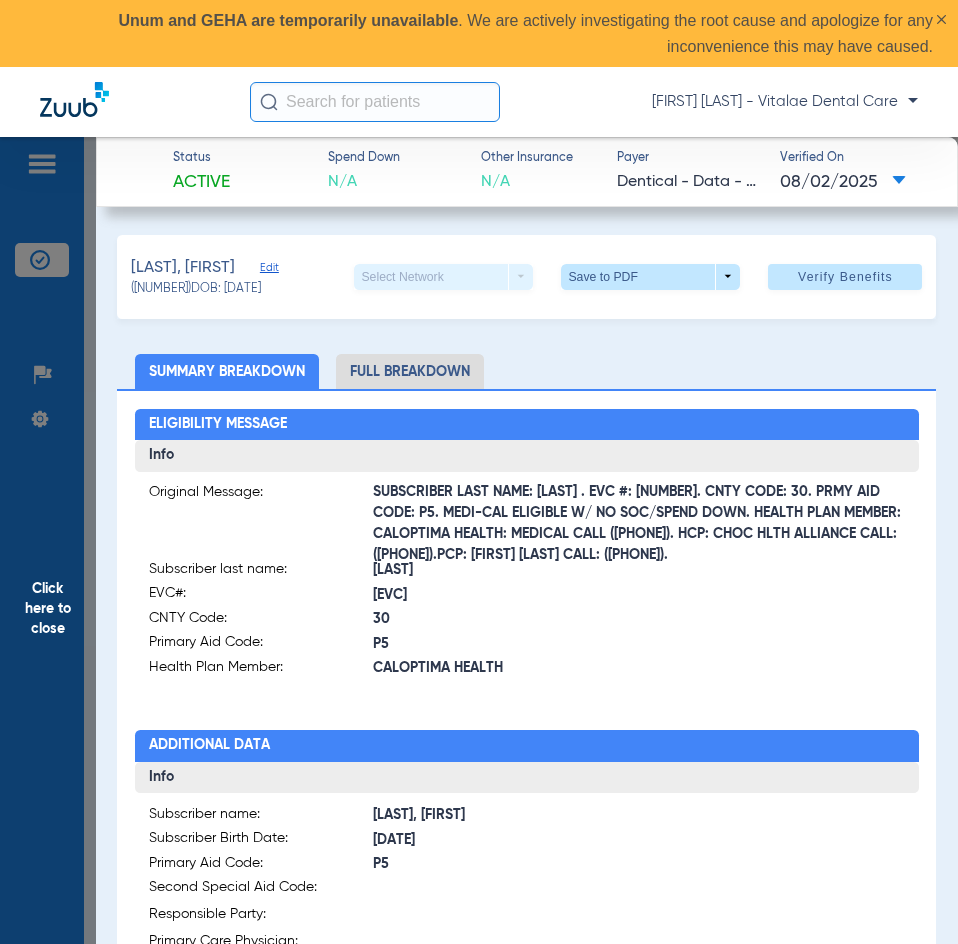 click on "Click here to close" 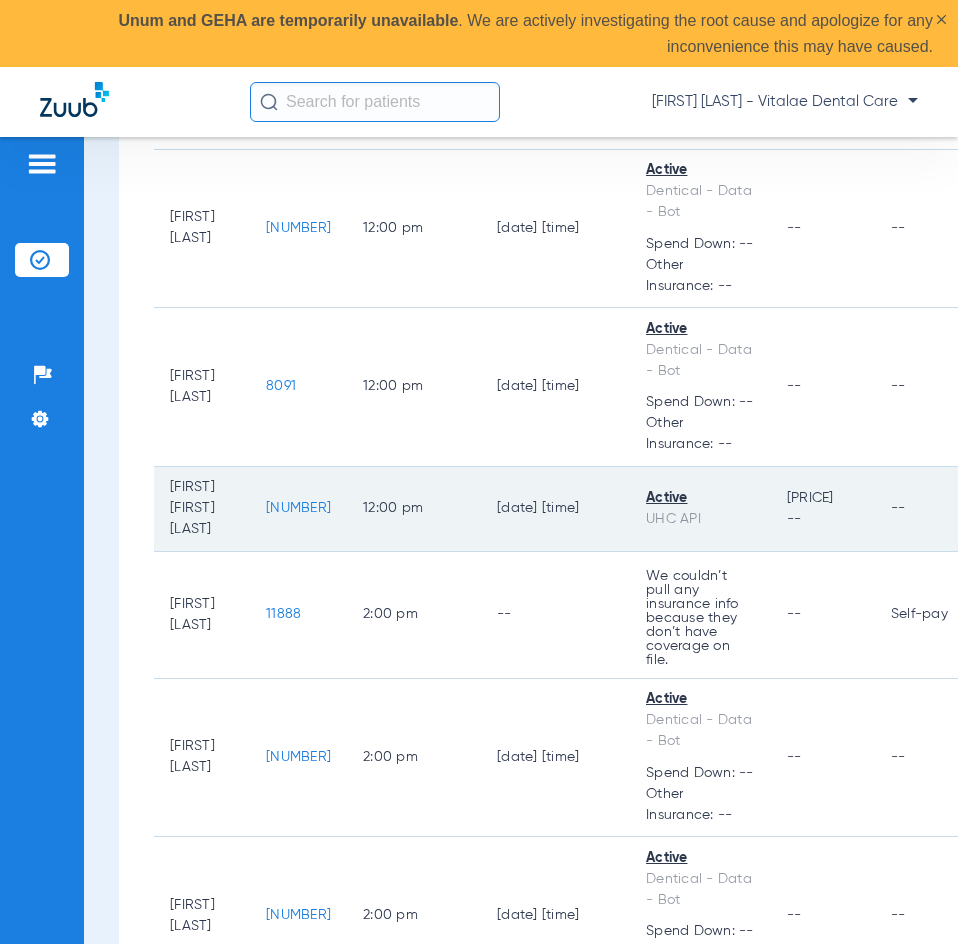 click on "[NUMBER]" 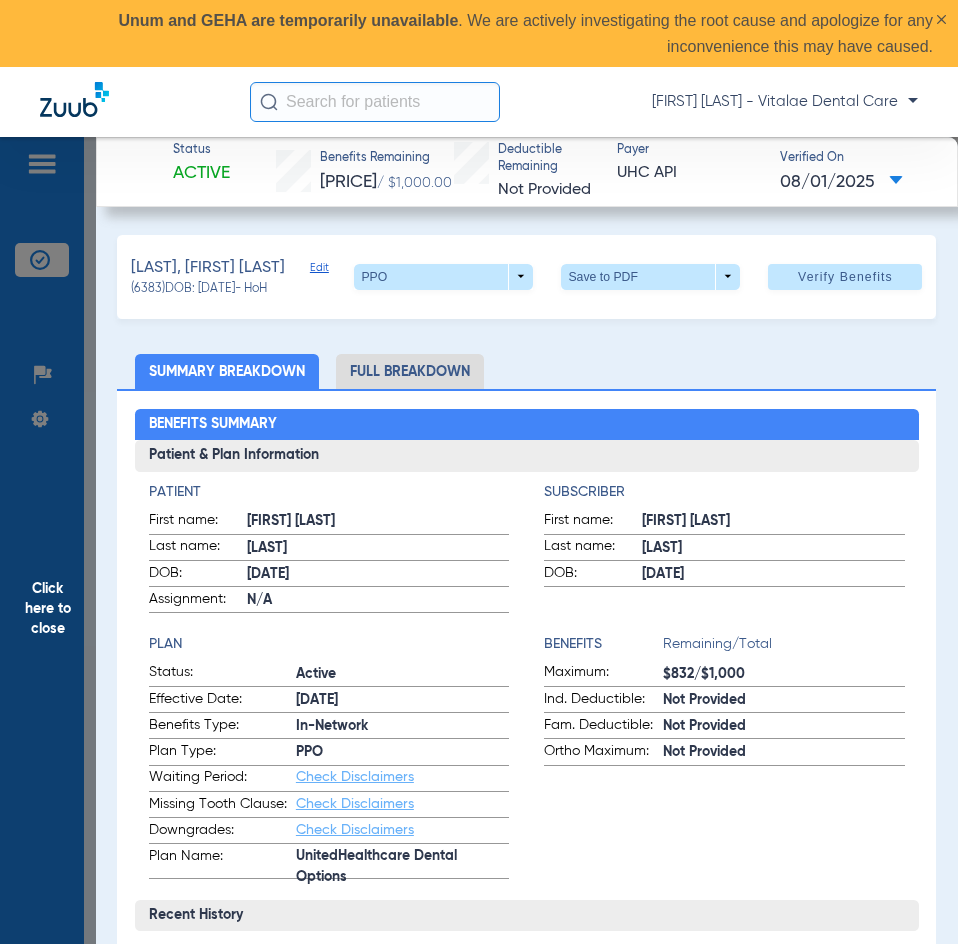 click on "Click here to close" 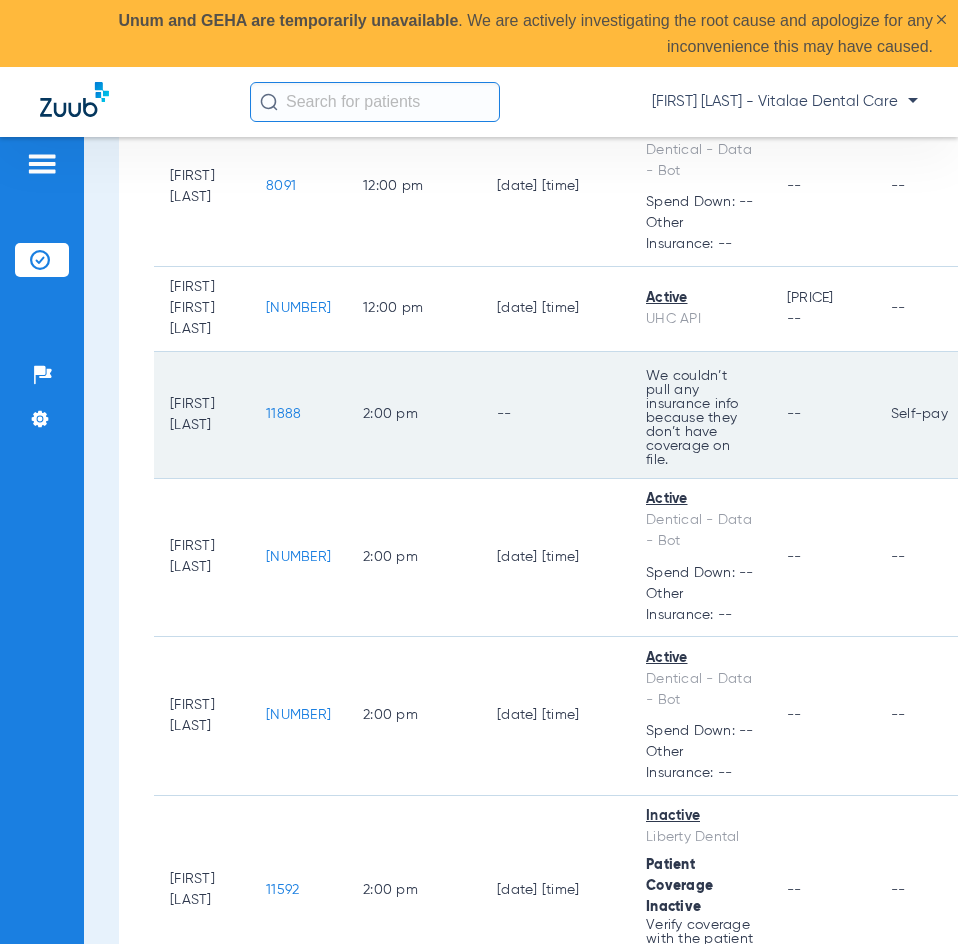scroll, scrollTop: 2663, scrollLeft: 0, axis: vertical 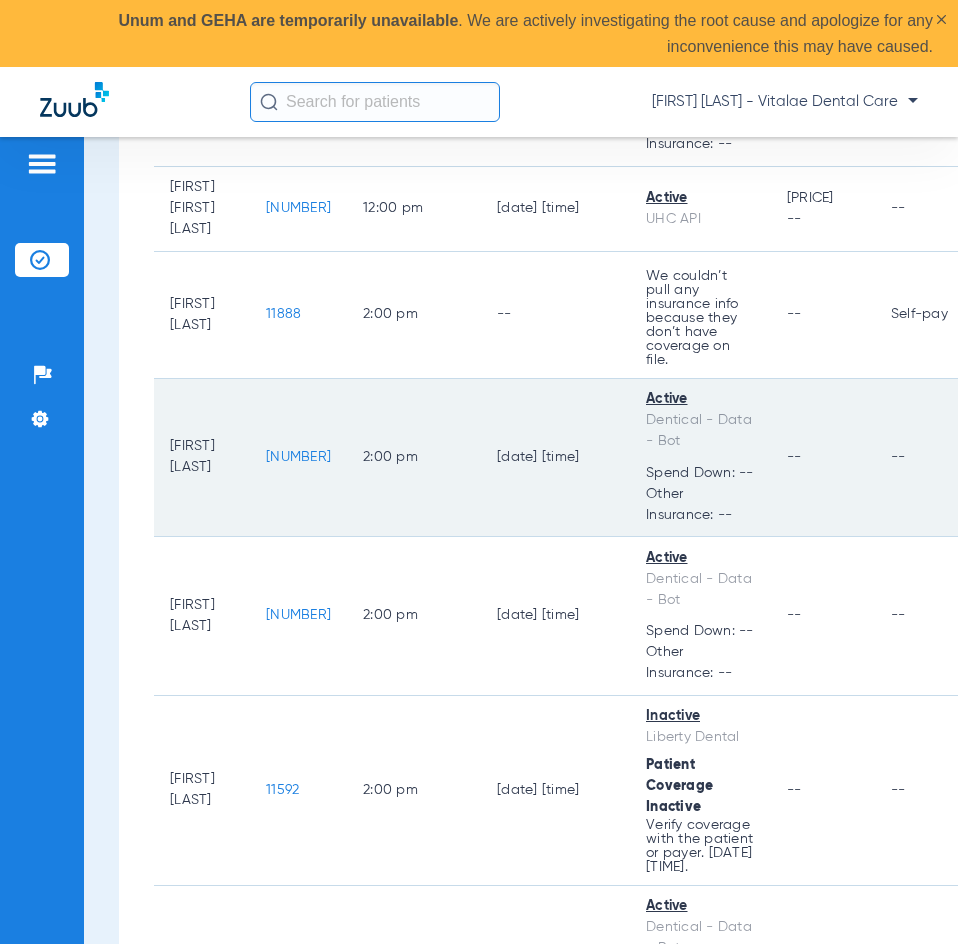 click on "[NUMBER]" 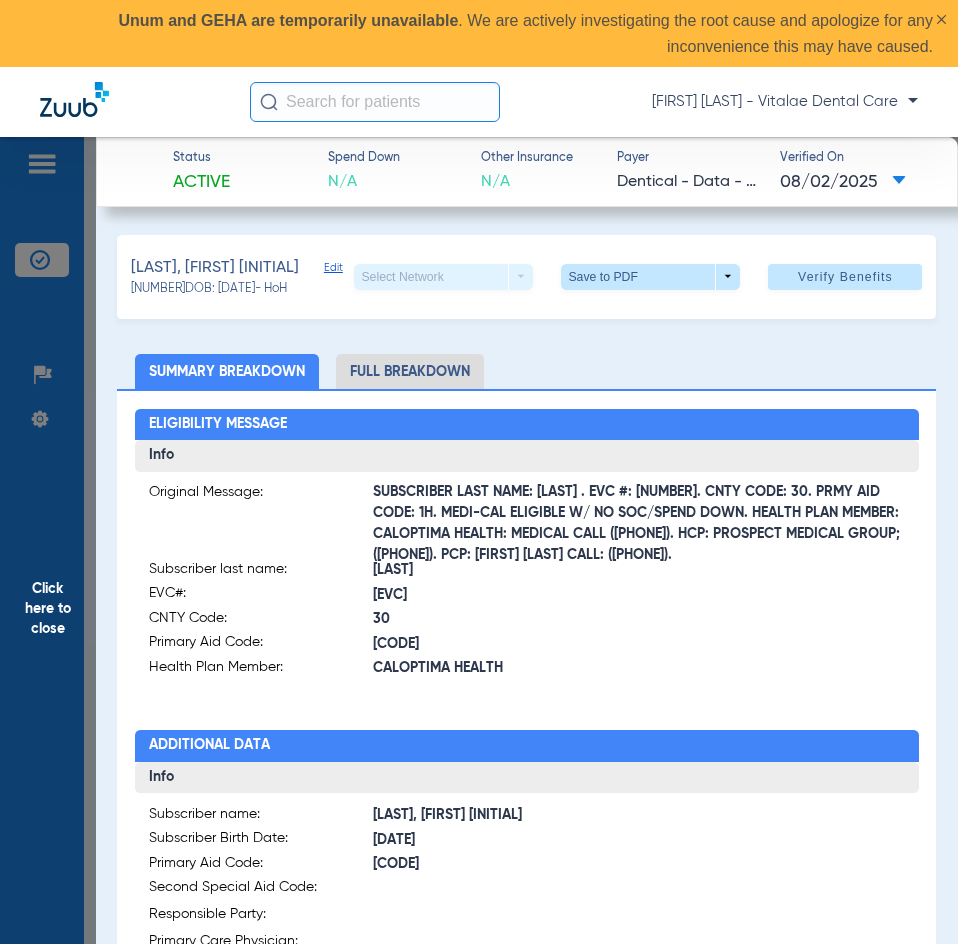 click on "Click here to close" 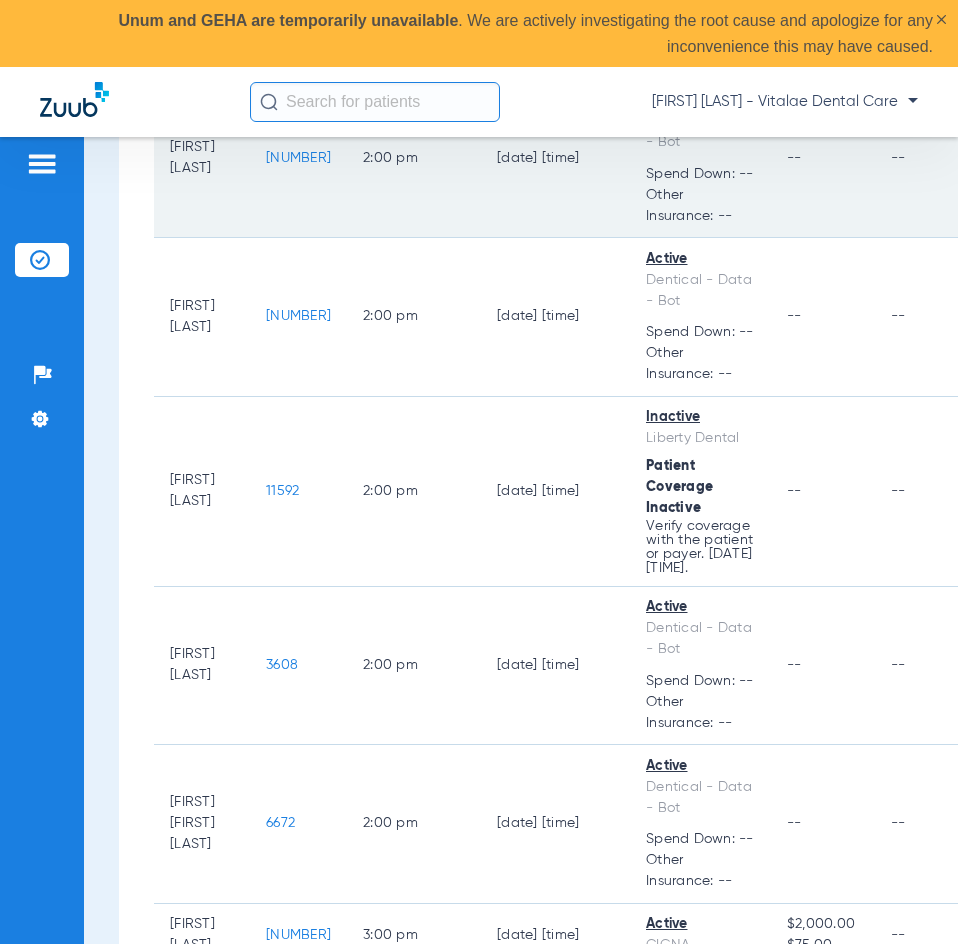 scroll, scrollTop: 2963, scrollLeft: 0, axis: vertical 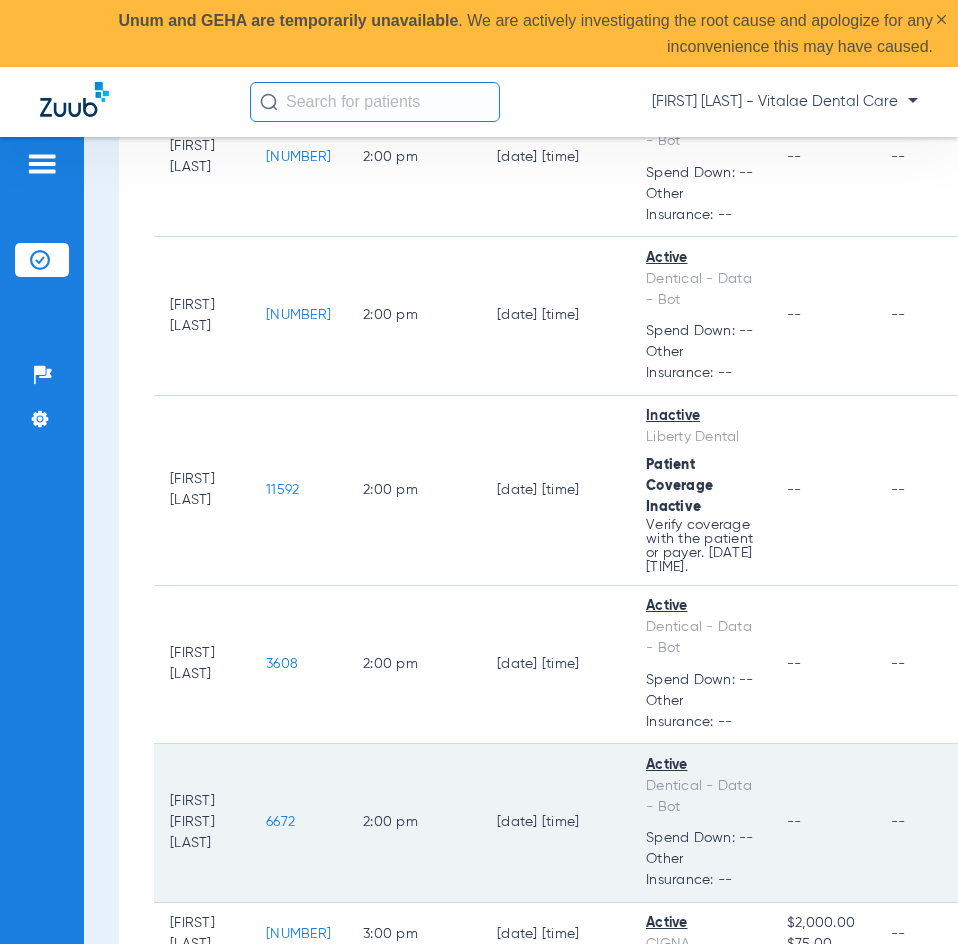 click on "6672" 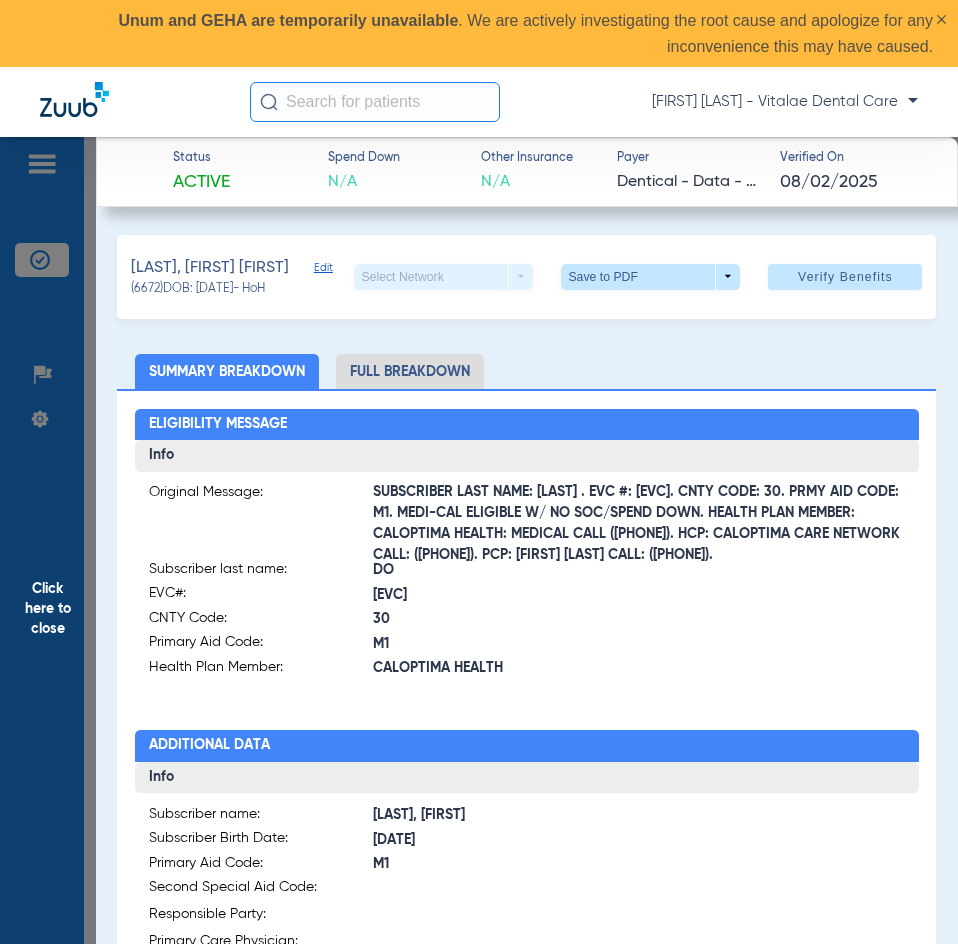 click on "Click here to close" 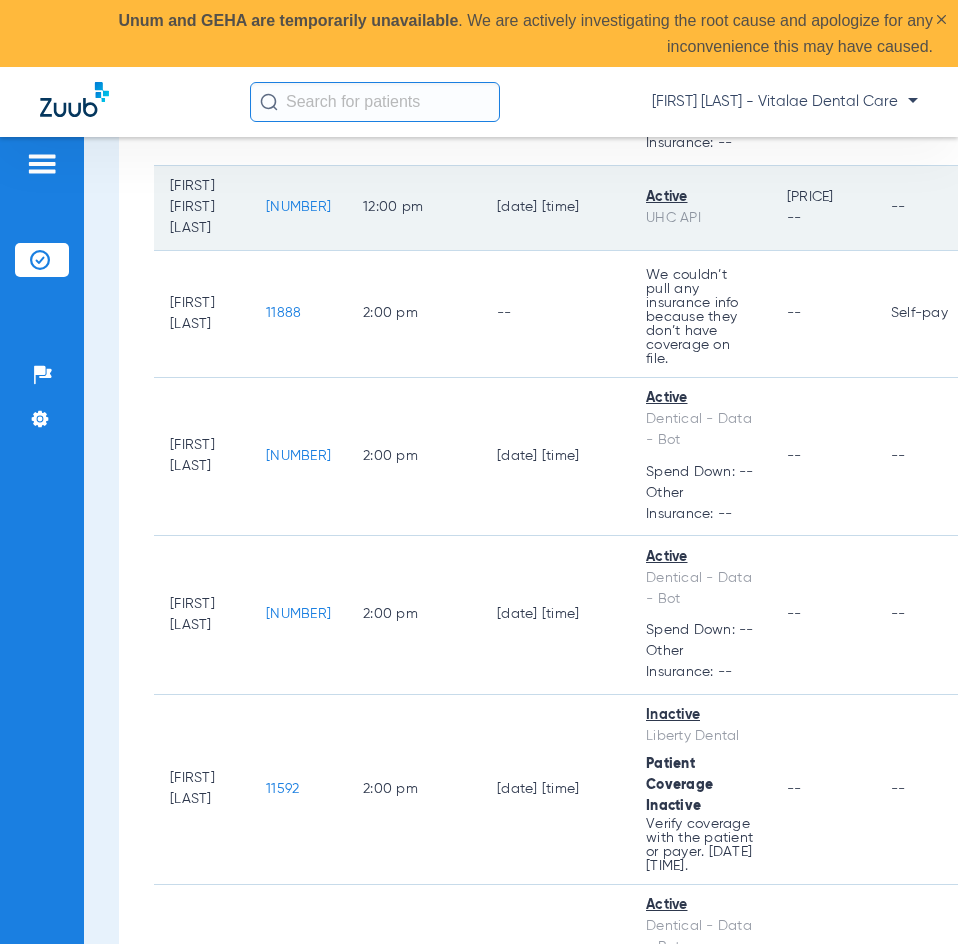 scroll, scrollTop: 2663, scrollLeft: 0, axis: vertical 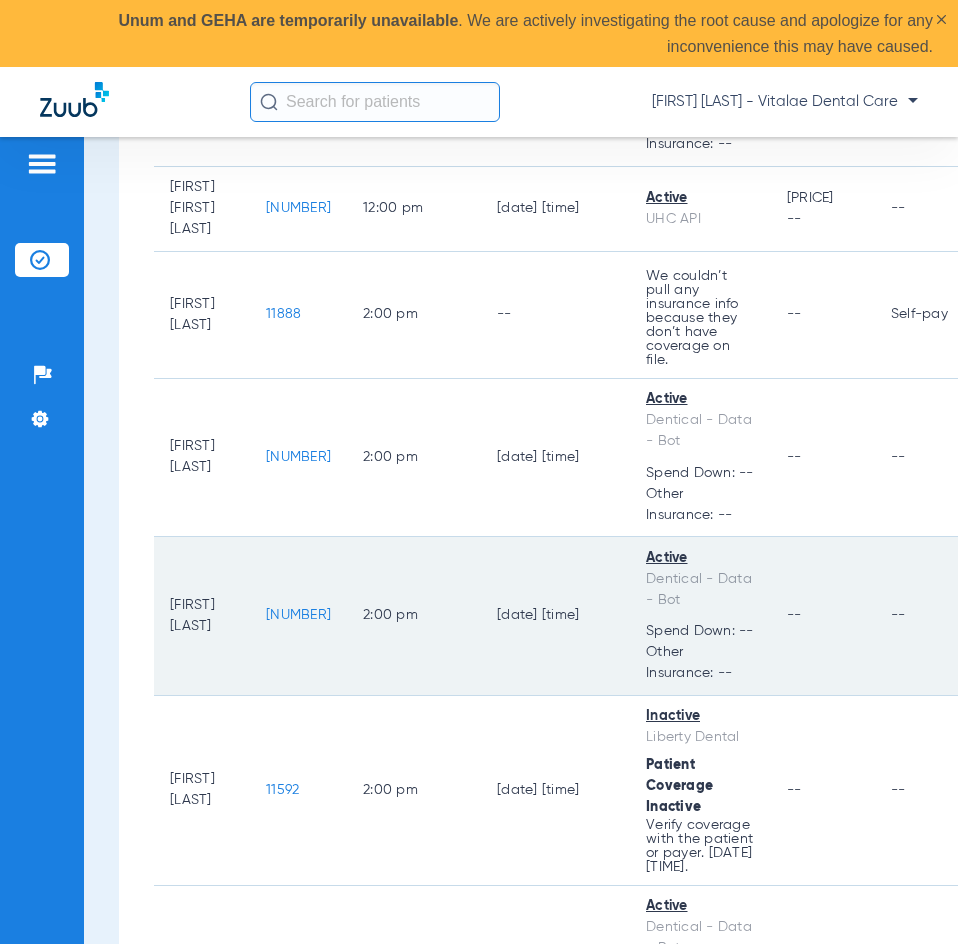 click on "[NUMBER]" 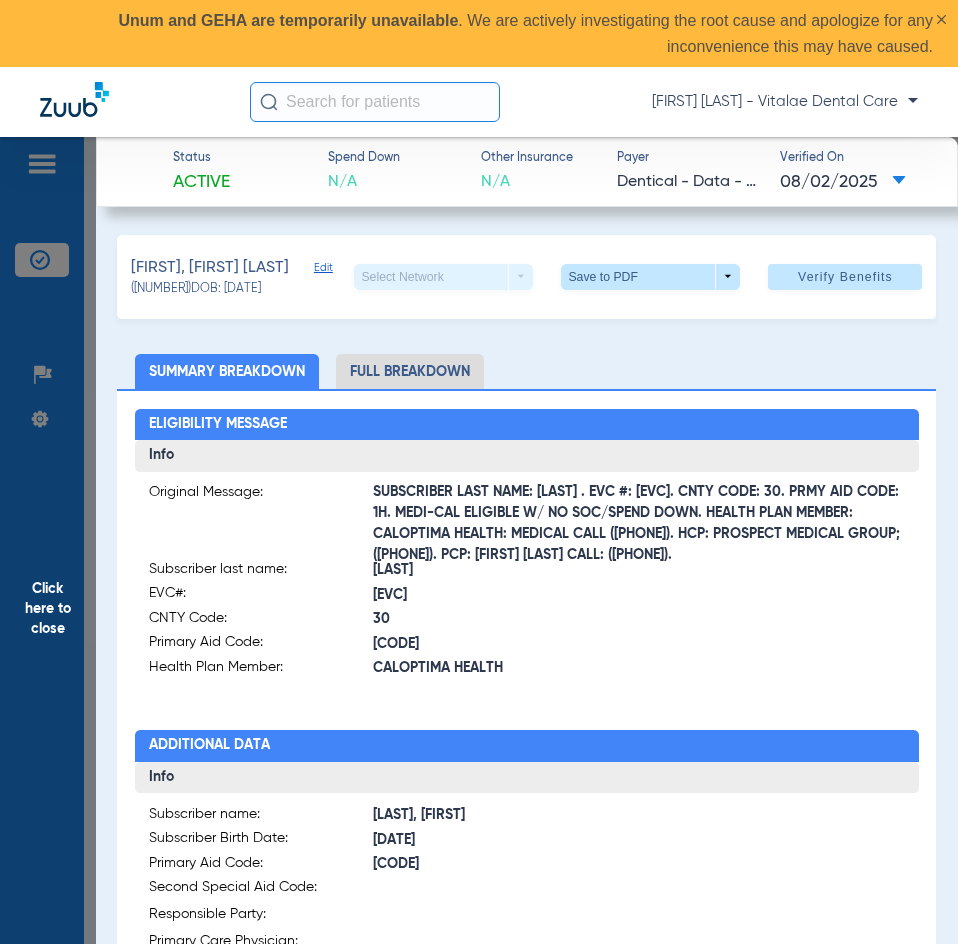 click on "Click here to close" 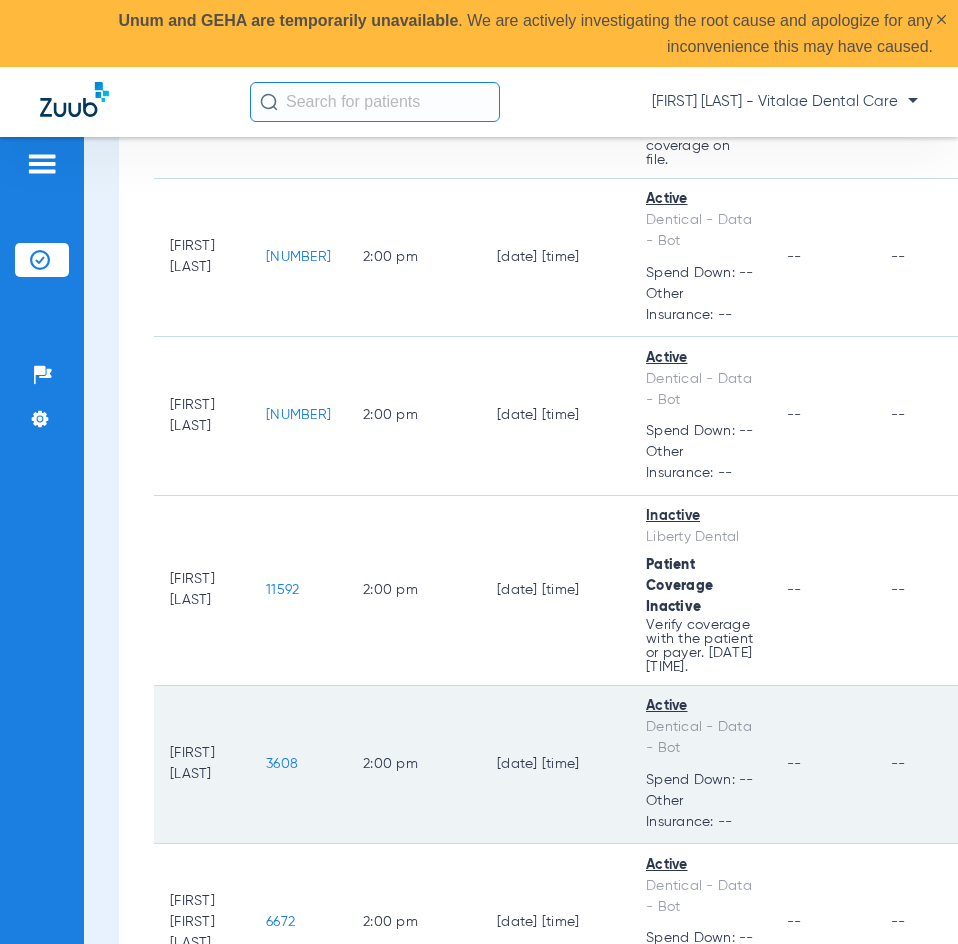 scroll, scrollTop: 2963, scrollLeft: 0, axis: vertical 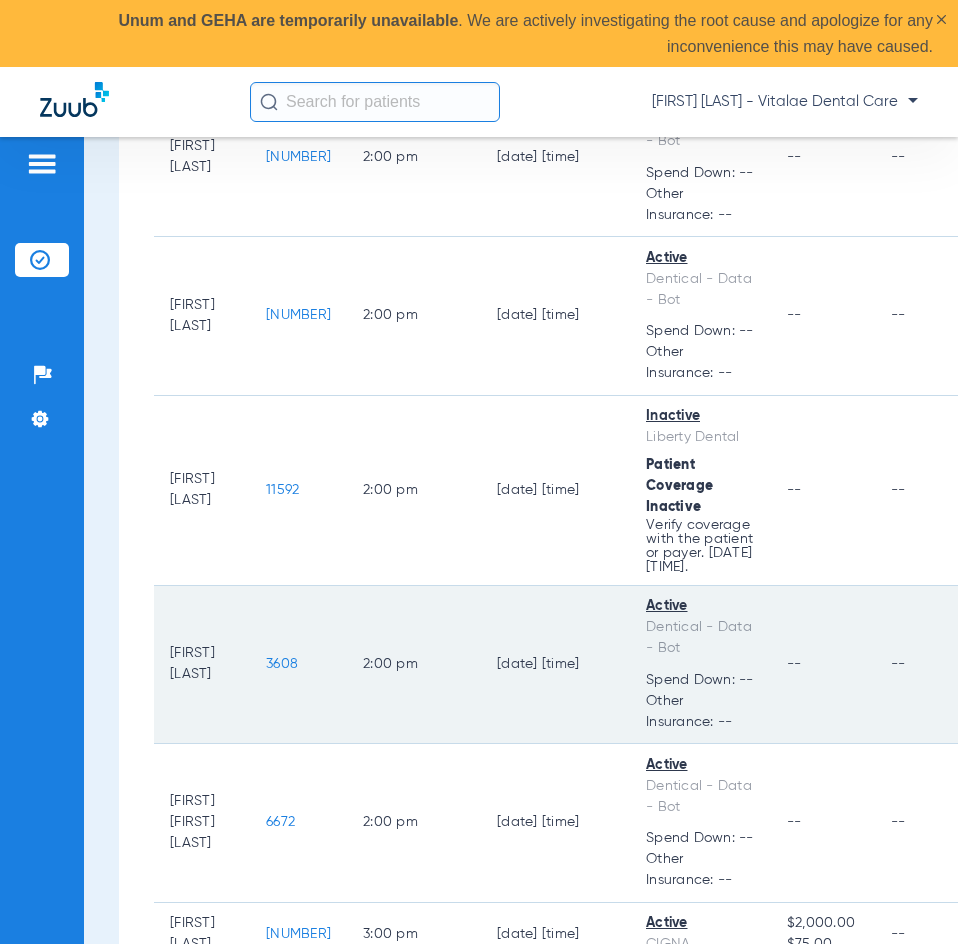 click on "3608" 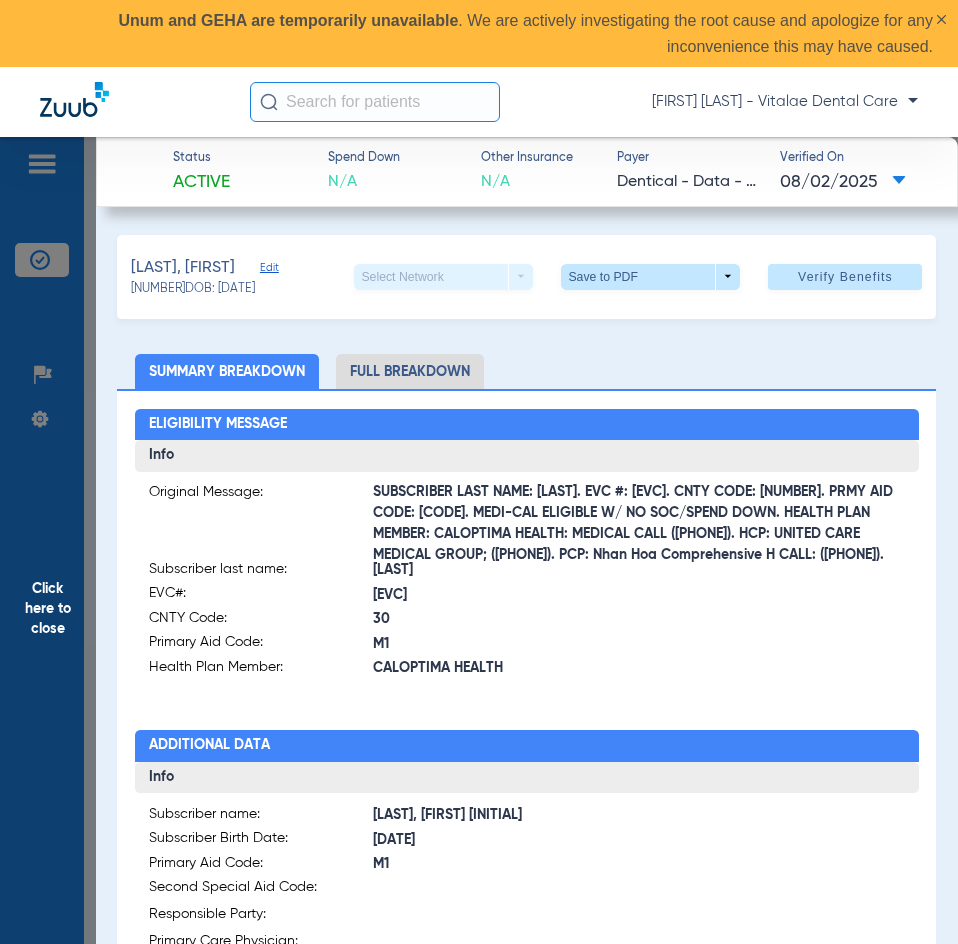 click on "Click here to close" 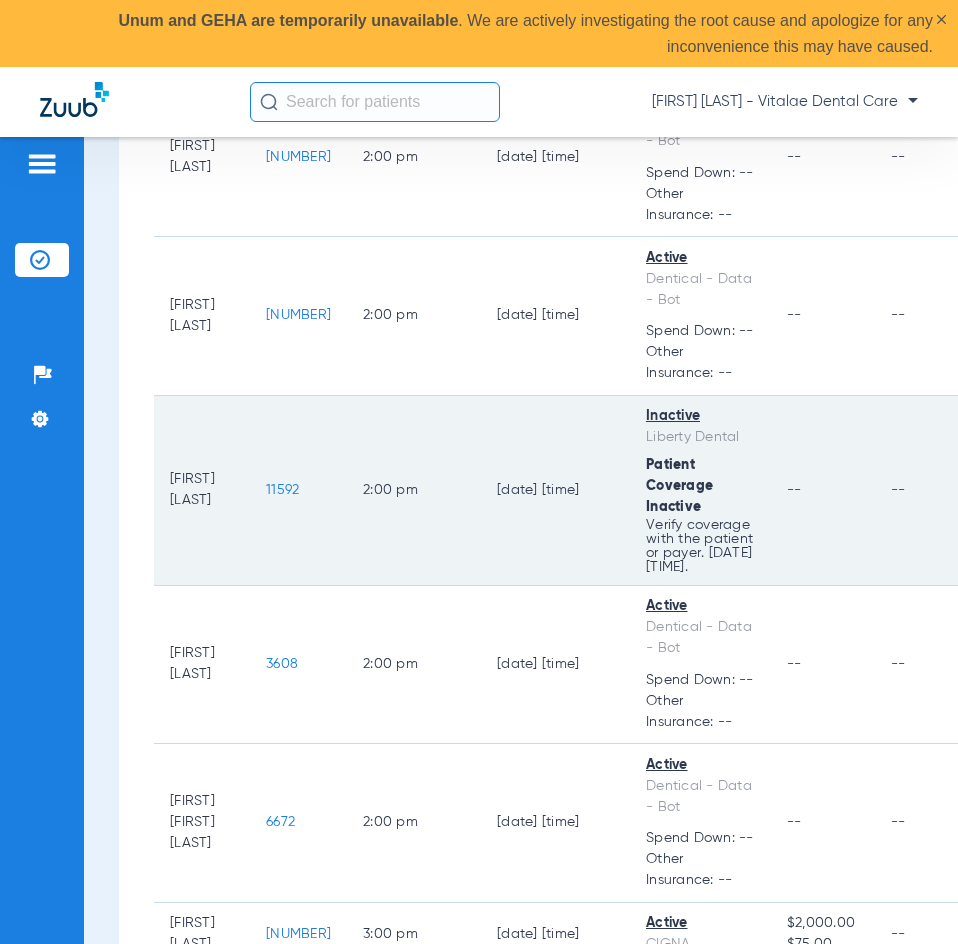 click on "11592" 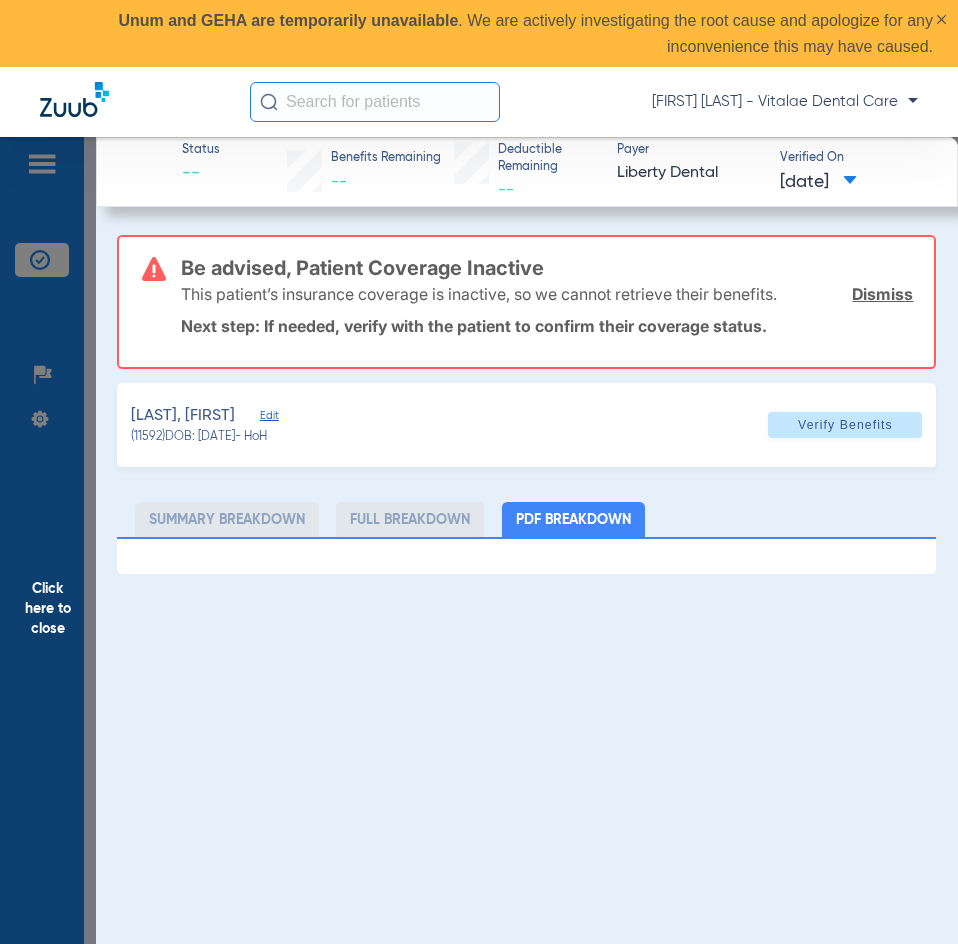 click on "Click here to close" 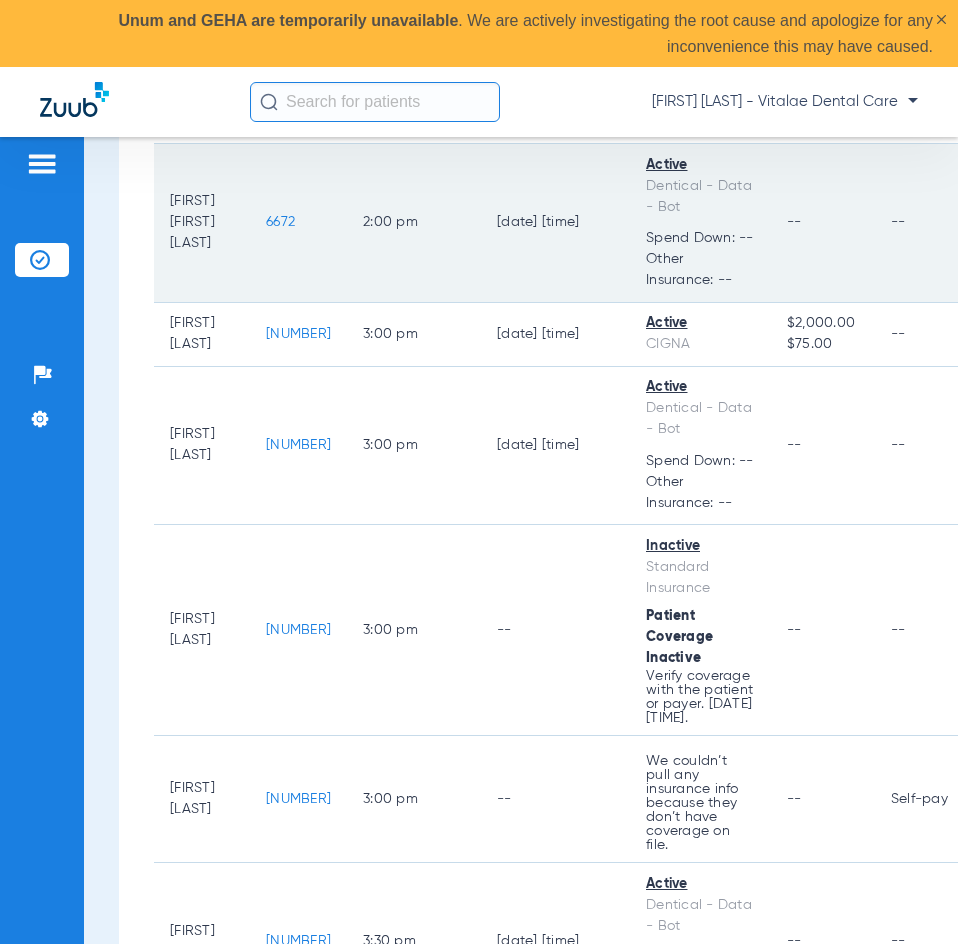 scroll, scrollTop: 3663, scrollLeft: 0, axis: vertical 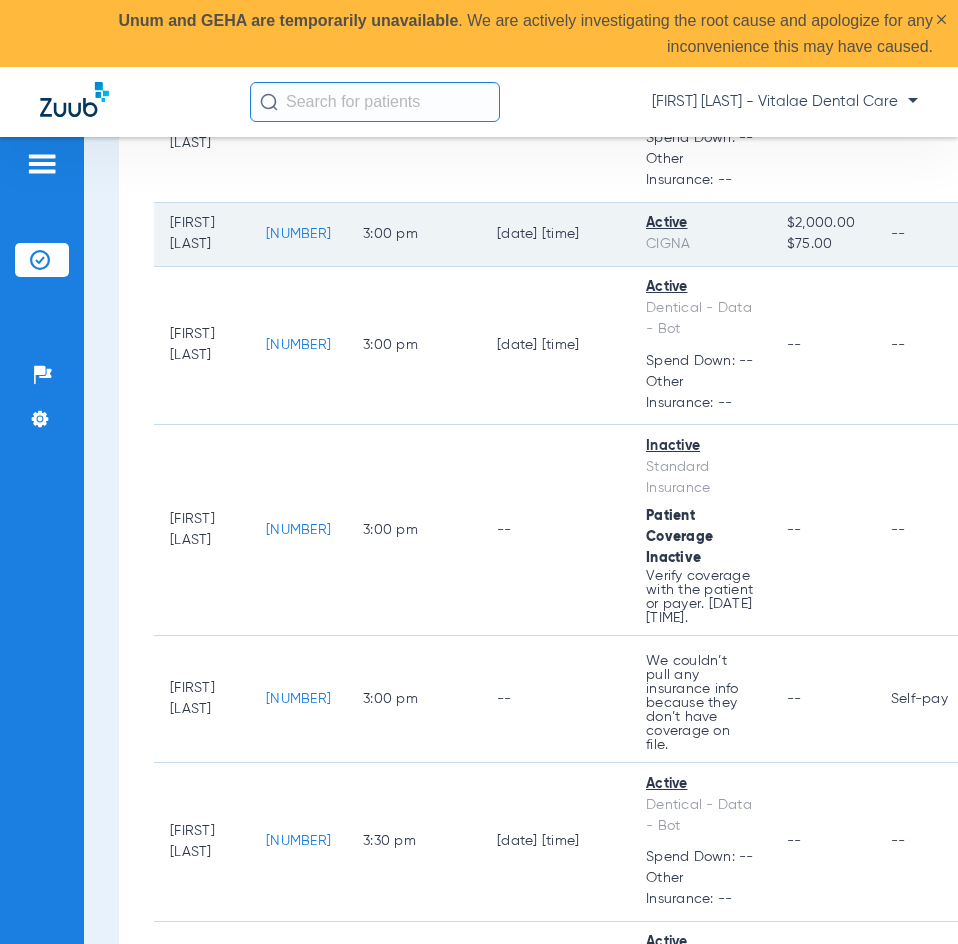 click on "[NUMBER]" 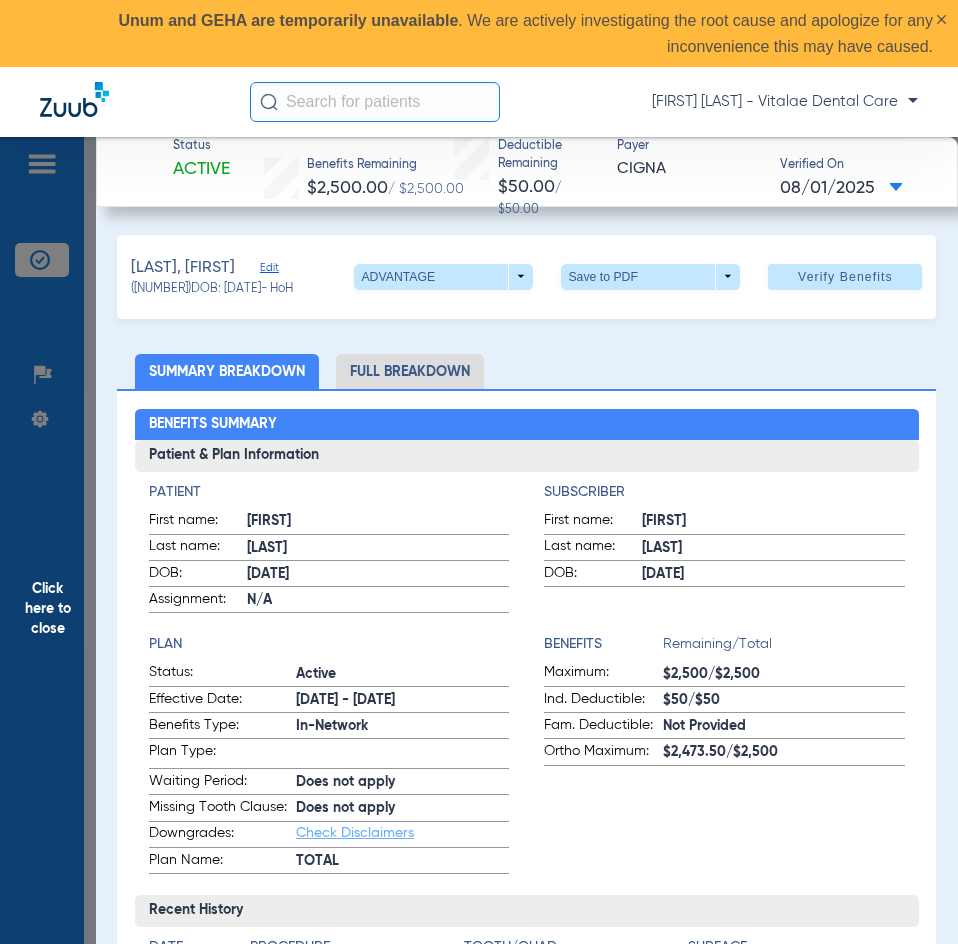 click on "Click here to close" 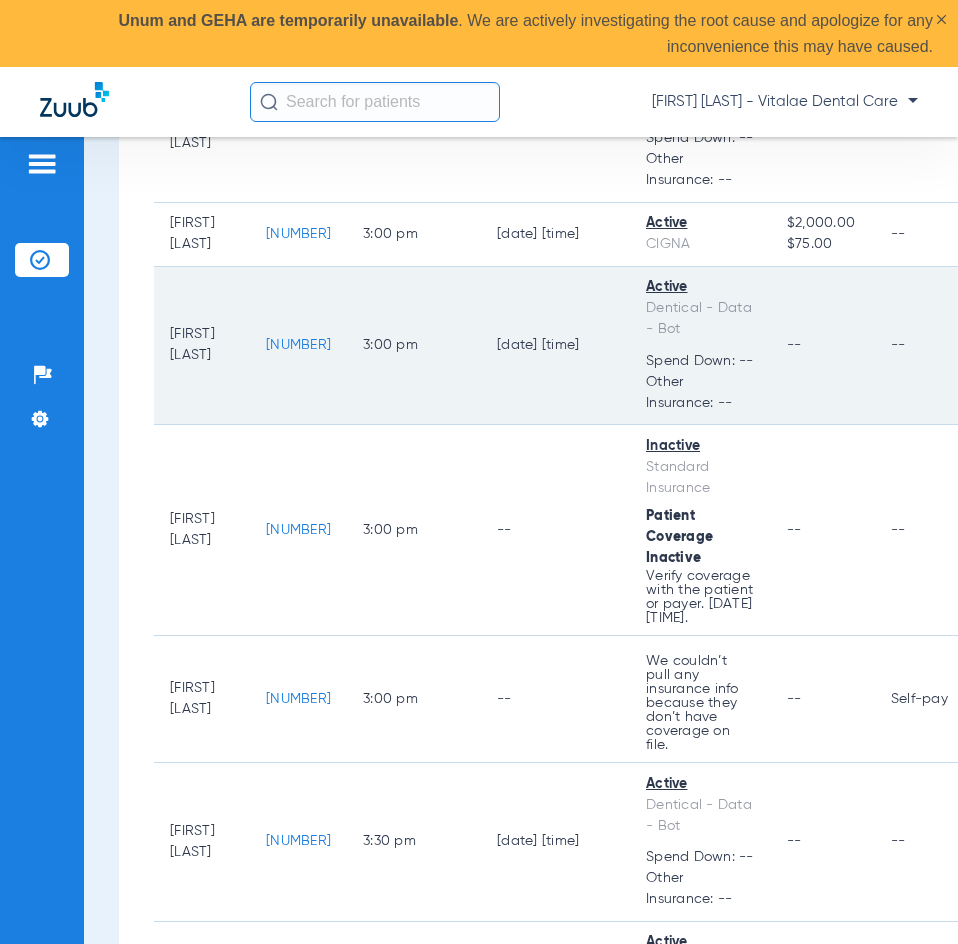click on "[NUMBER]" 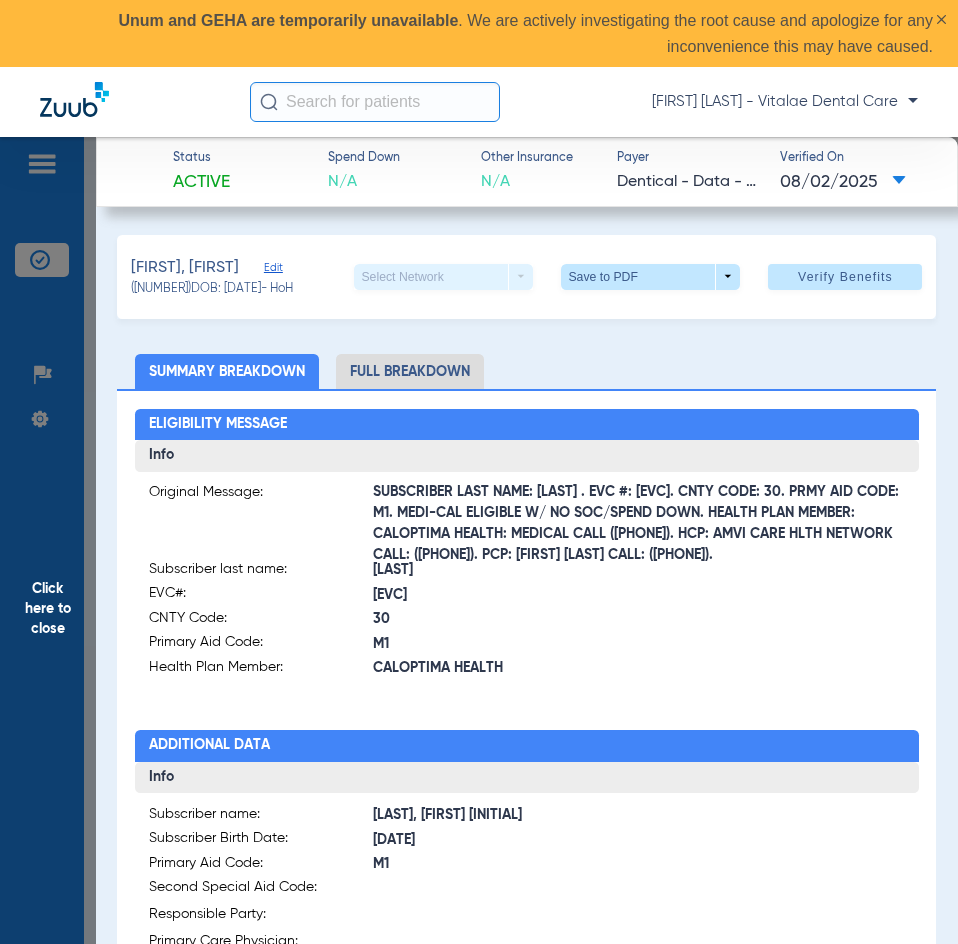 click on "Click here to close" 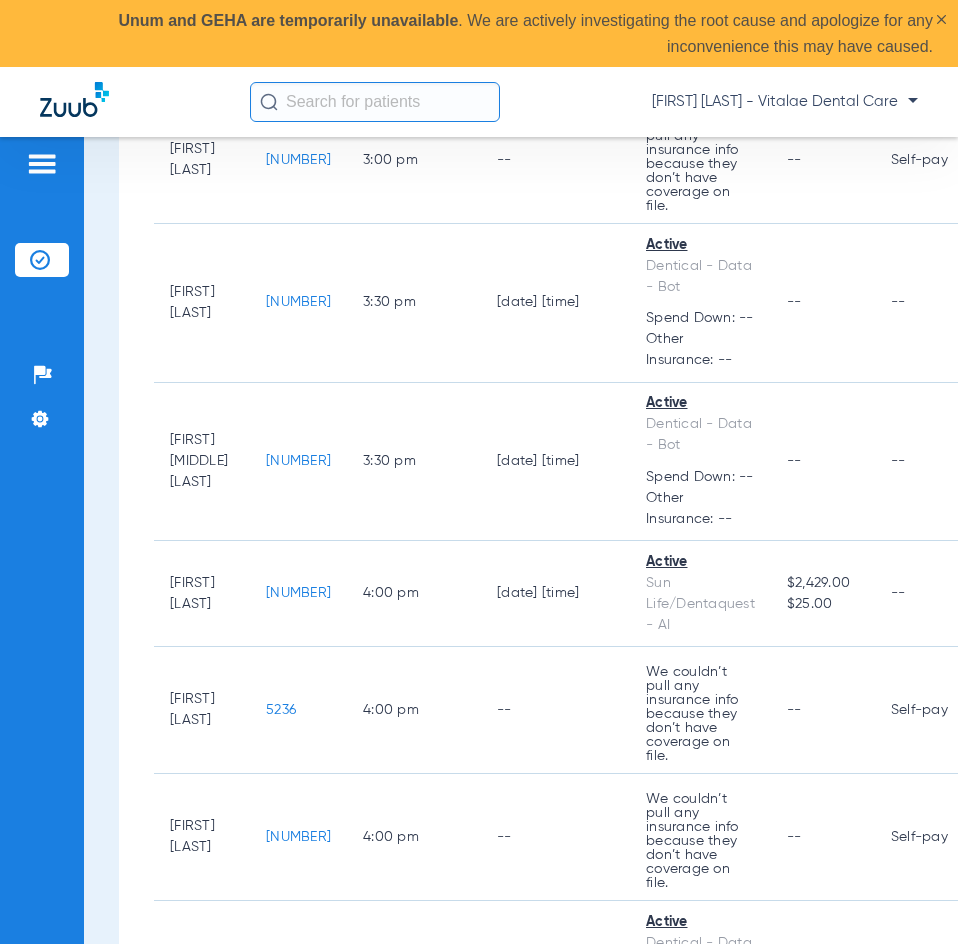 scroll, scrollTop: 4263, scrollLeft: 0, axis: vertical 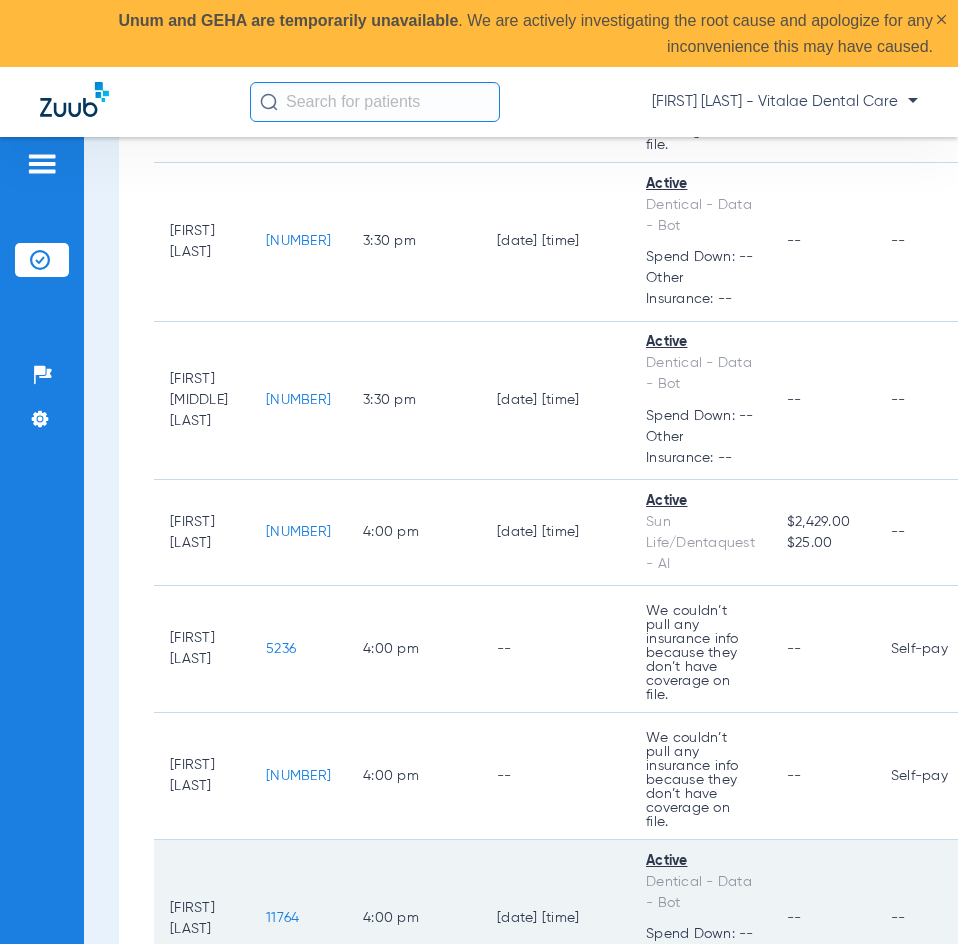 click on "11764" 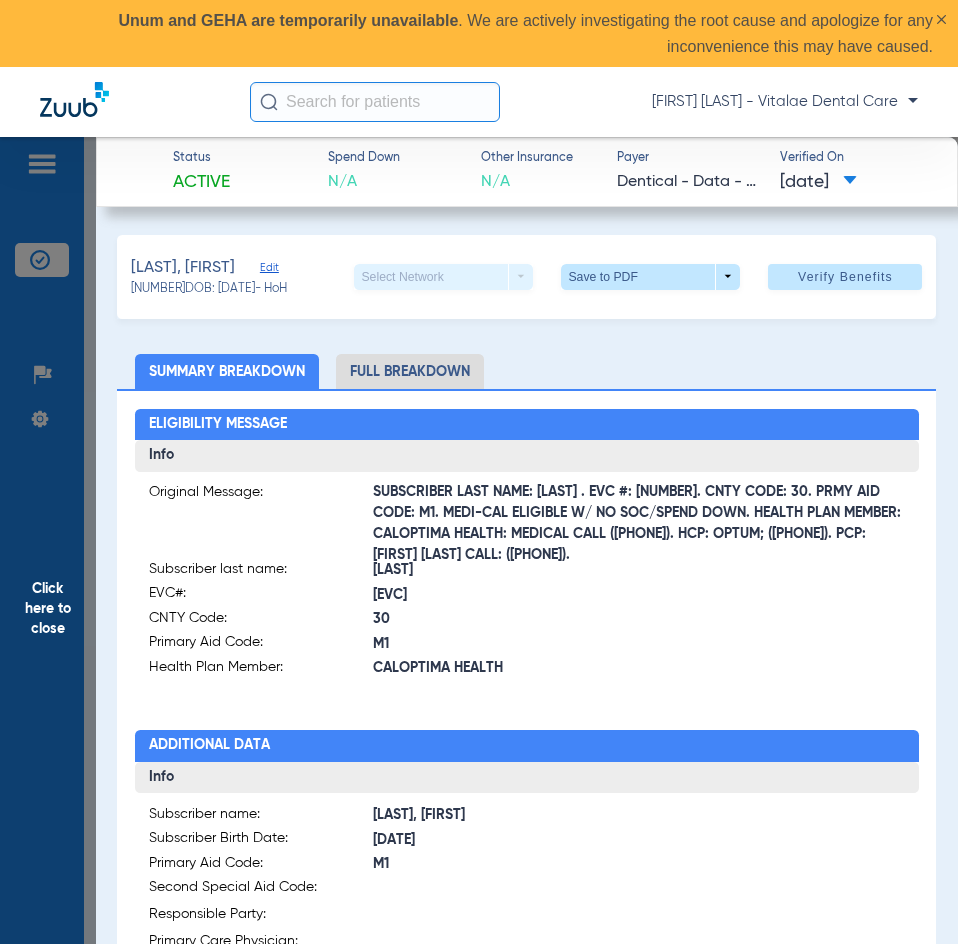 click on "Click here to close" 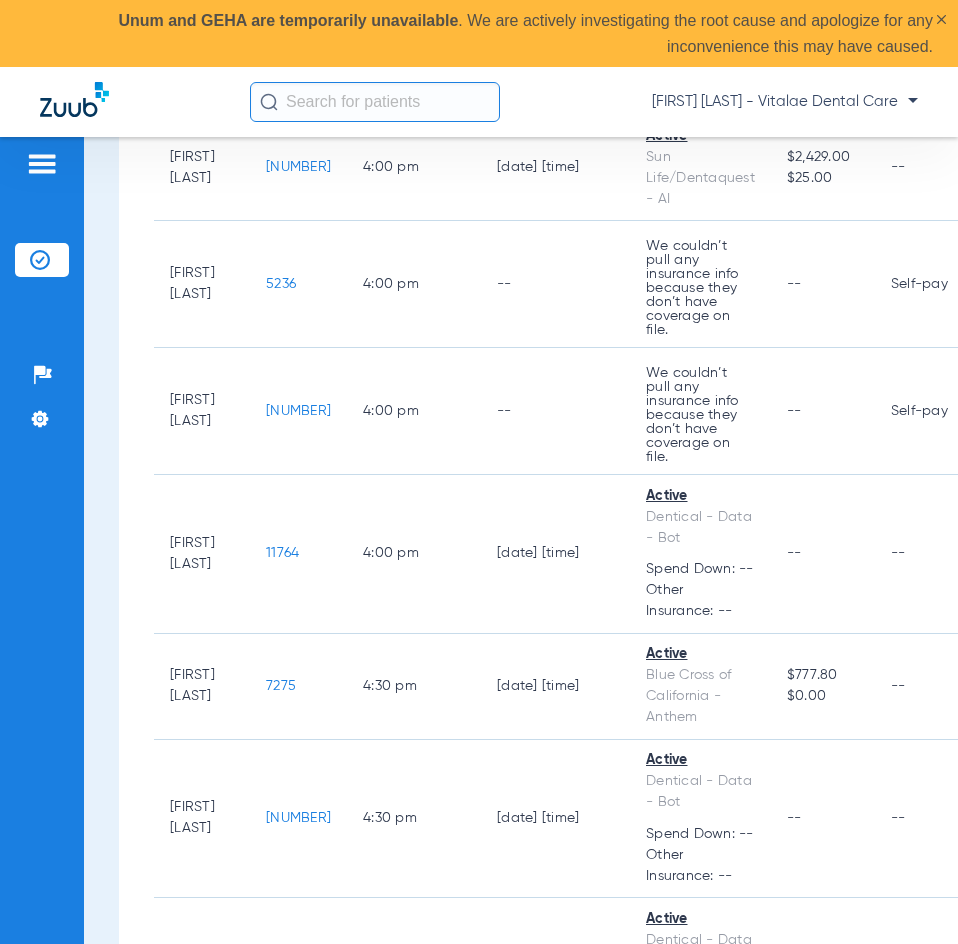 scroll, scrollTop: 4663, scrollLeft: 0, axis: vertical 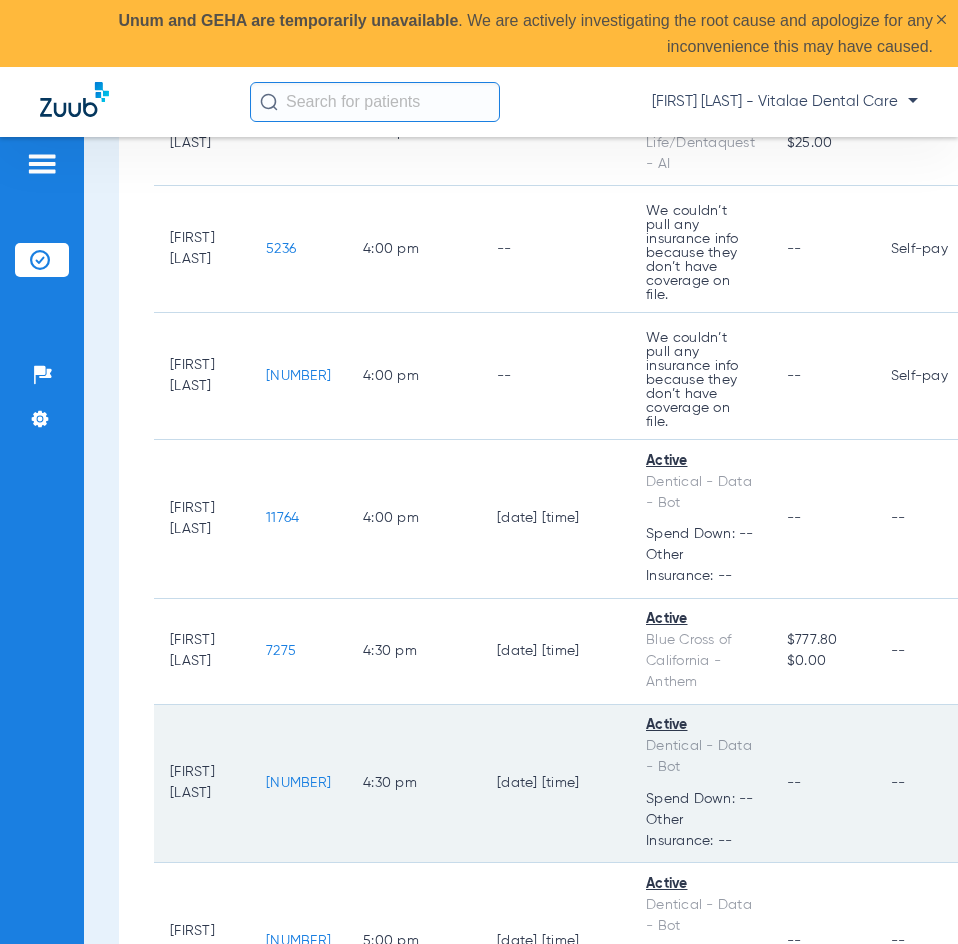 click on "[NUMBER]" 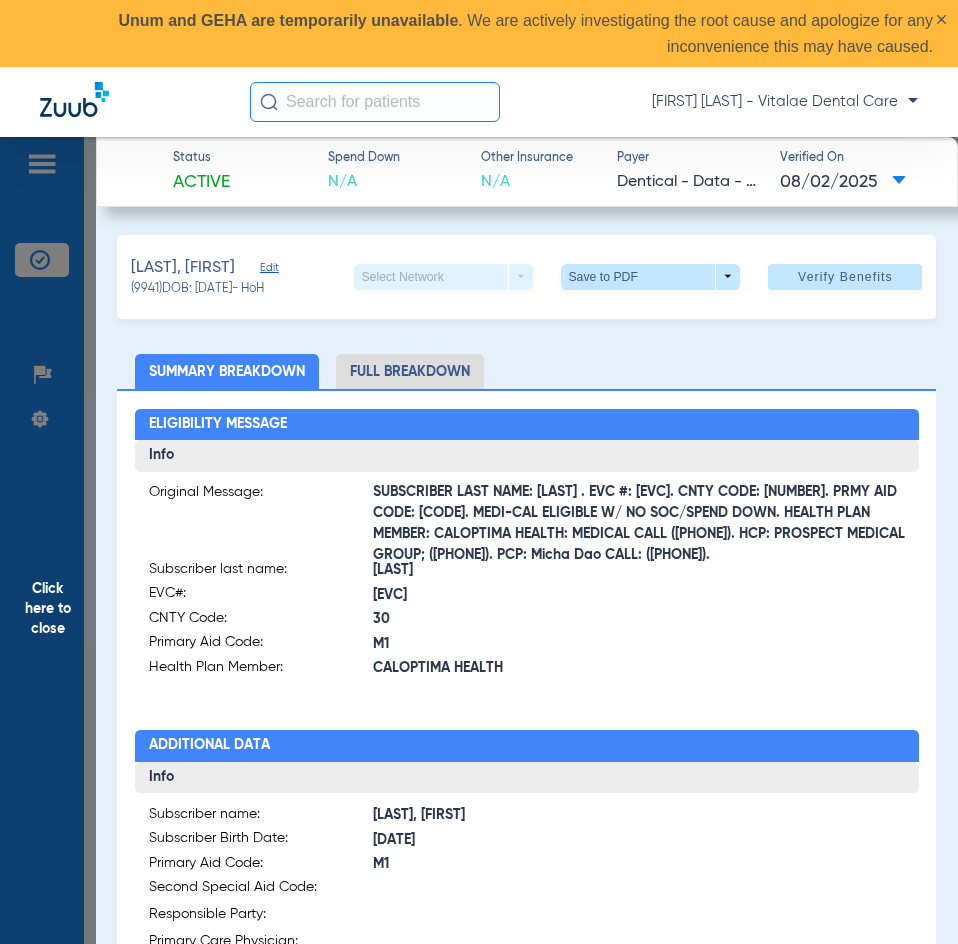 click on "Click here to close" 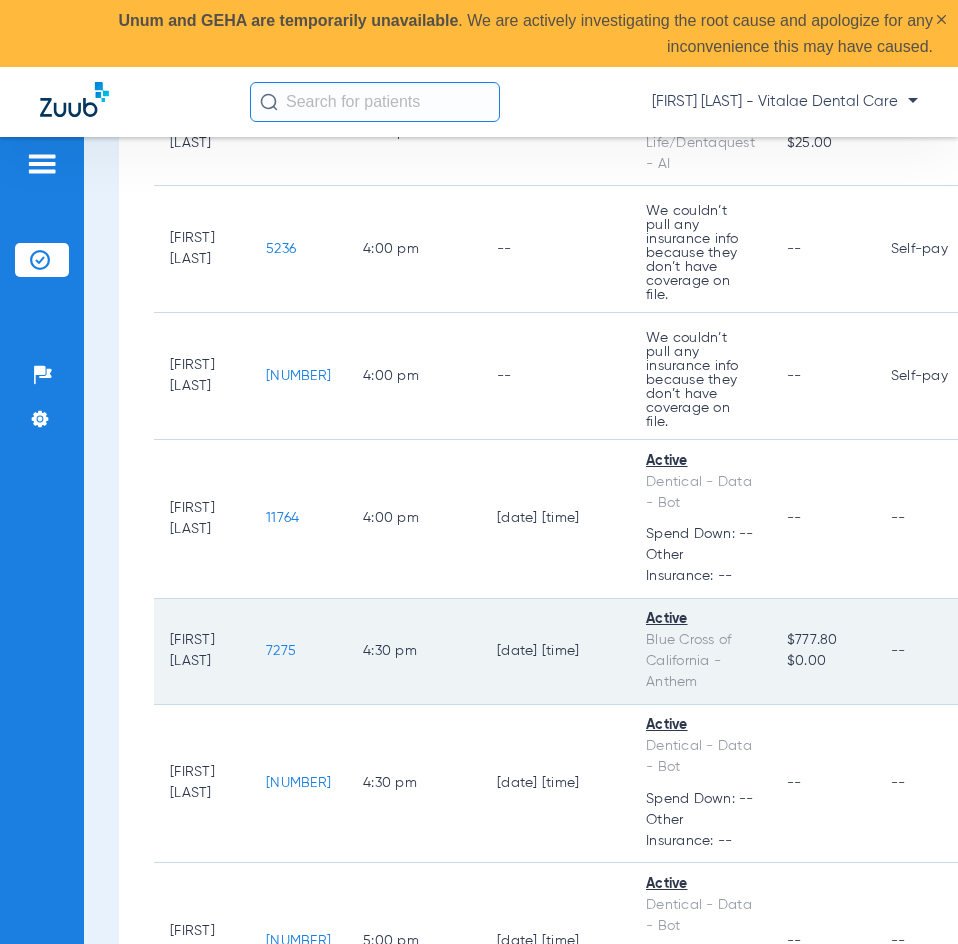 click on "7275" 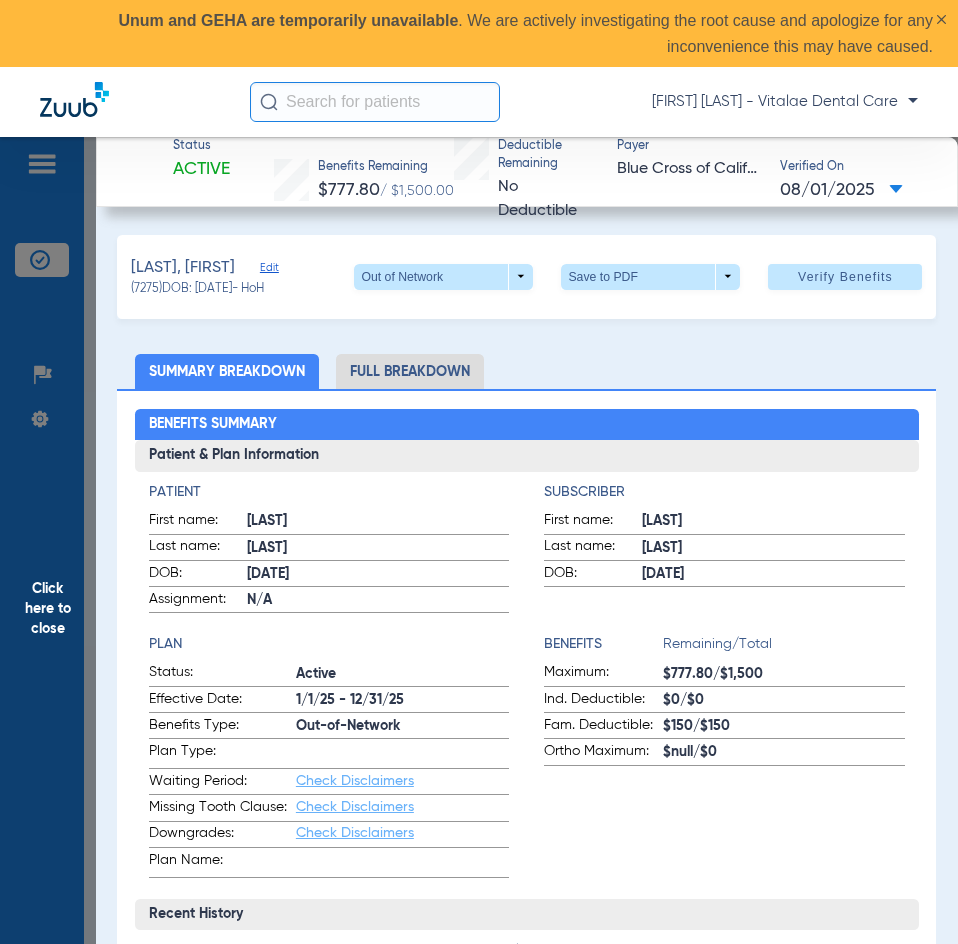 click on "Click here to close" 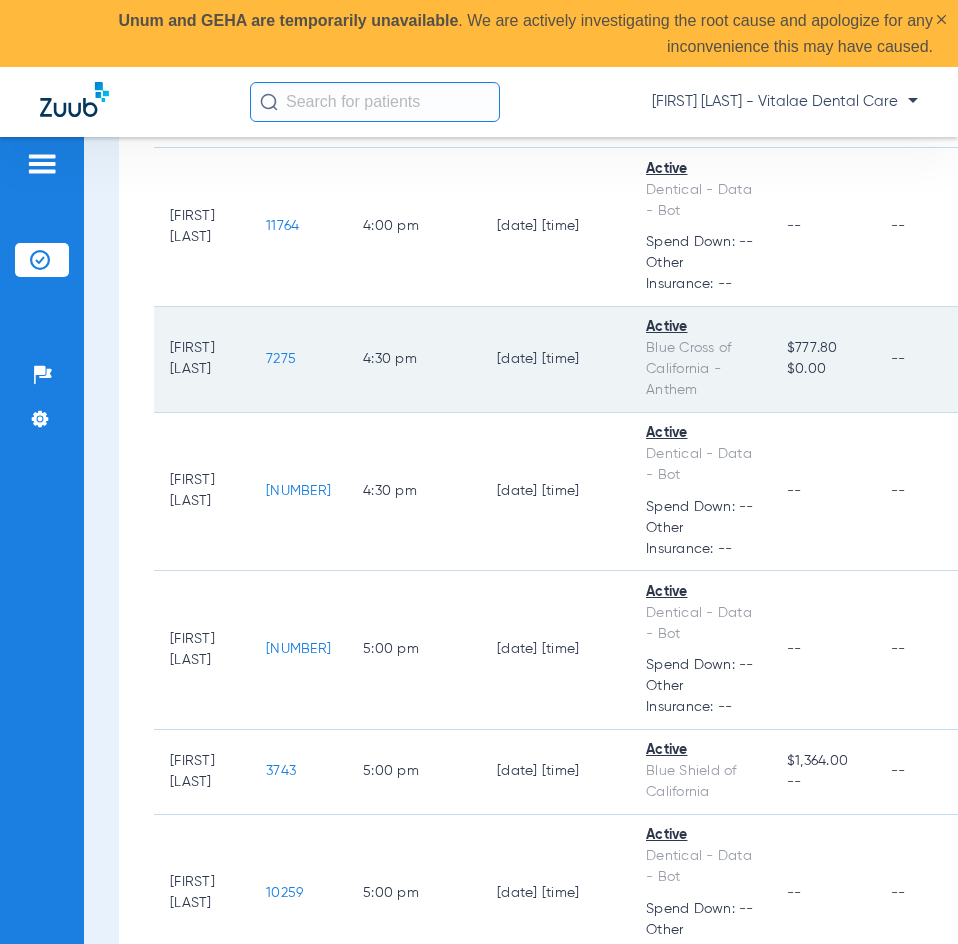 scroll, scrollTop: 5063, scrollLeft: 0, axis: vertical 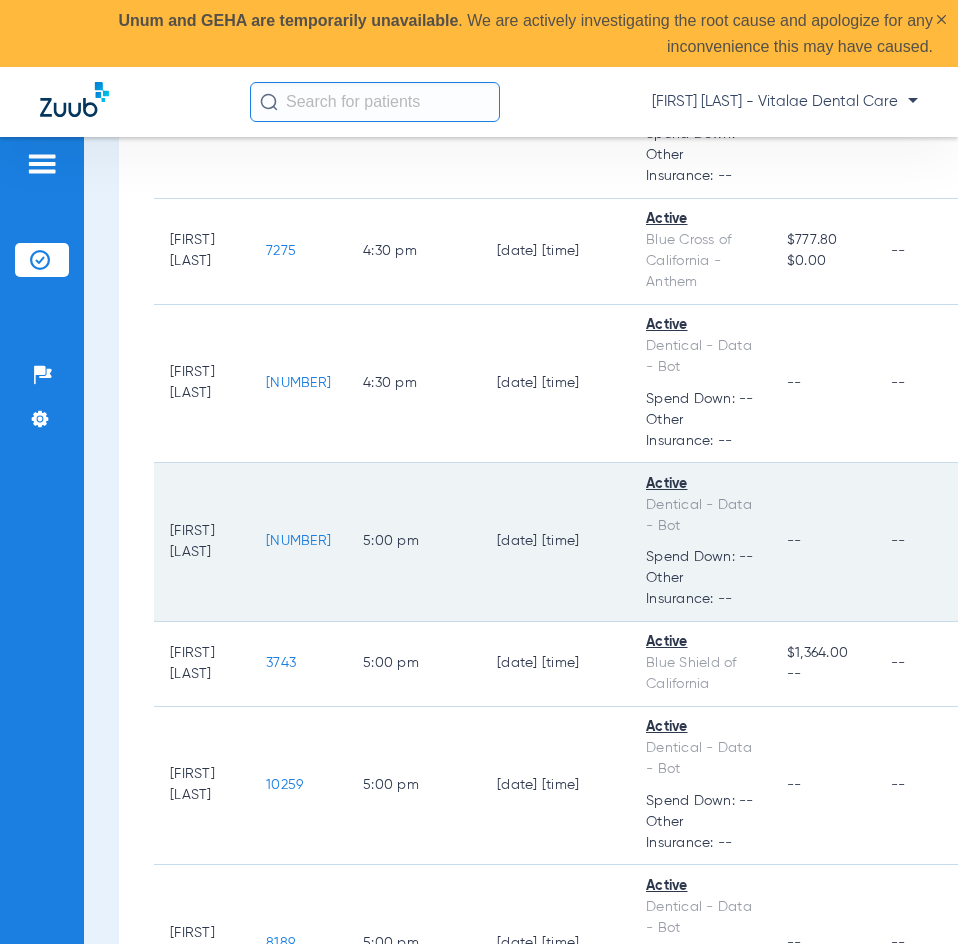 click on "[NUMBER]" 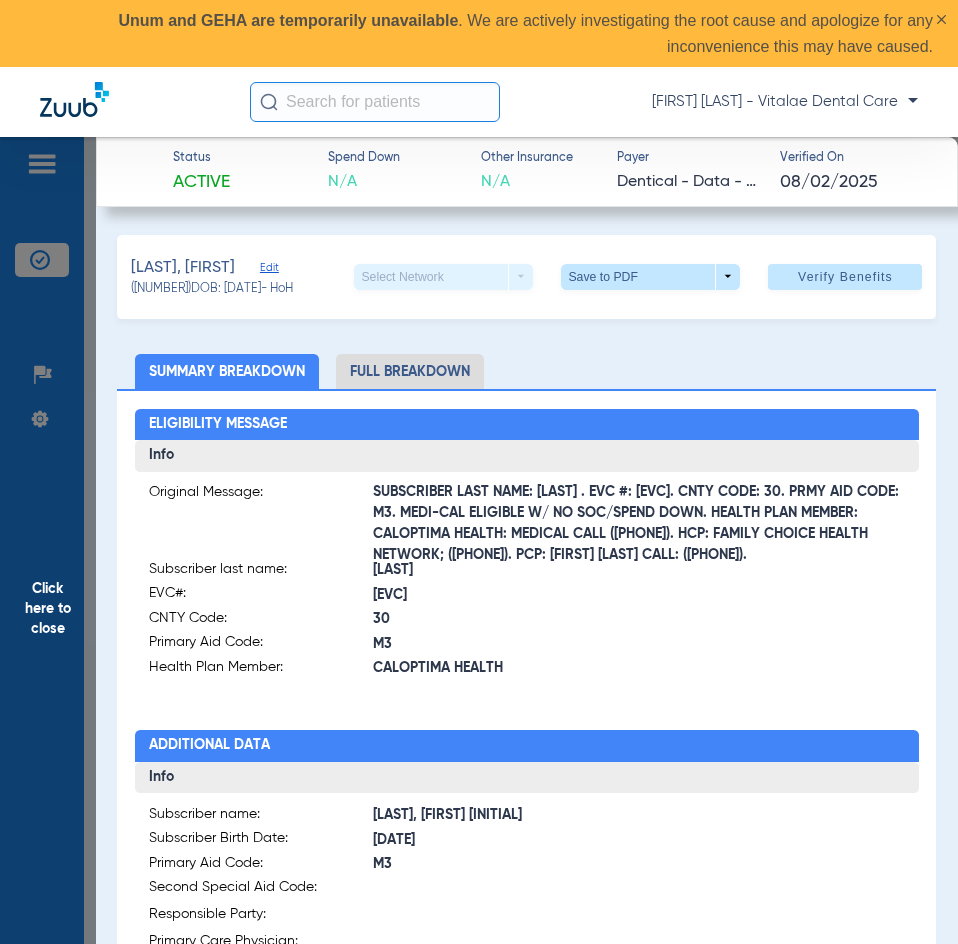 click on "Click here to close" 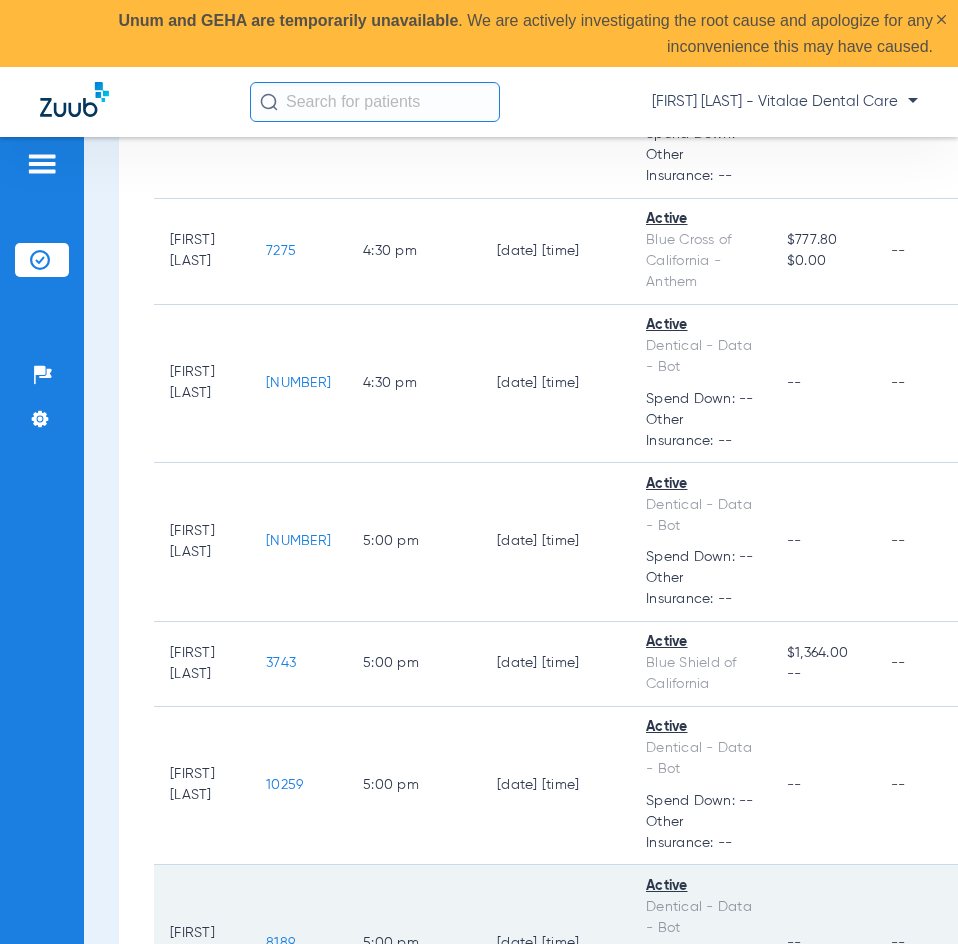 click on "8189" 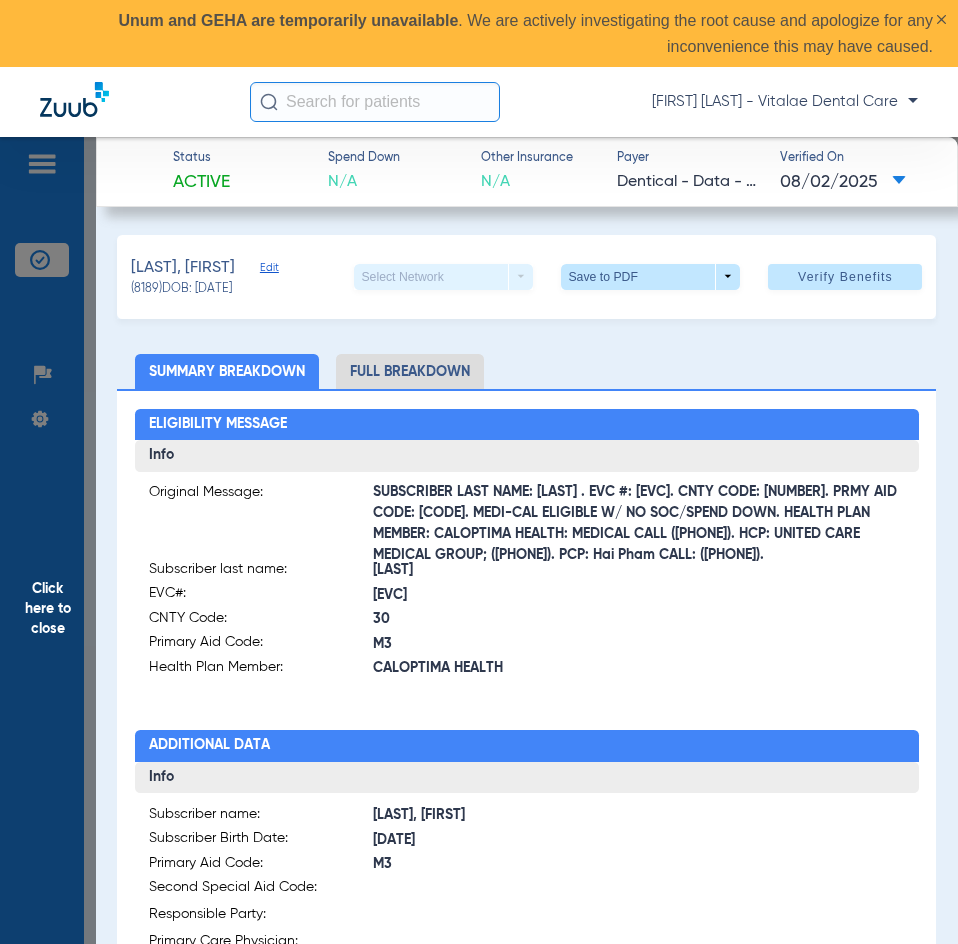 click on "Click here to close" 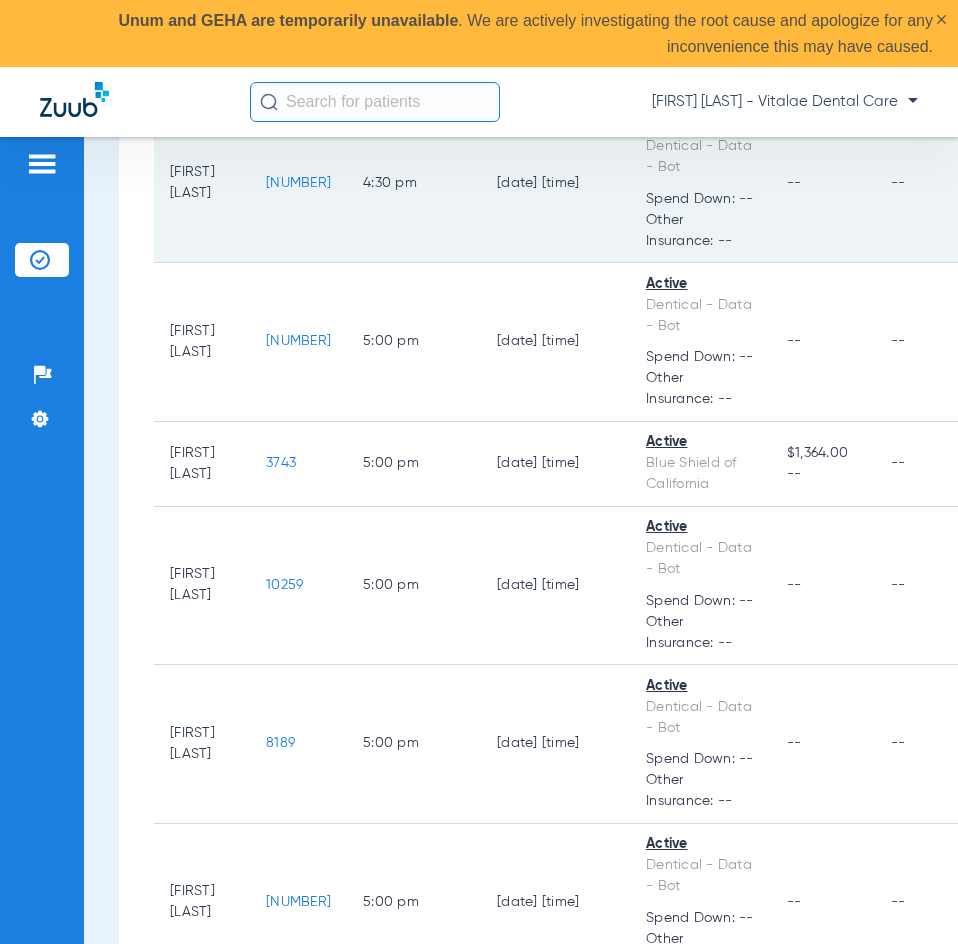 scroll, scrollTop: 5285, scrollLeft: 0, axis: vertical 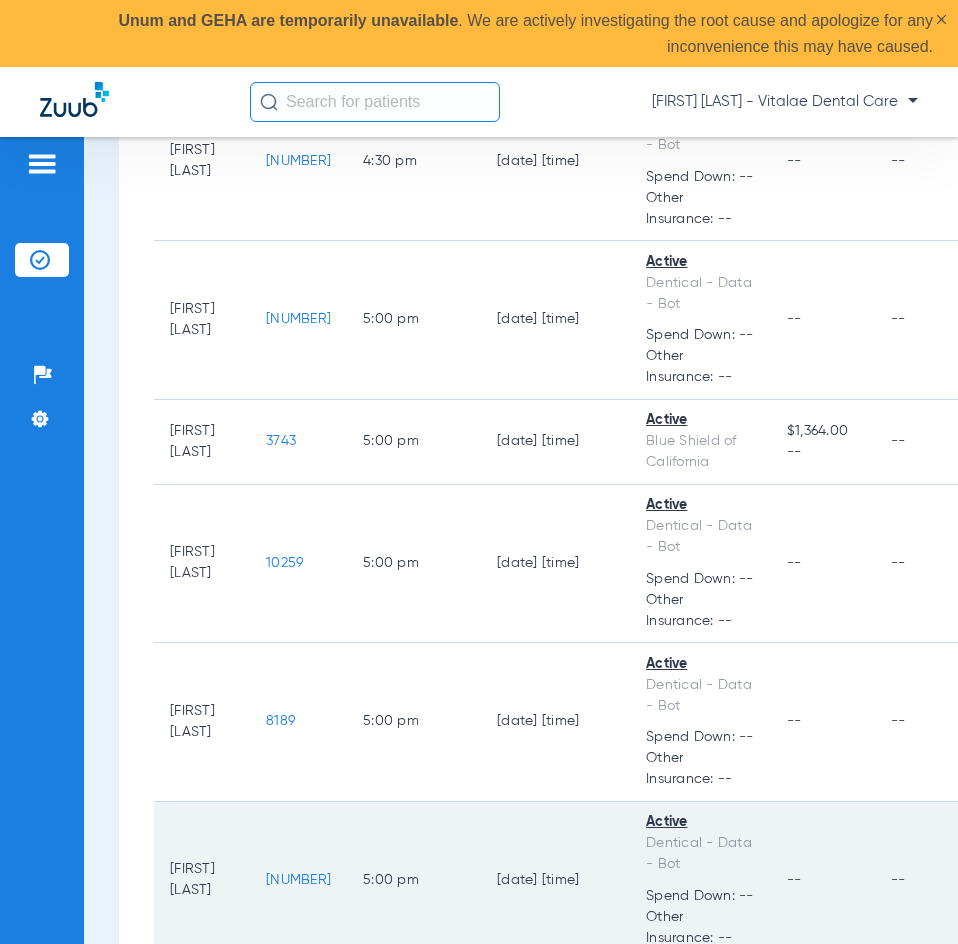 click on "[NUMBER]" 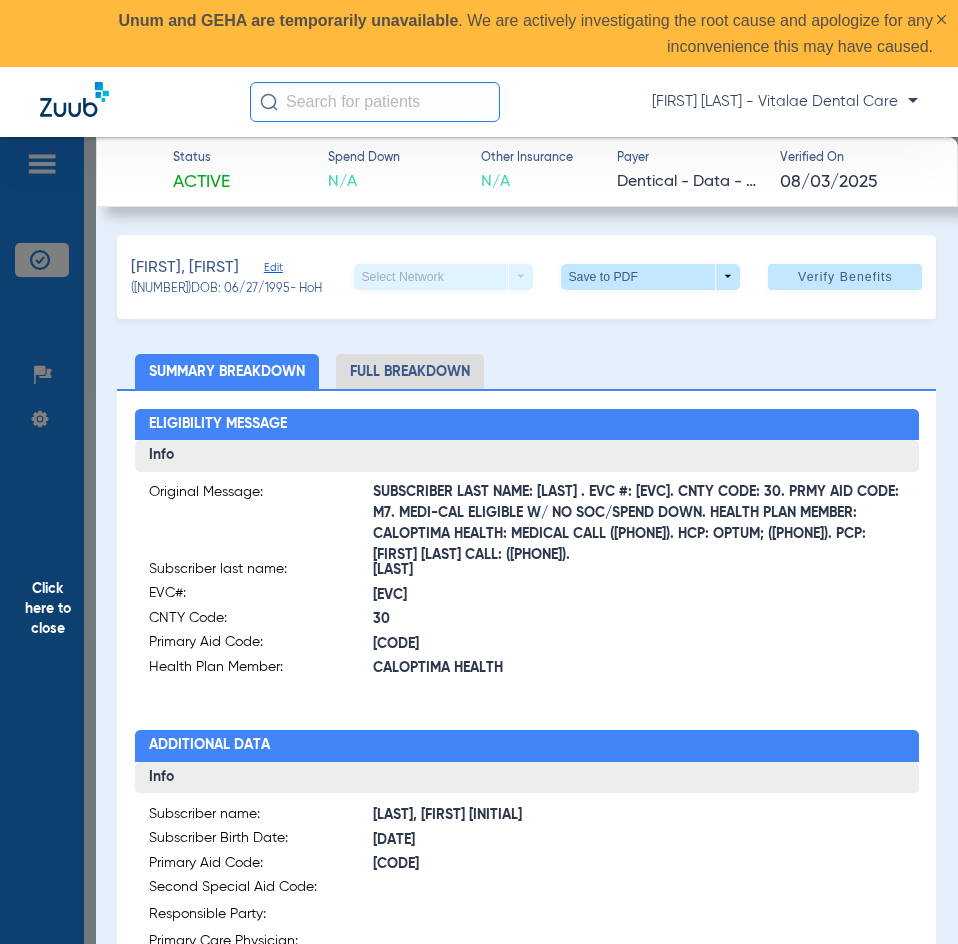 click on "Click here to close" 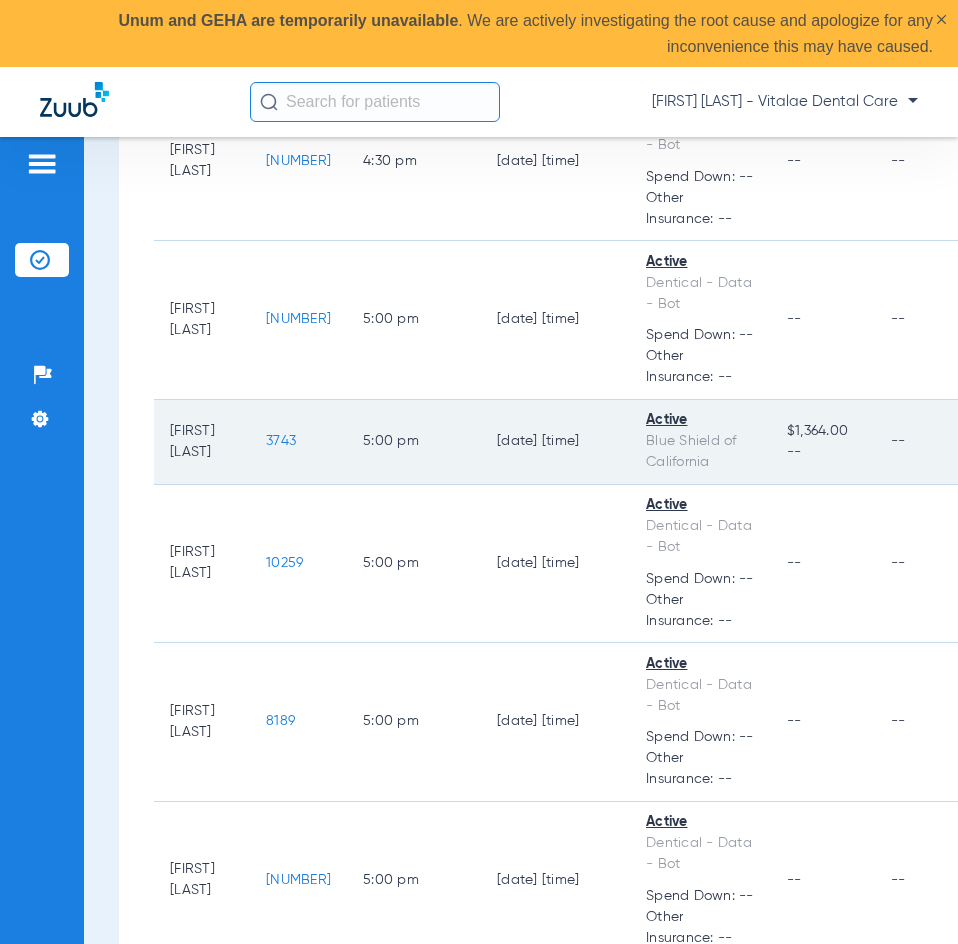 click on "3743" 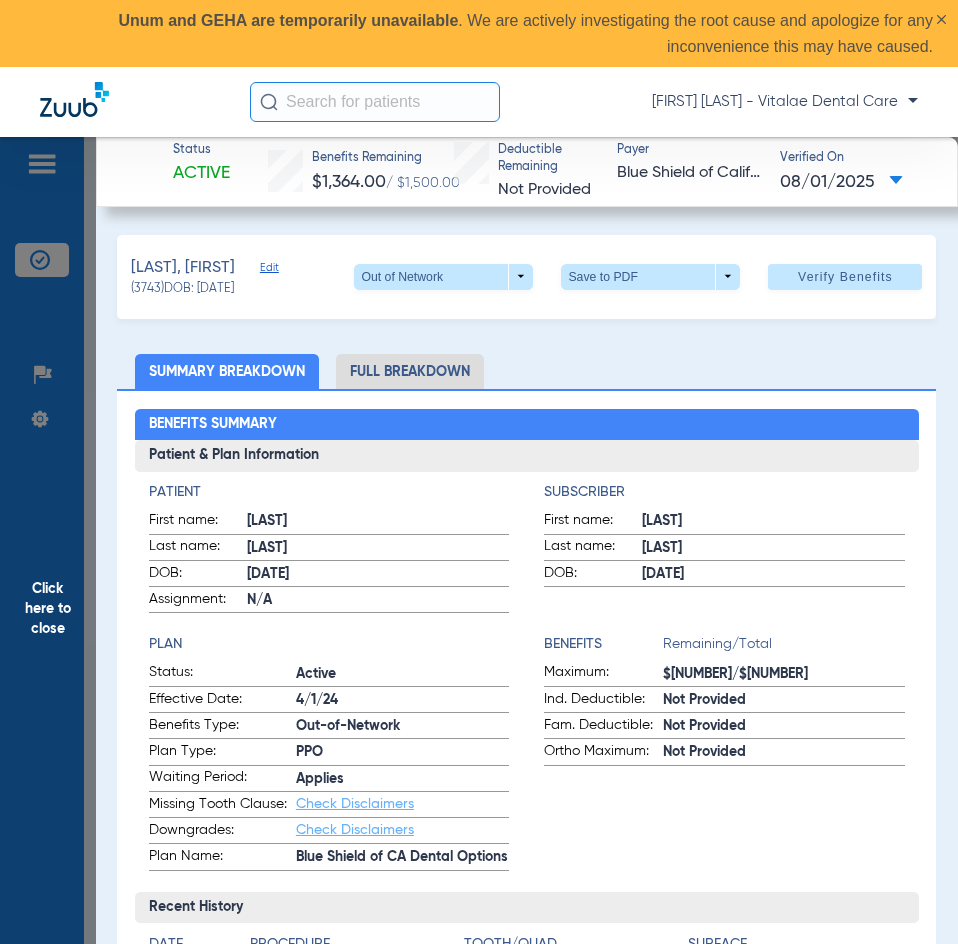 click on "Click here to close" 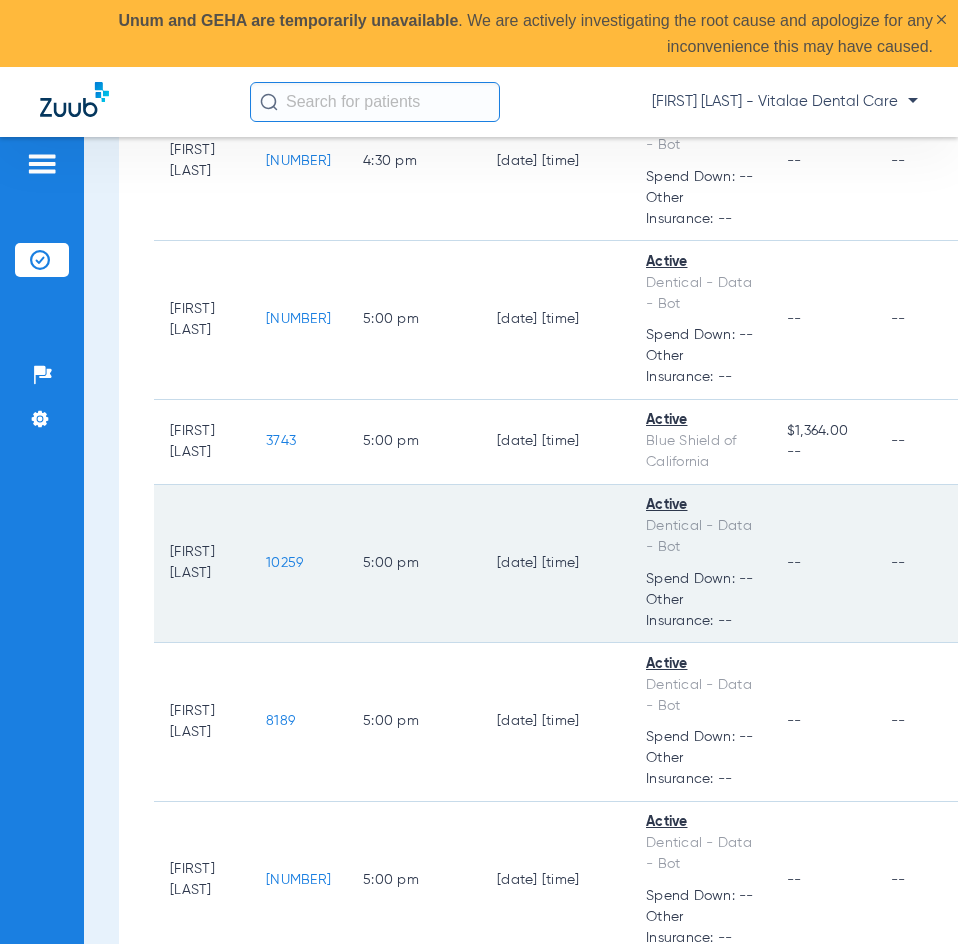 click on "10259" 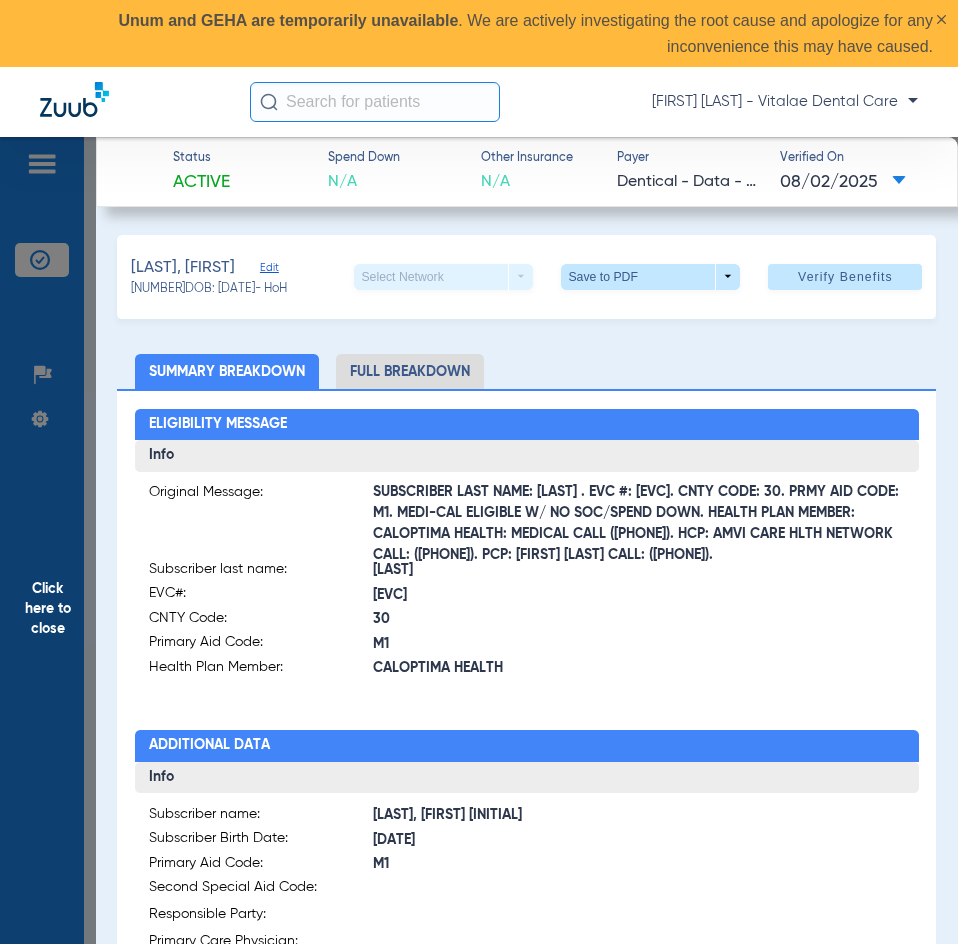 click on "Click here to close" 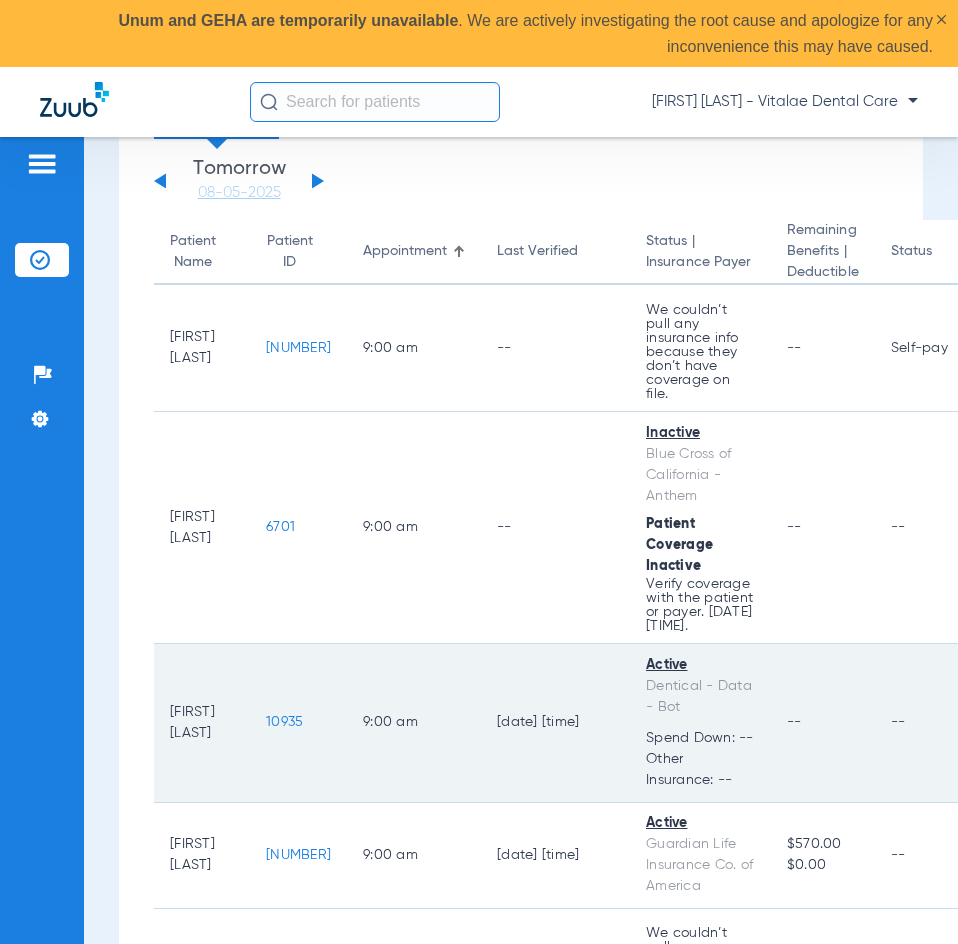scroll, scrollTop: 0, scrollLeft: 0, axis: both 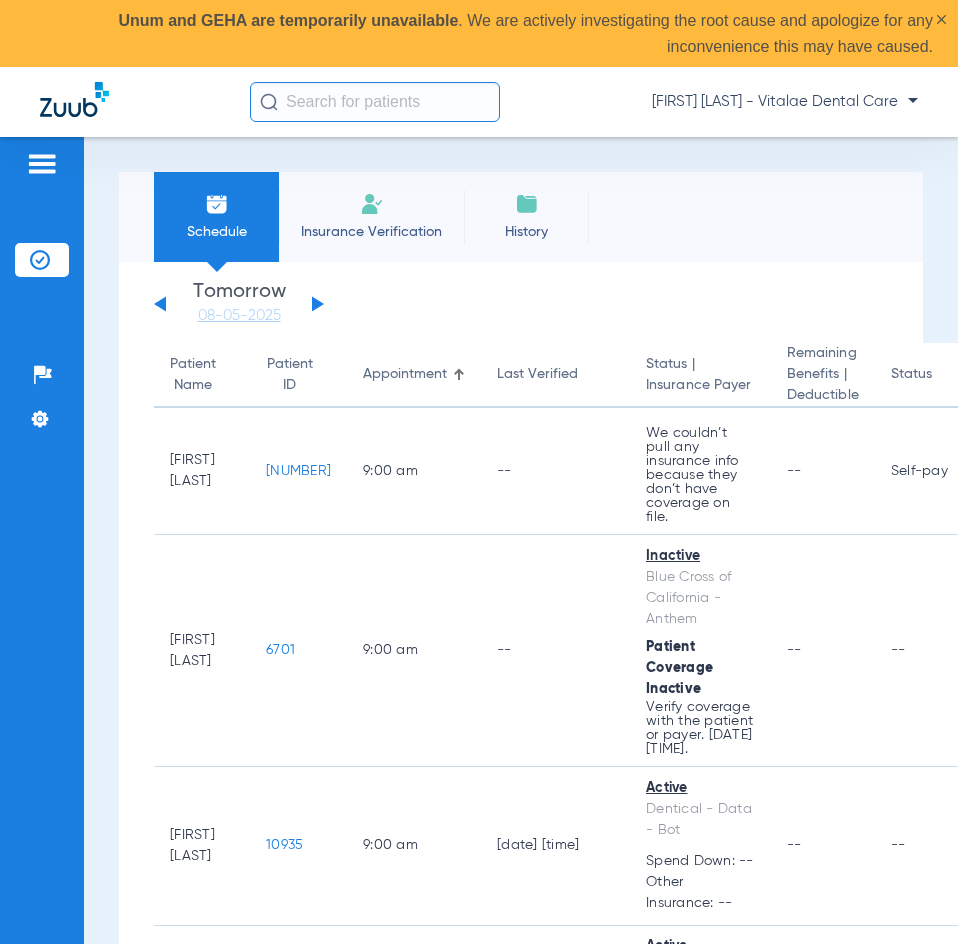 click 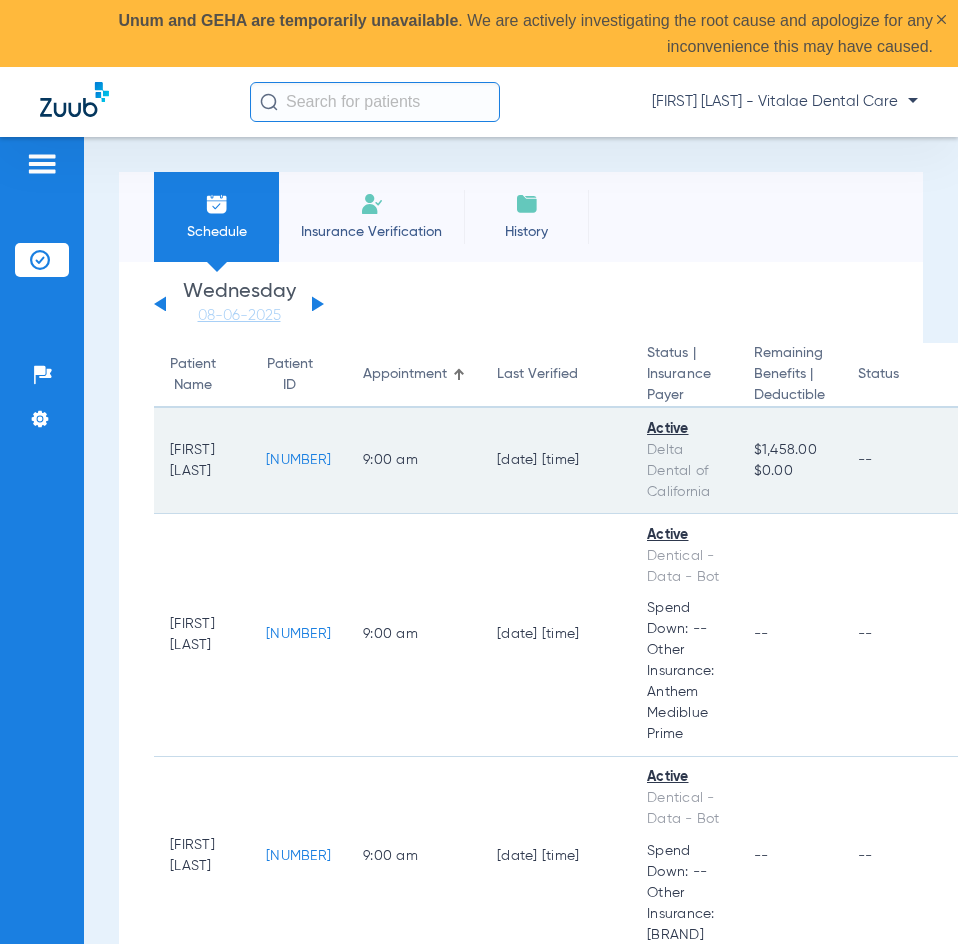 click on "[NUMBER]" 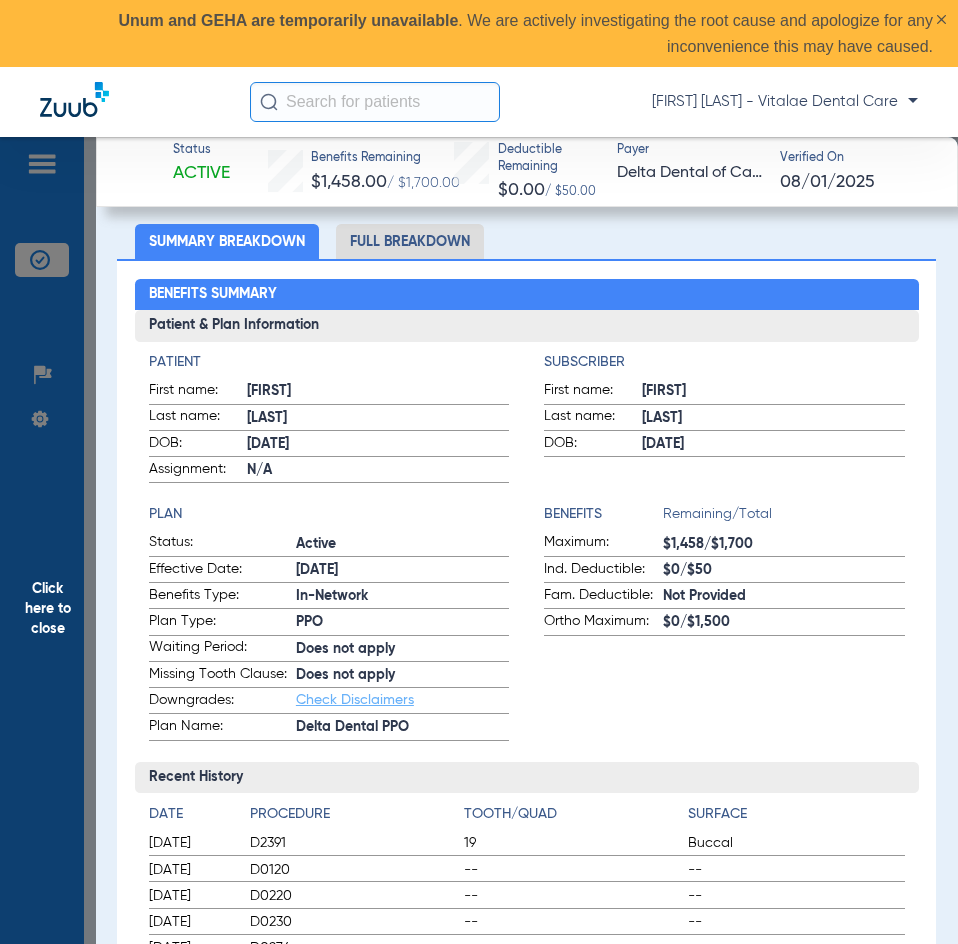 scroll, scrollTop: 200, scrollLeft: 0, axis: vertical 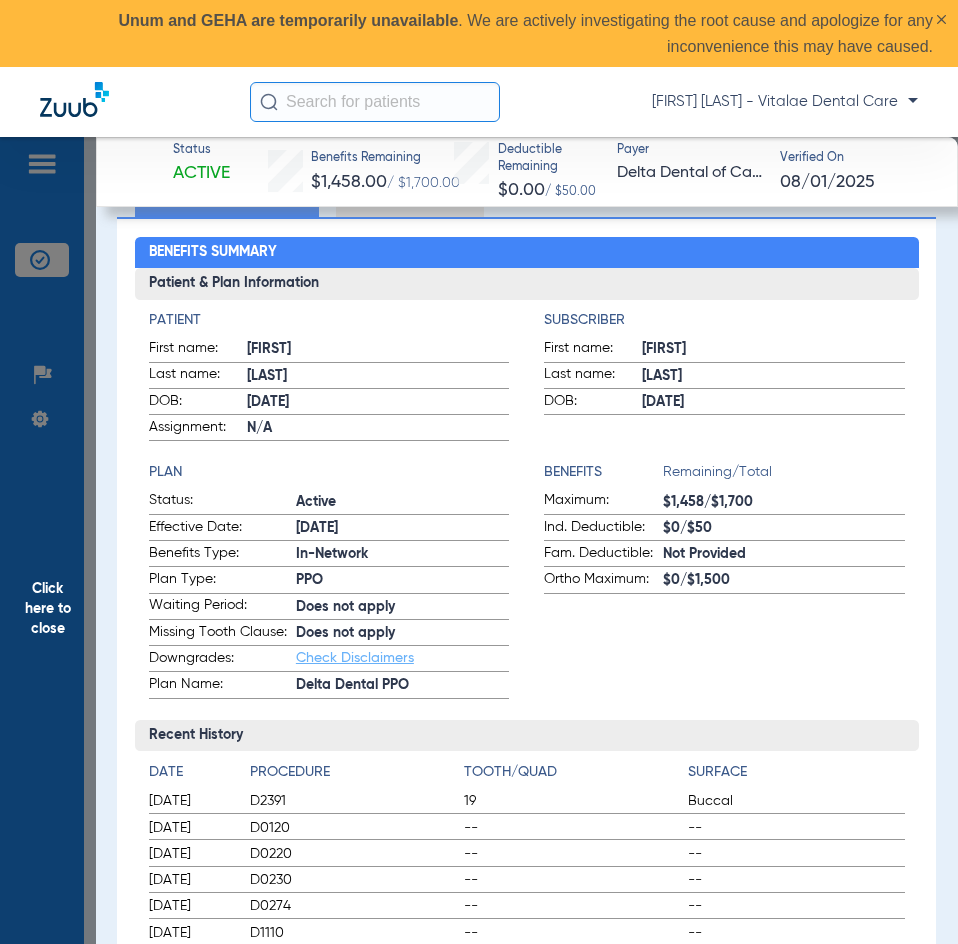 click on "Click here to close" 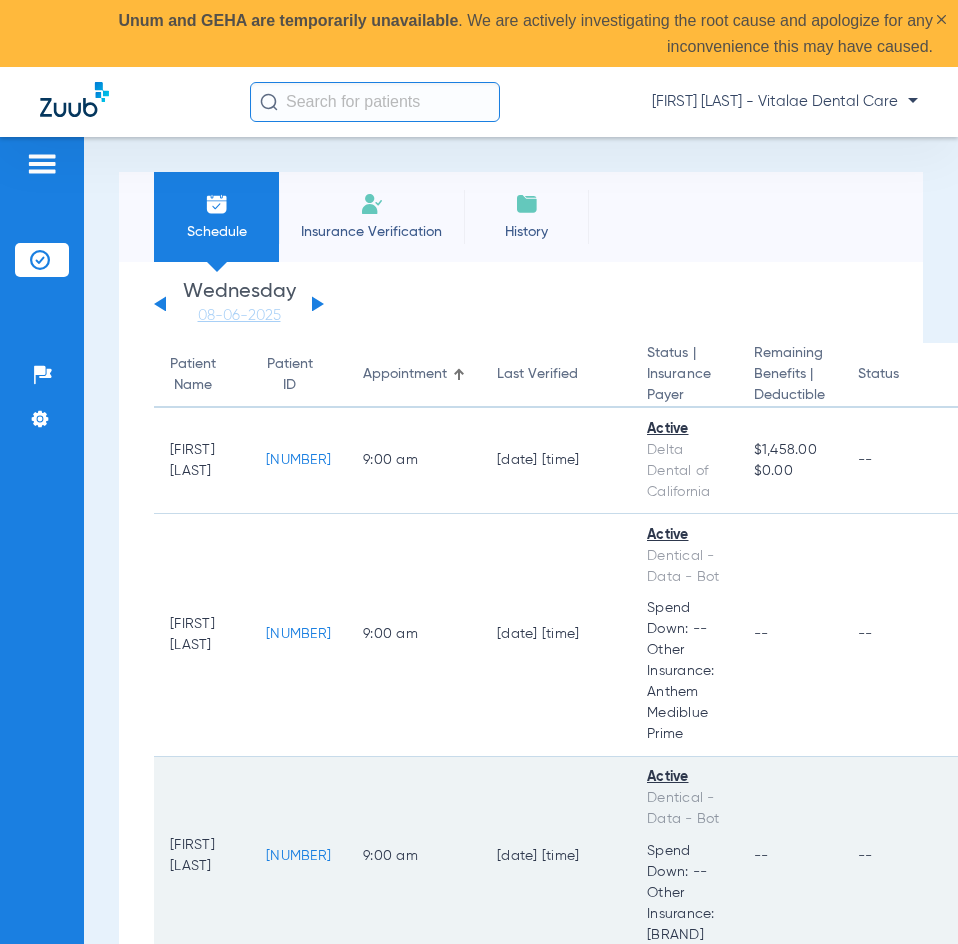 scroll, scrollTop: 100, scrollLeft: 0, axis: vertical 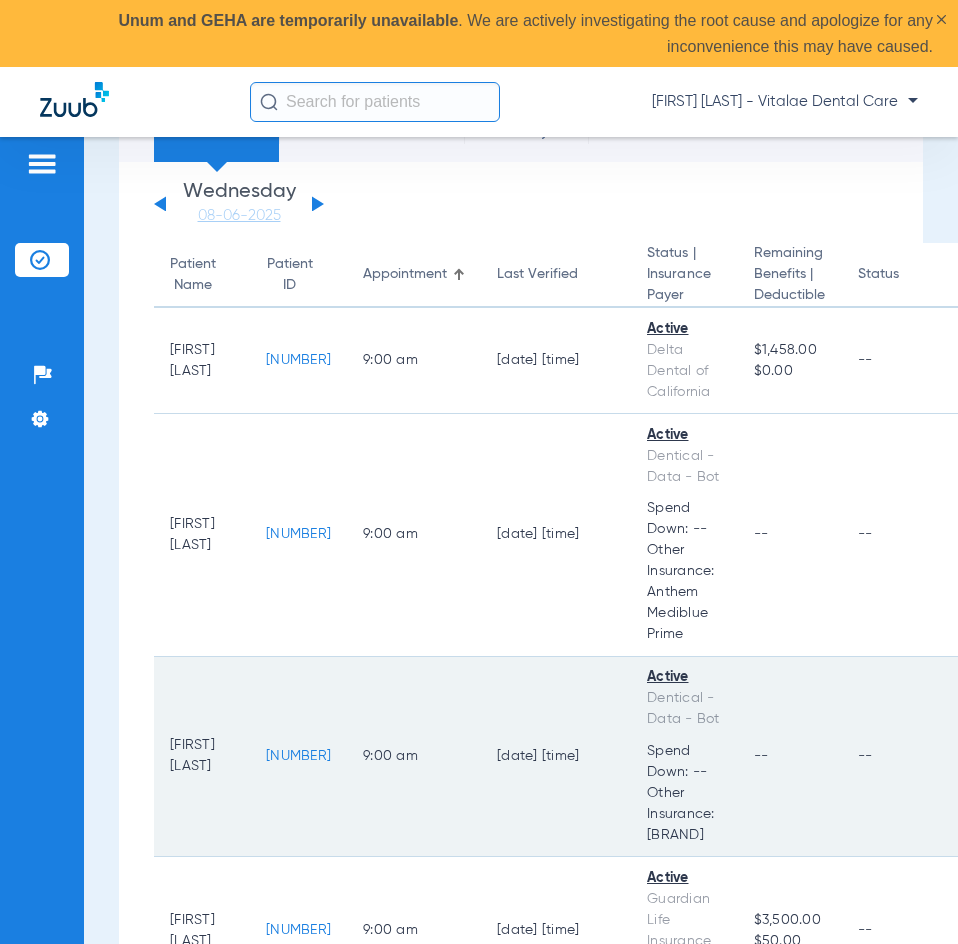 click on "[NUMBER]" 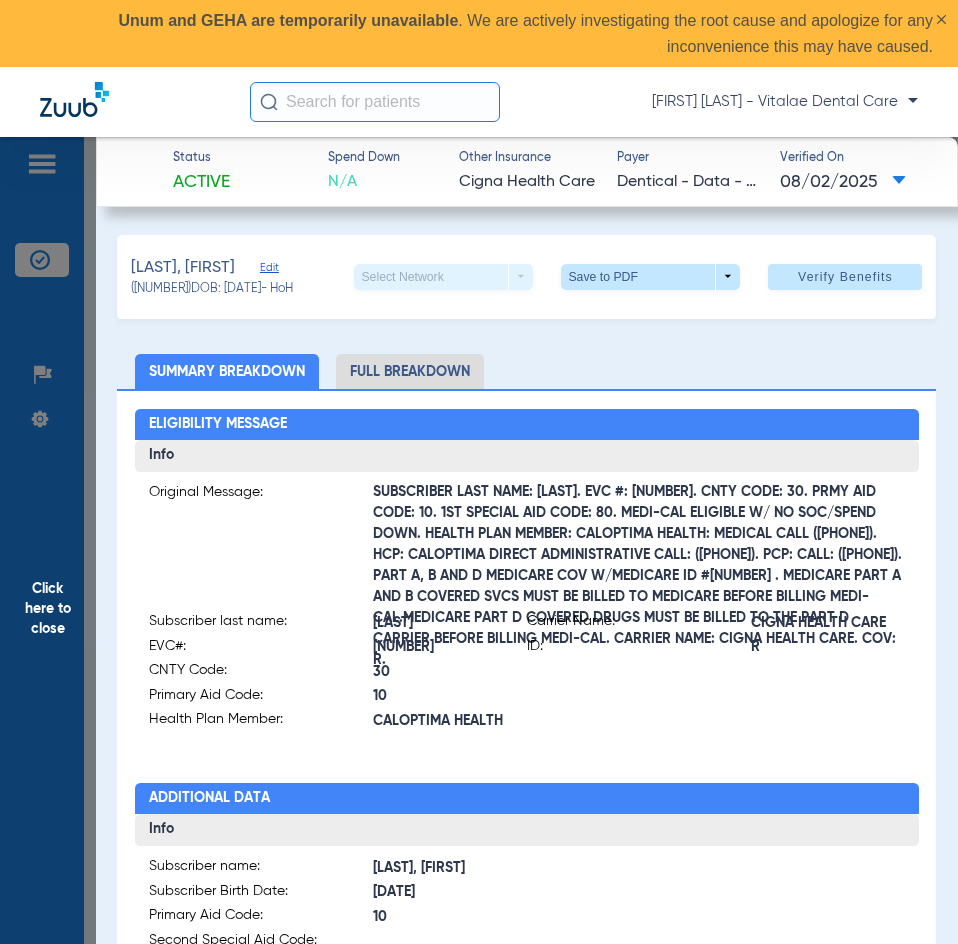 click on "Click here to close" 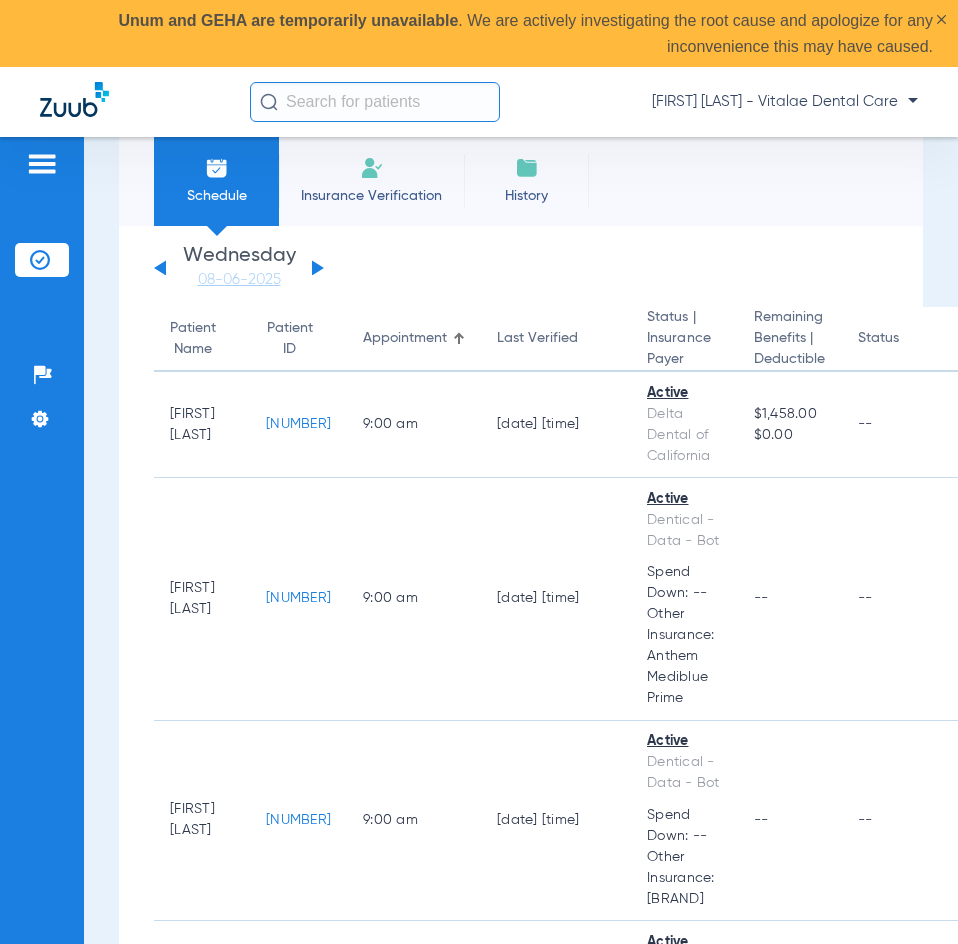 scroll, scrollTop: 0, scrollLeft: 0, axis: both 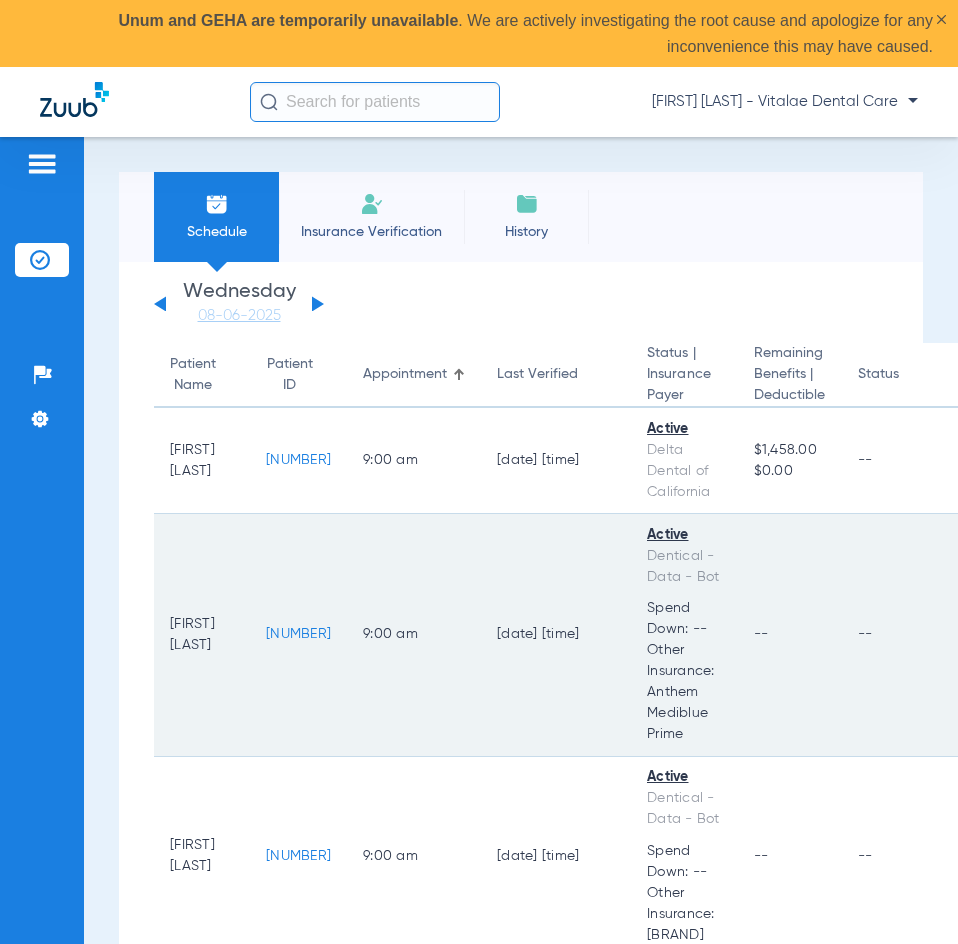 click on "[NUMBER]" 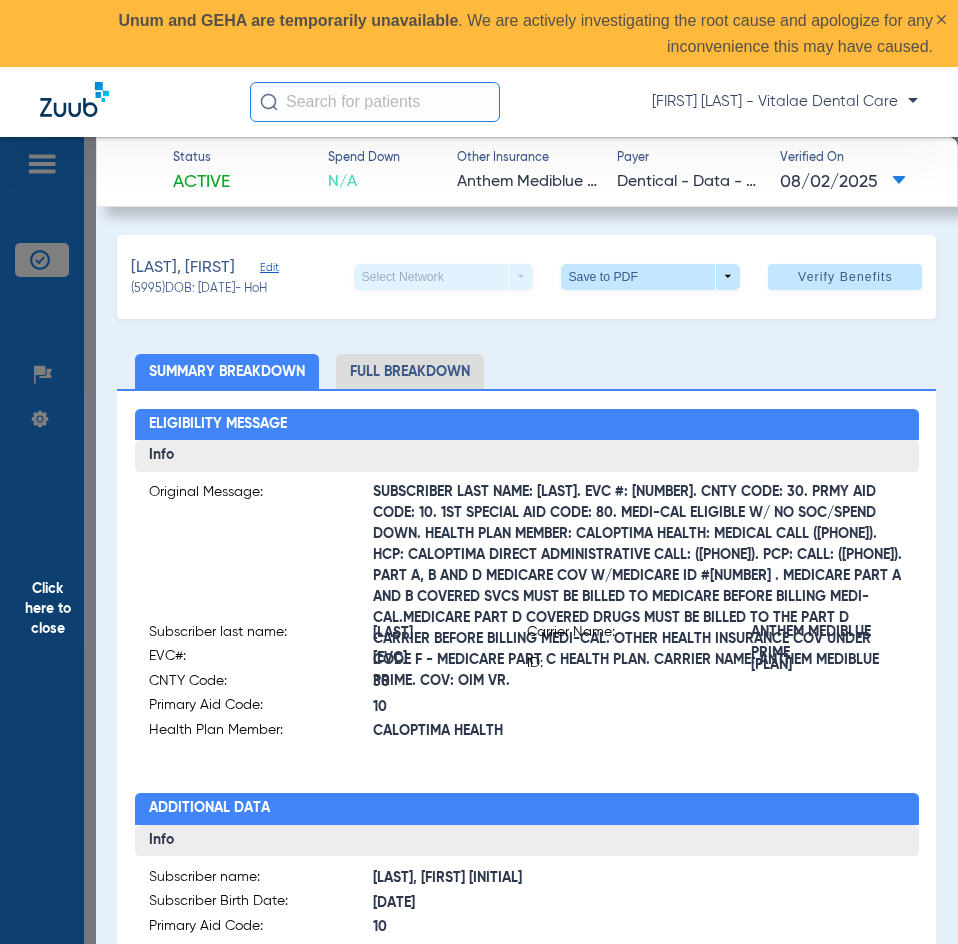 click on "Click here to close" 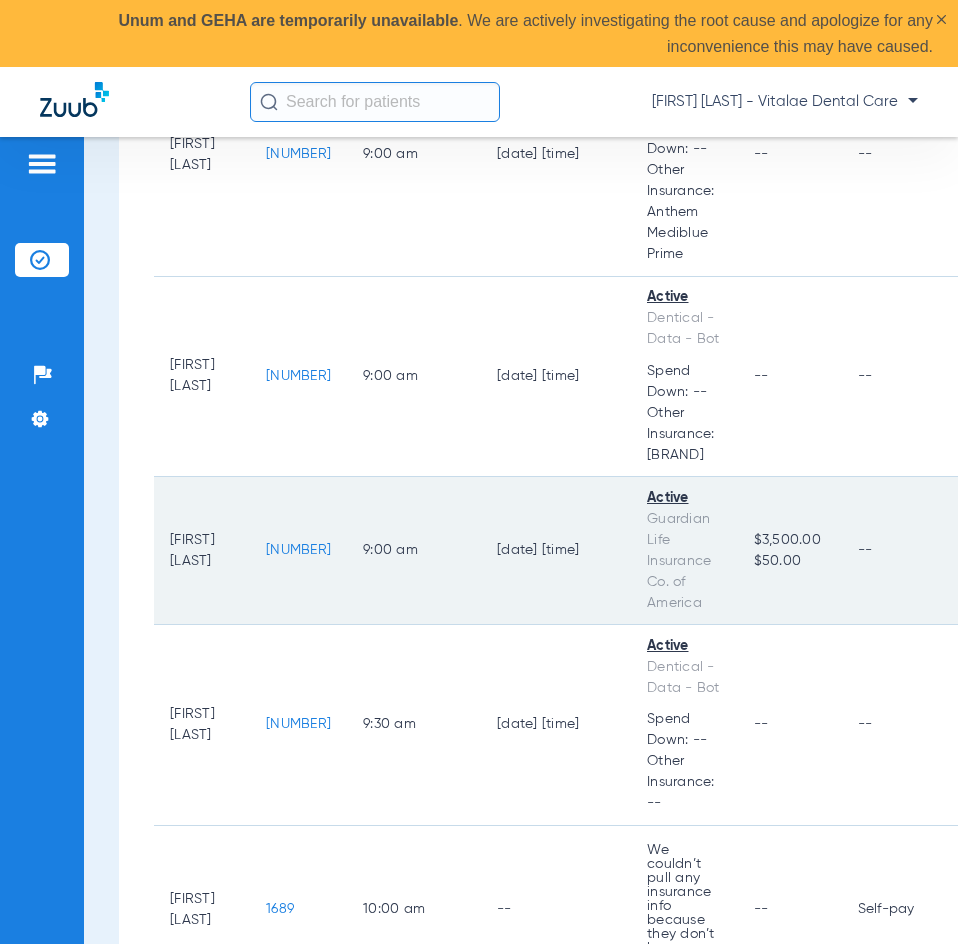scroll, scrollTop: 600, scrollLeft: 0, axis: vertical 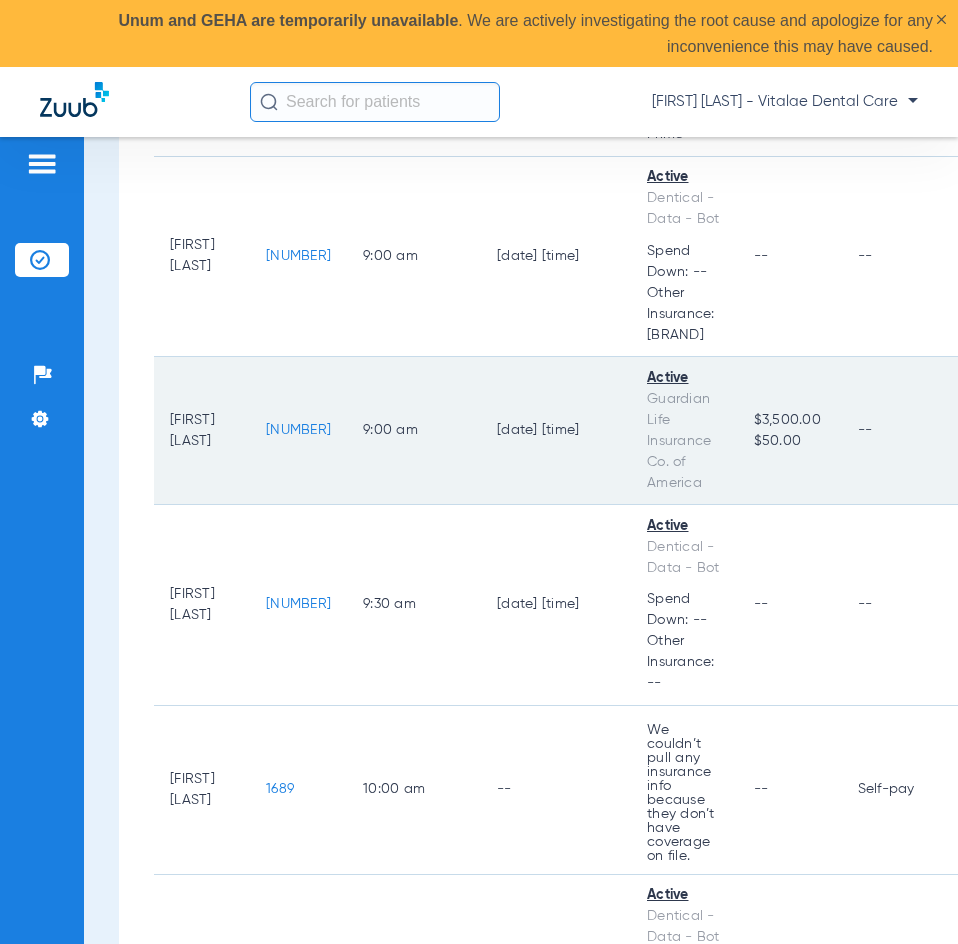 click on "[NUMBER]" 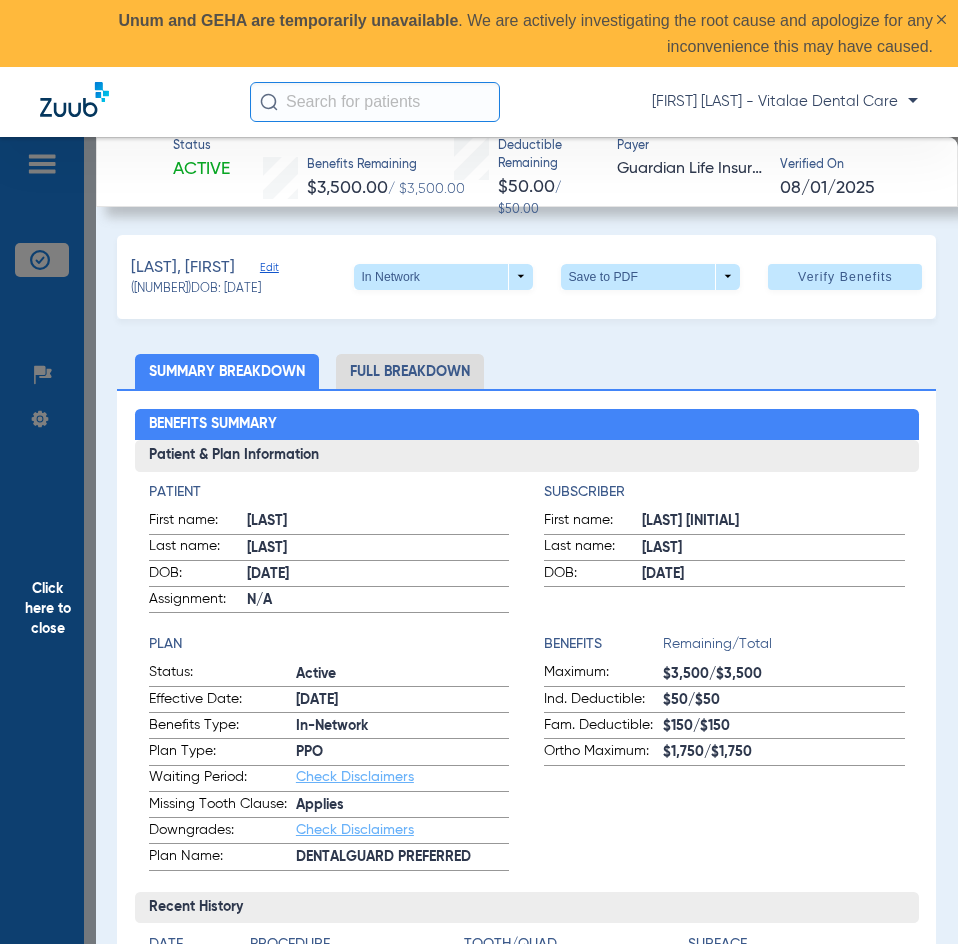 click on "Click here to close" 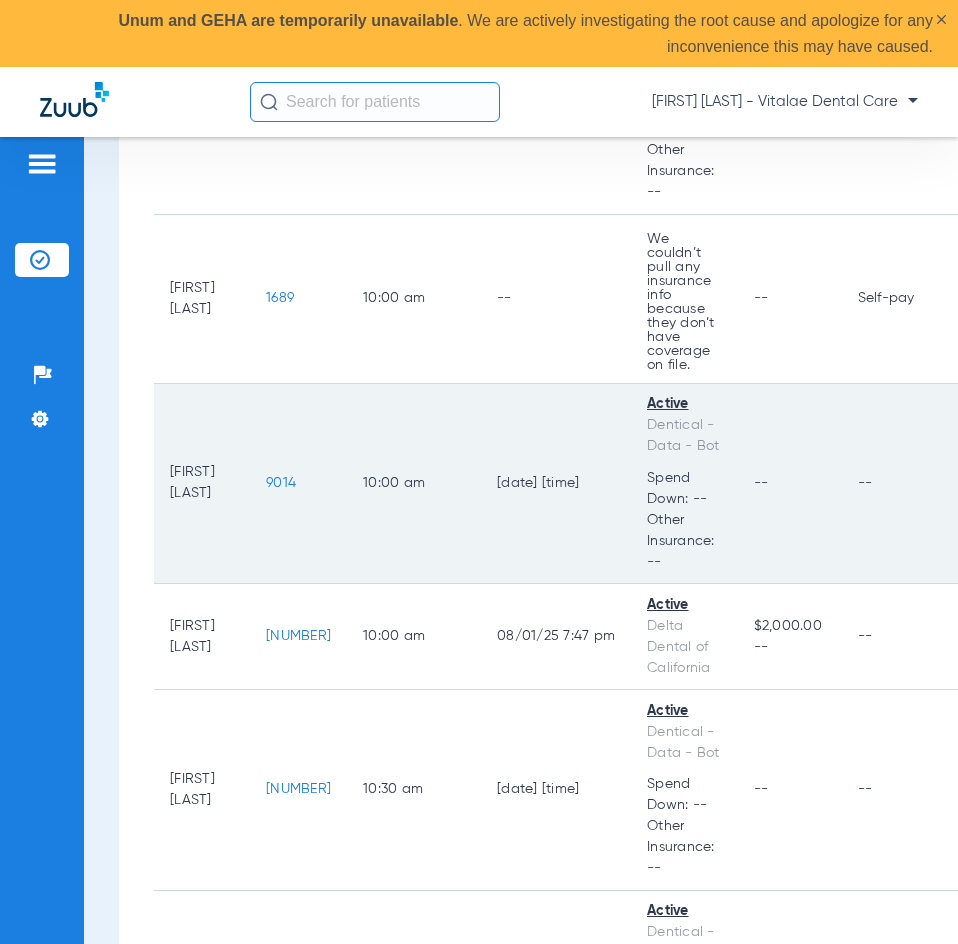 scroll, scrollTop: 1100, scrollLeft: 0, axis: vertical 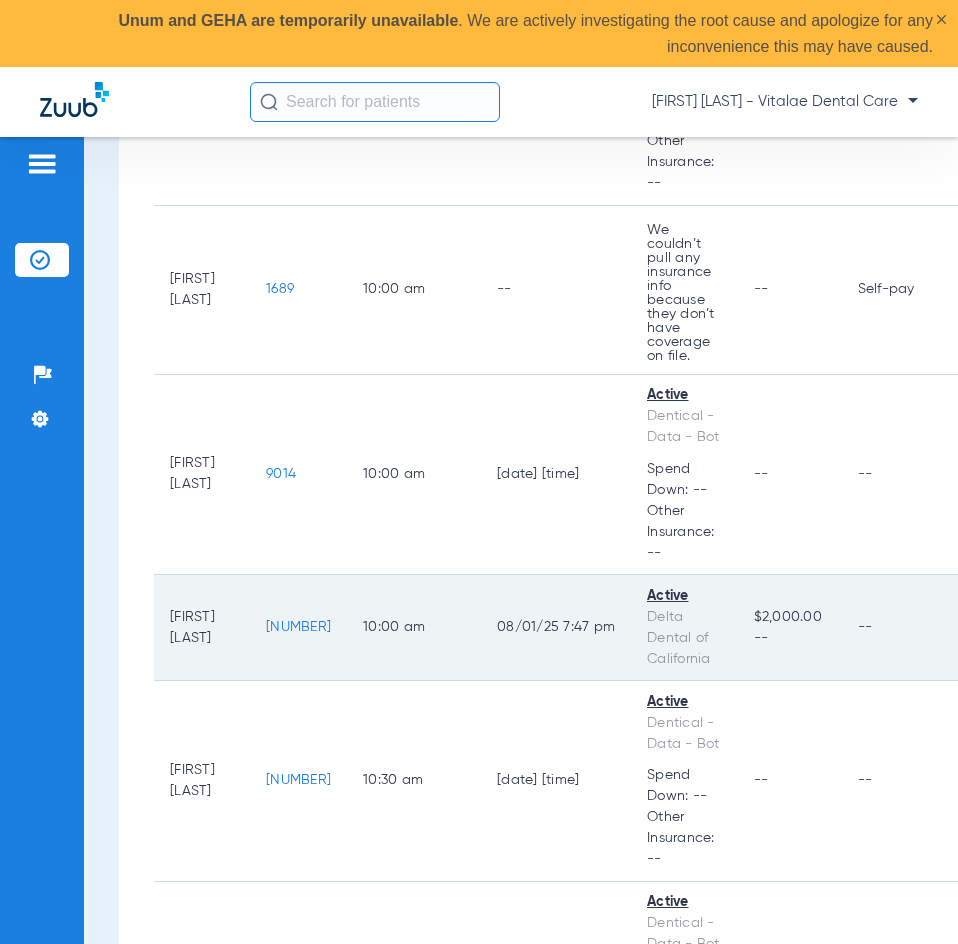 click on "[NUMBER]" 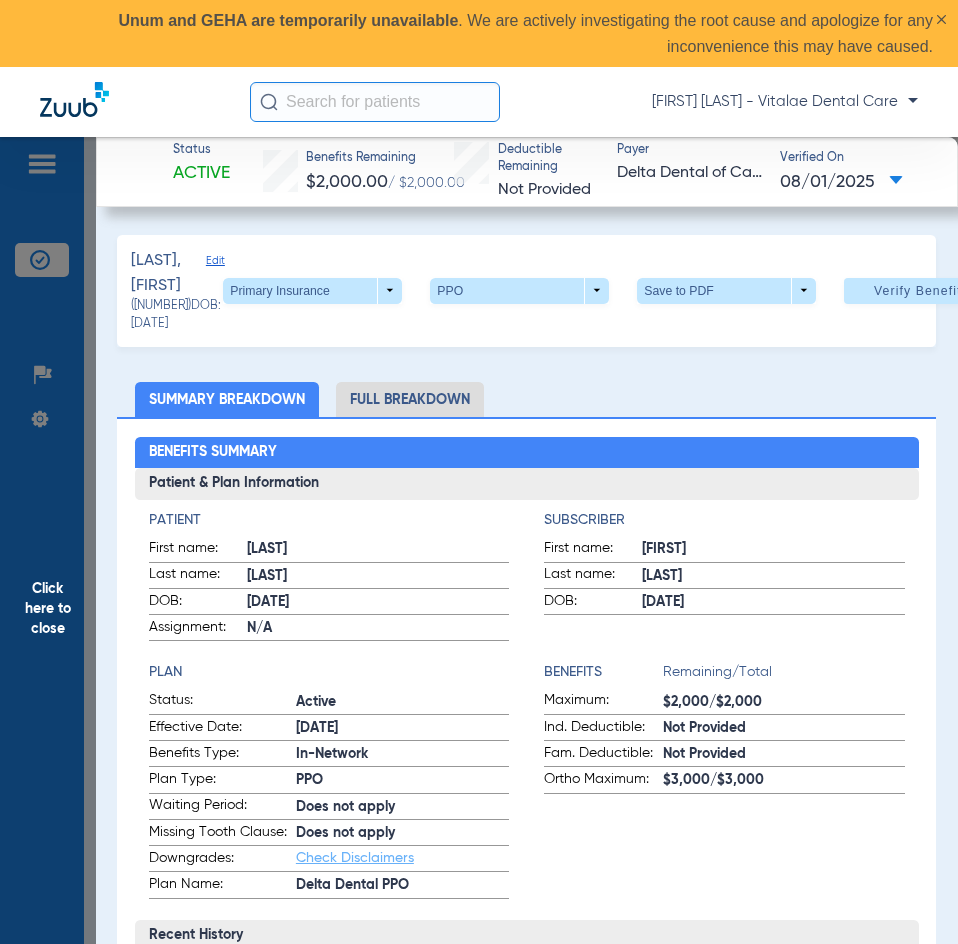 click on "Click here to close" 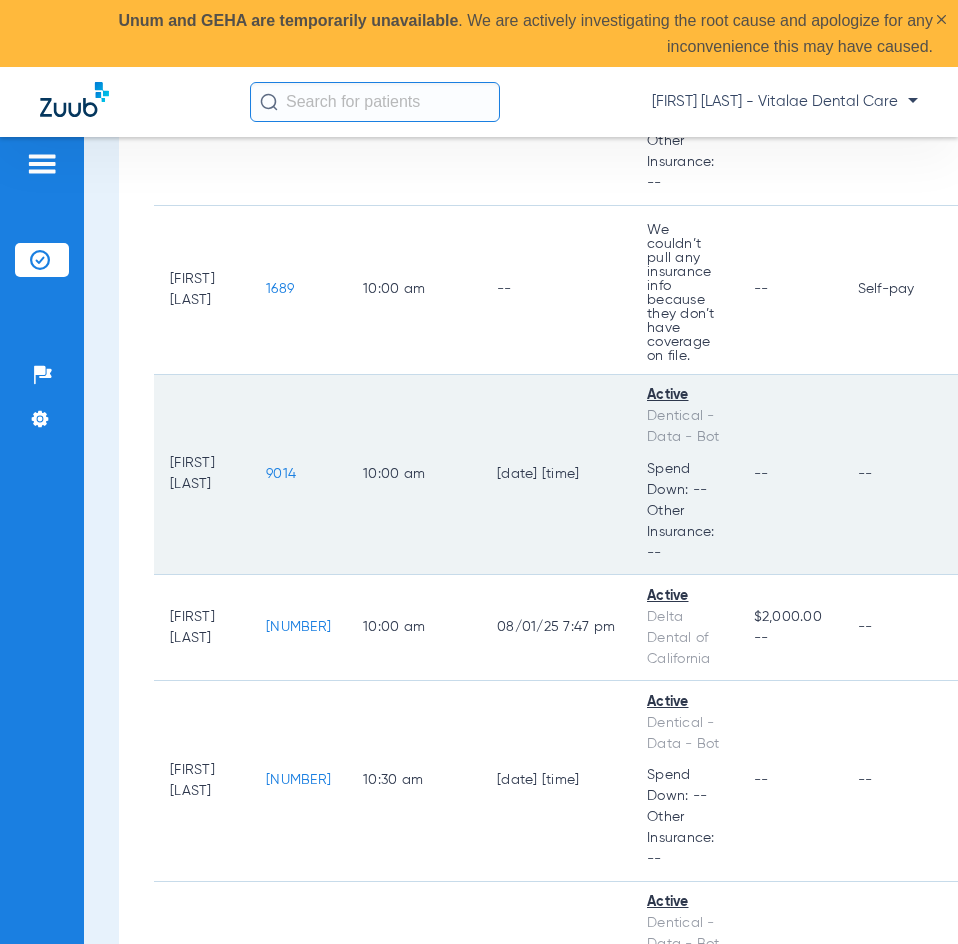 click on "9014" 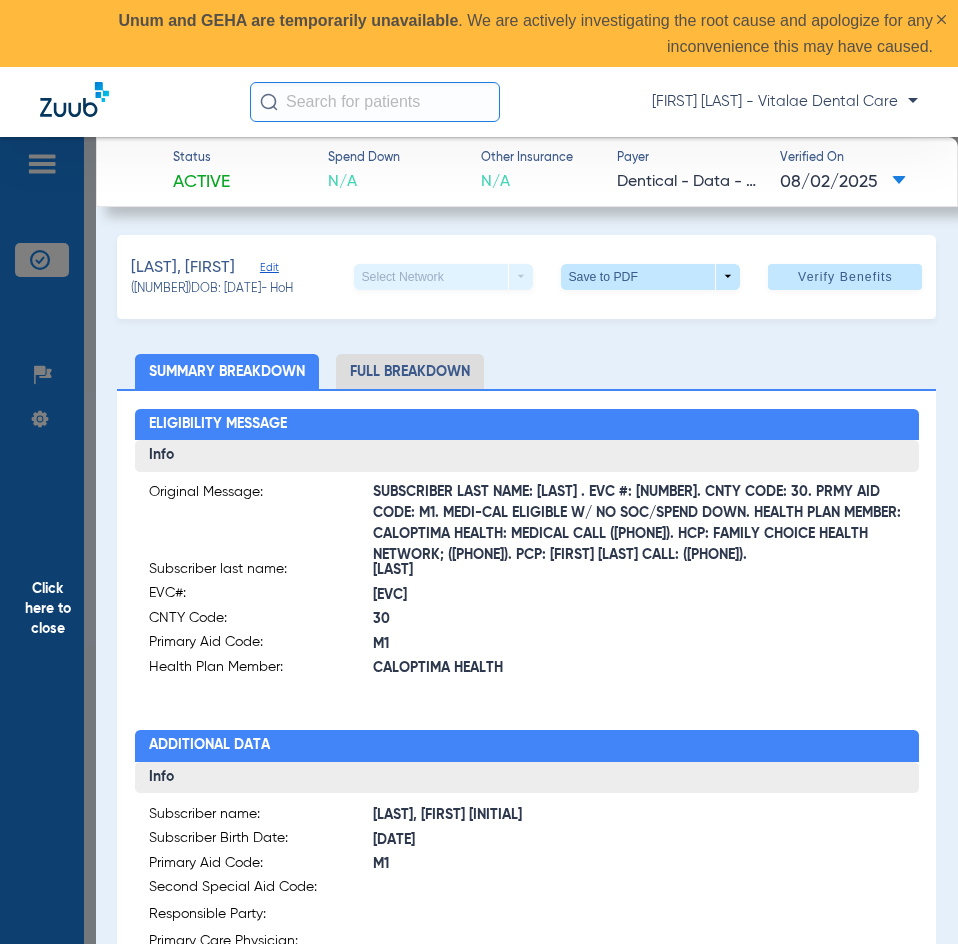 click on "Click here to close" 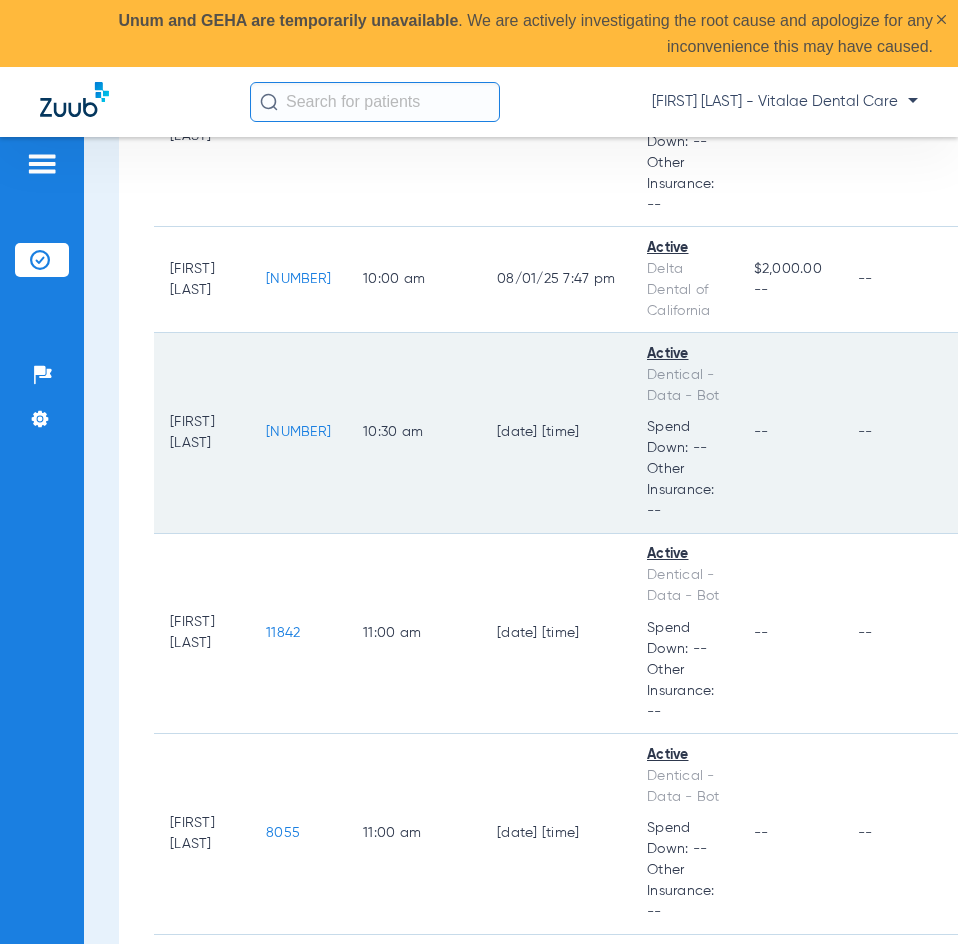 scroll, scrollTop: 1500, scrollLeft: 0, axis: vertical 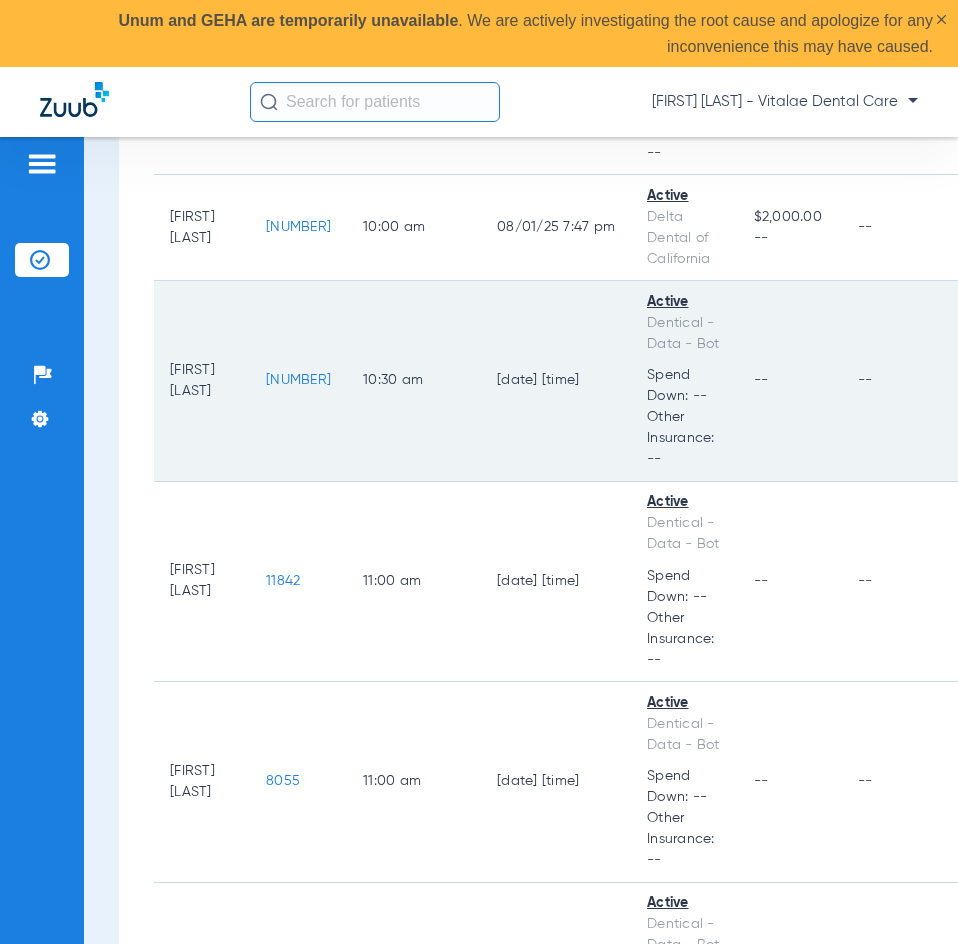 click on "[NUMBER]" 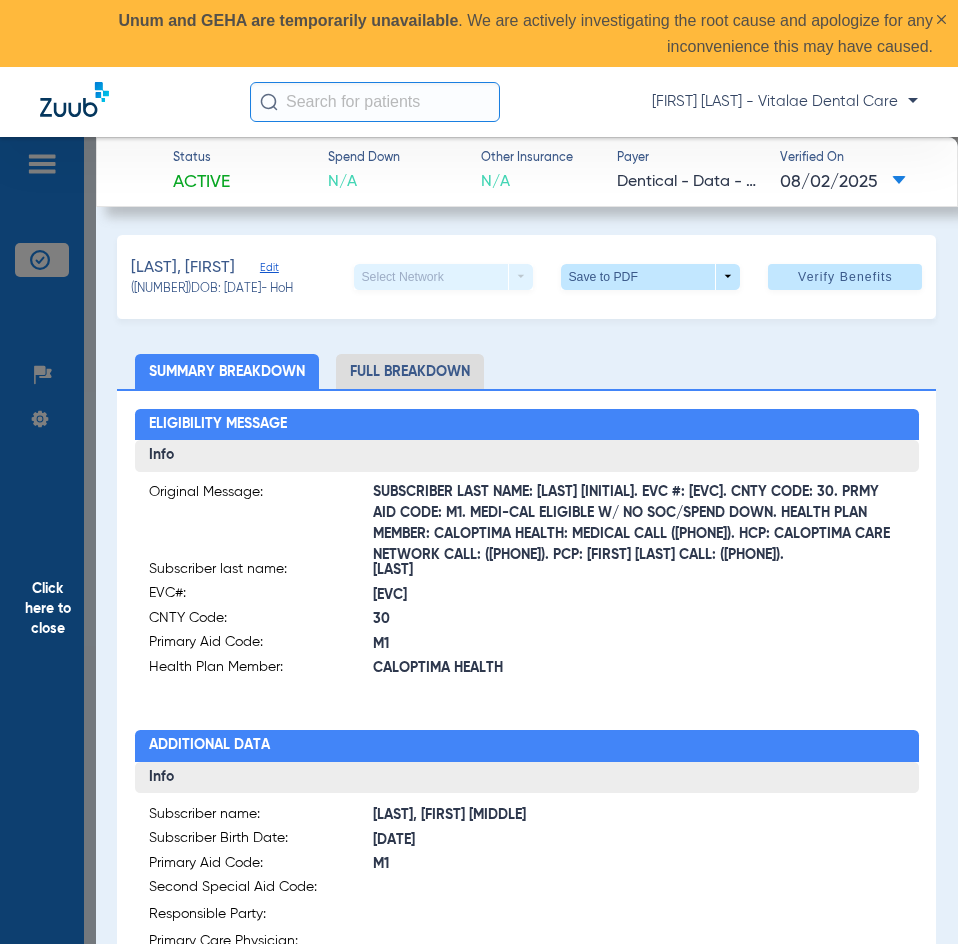 click on "Click here to close" 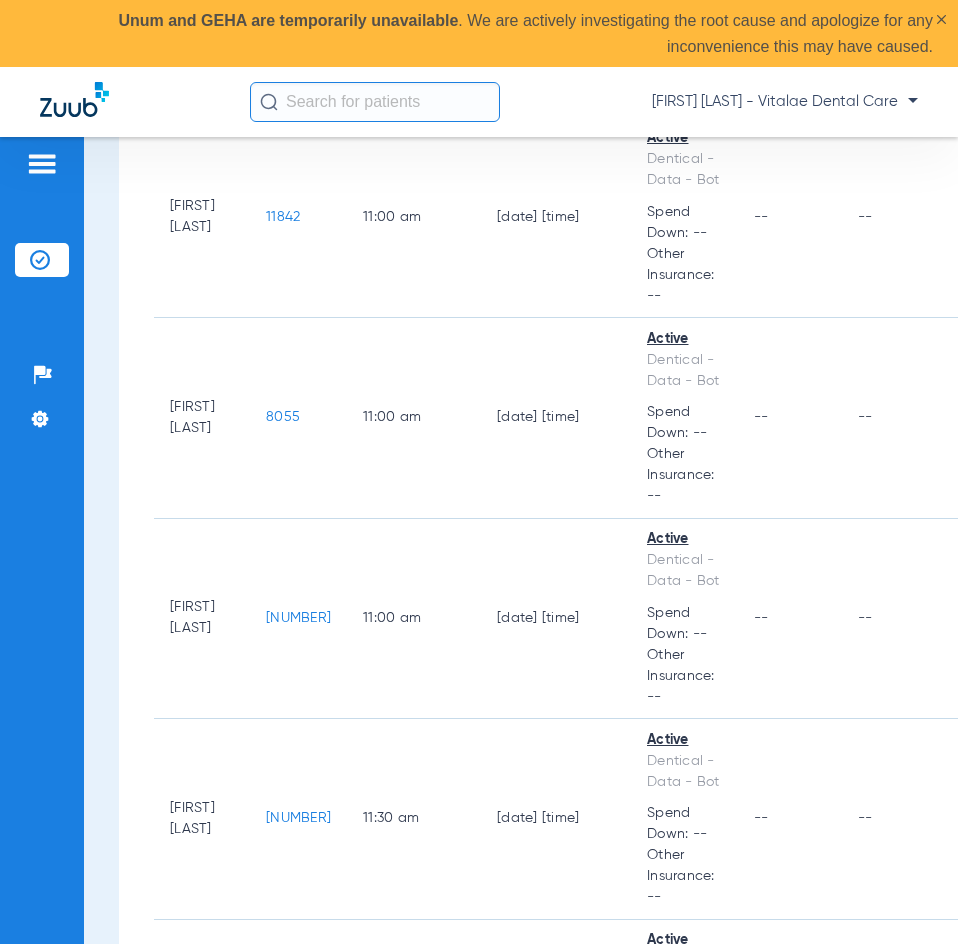 scroll, scrollTop: 1900, scrollLeft: 0, axis: vertical 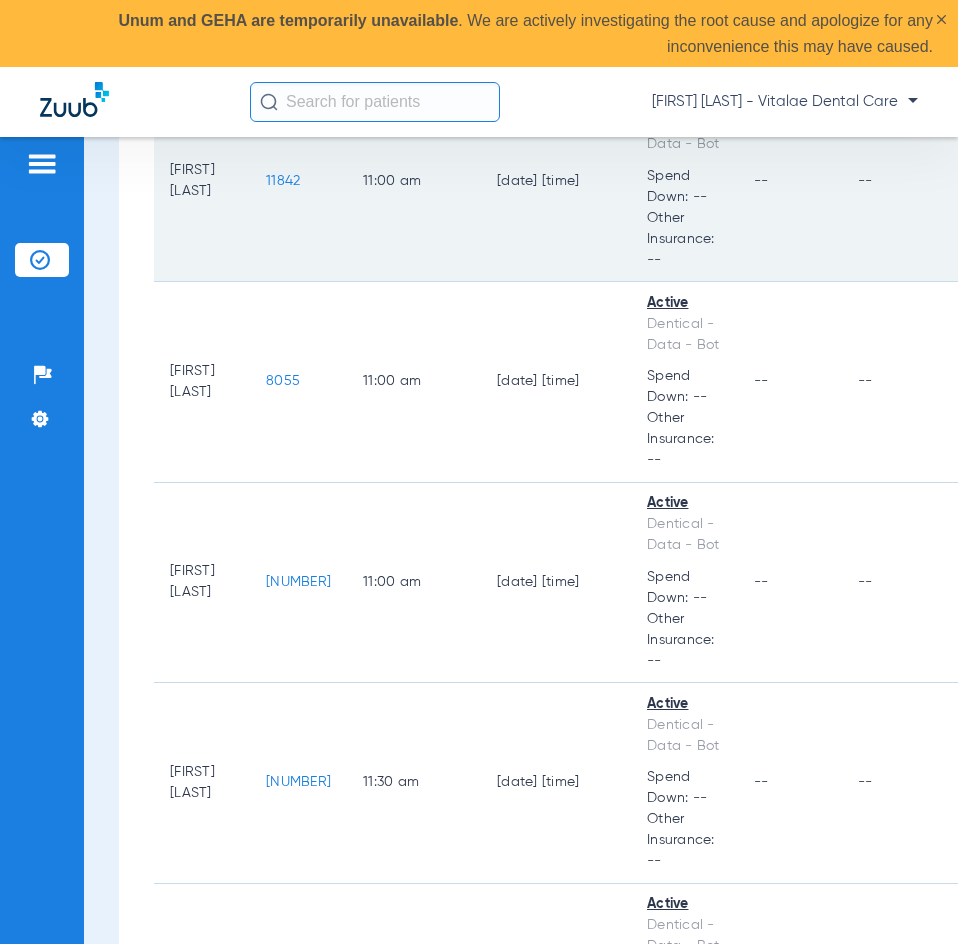click on "11842" 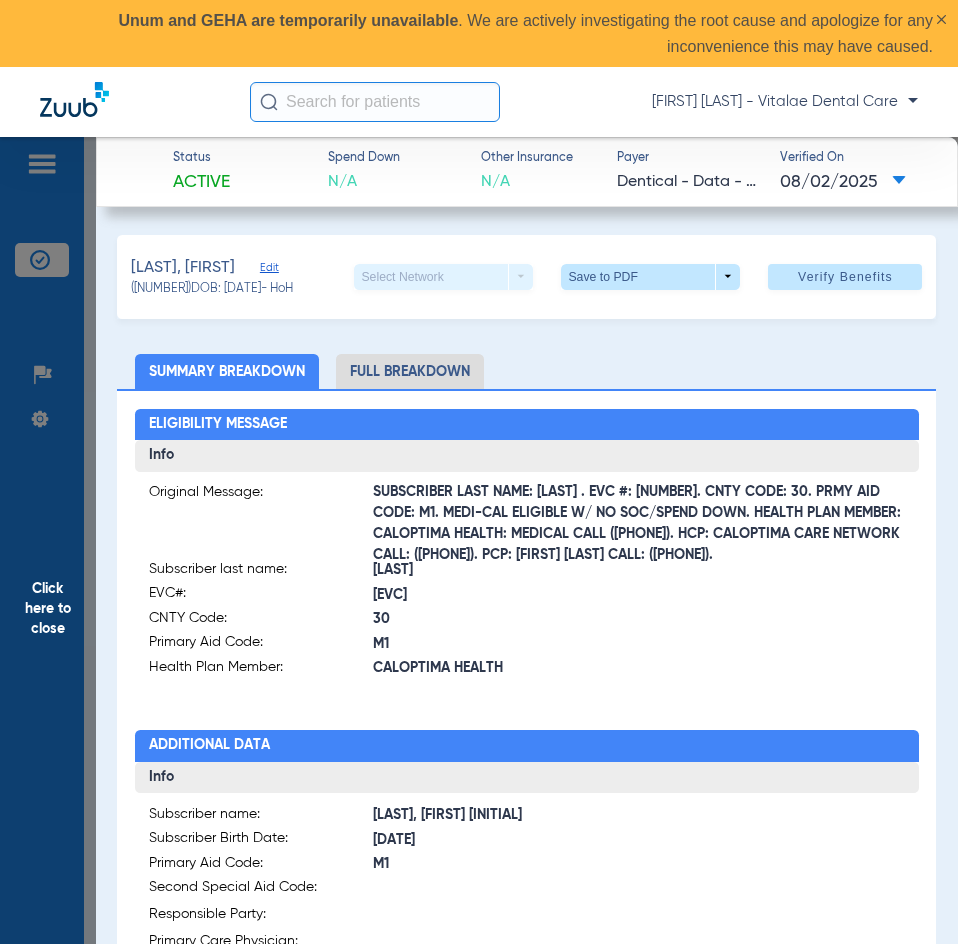 click on "Click here to close" 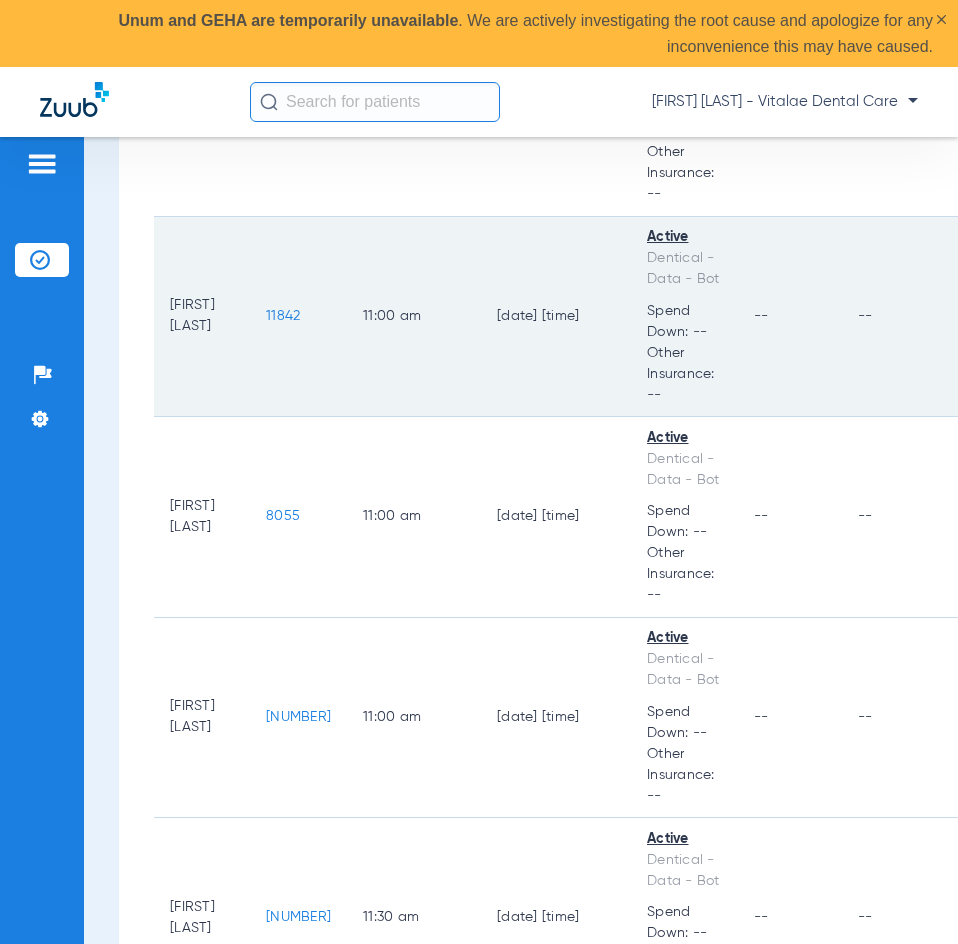 scroll, scrollTop: 1800, scrollLeft: 0, axis: vertical 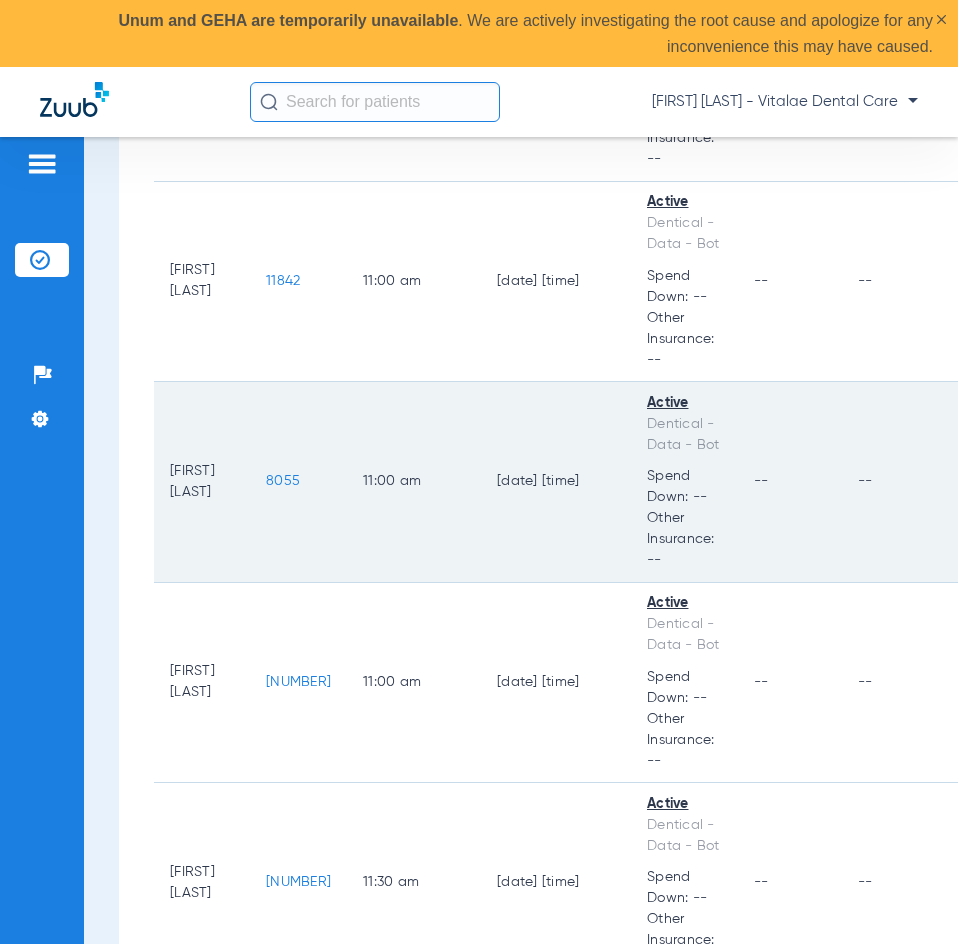 click on "8055" 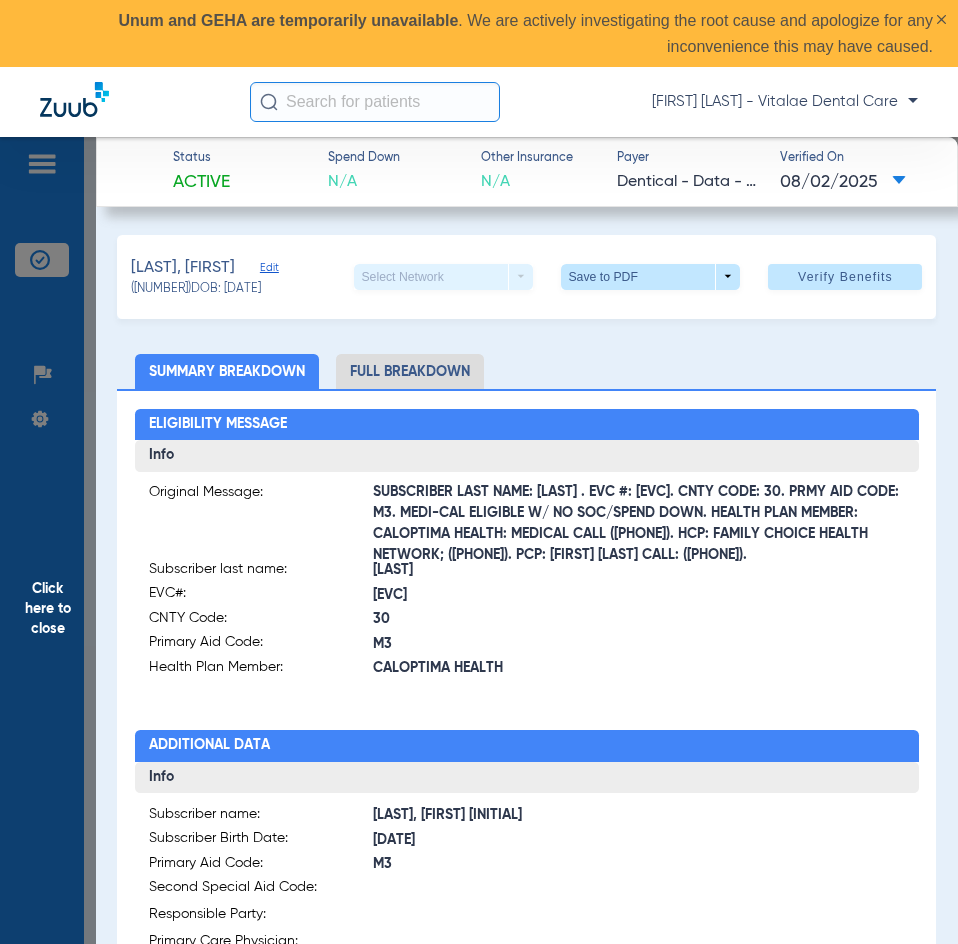 click on "Click here to close" 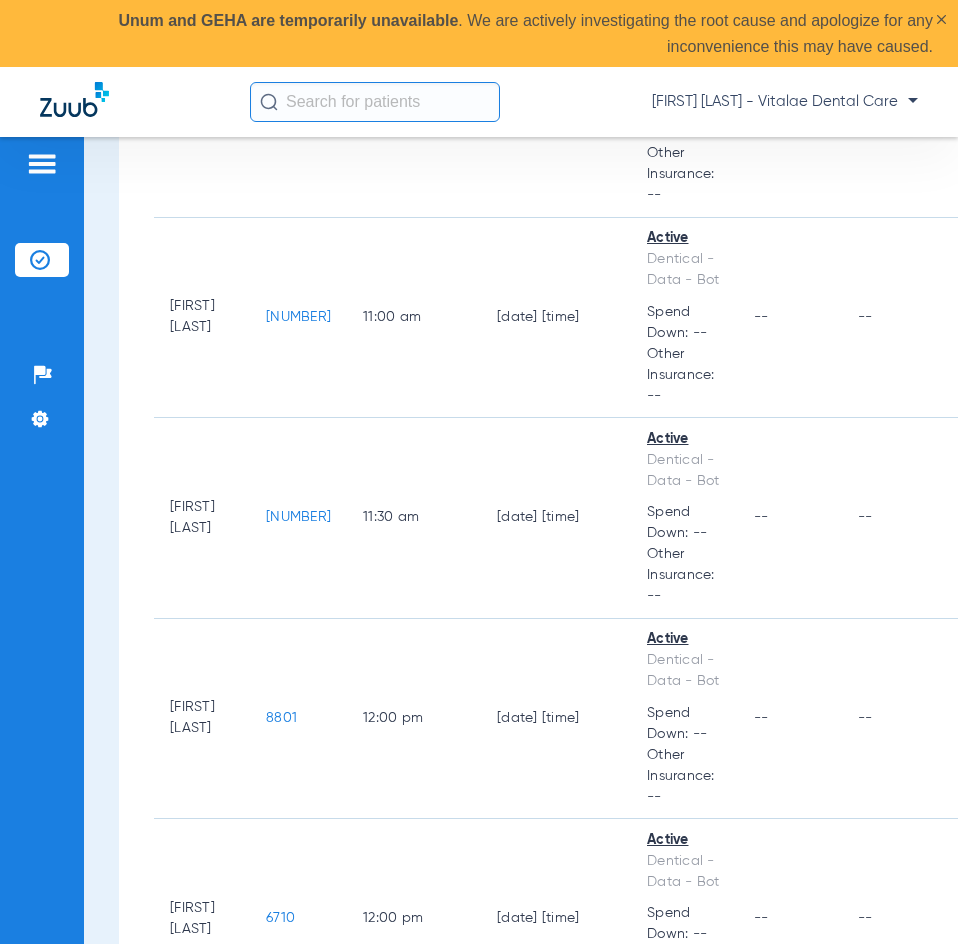 scroll, scrollTop: 2200, scrollLeft: 0, axis: vertical 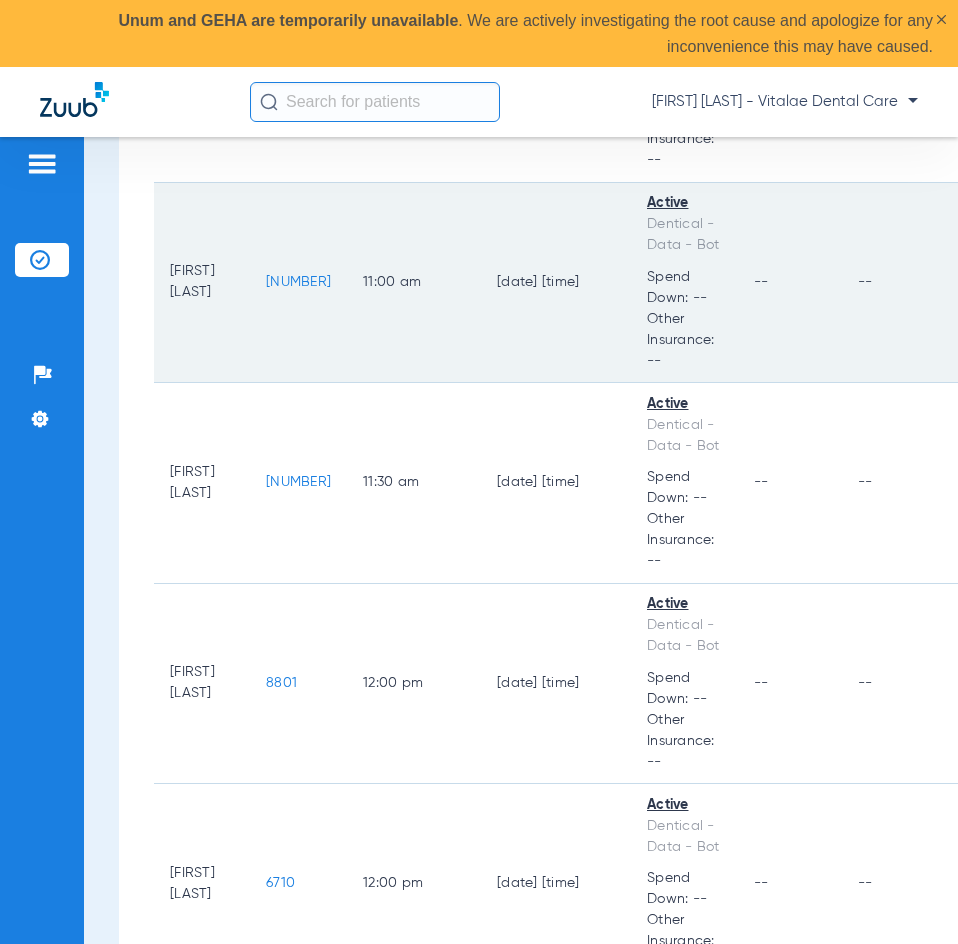click on "[NUMBER]" 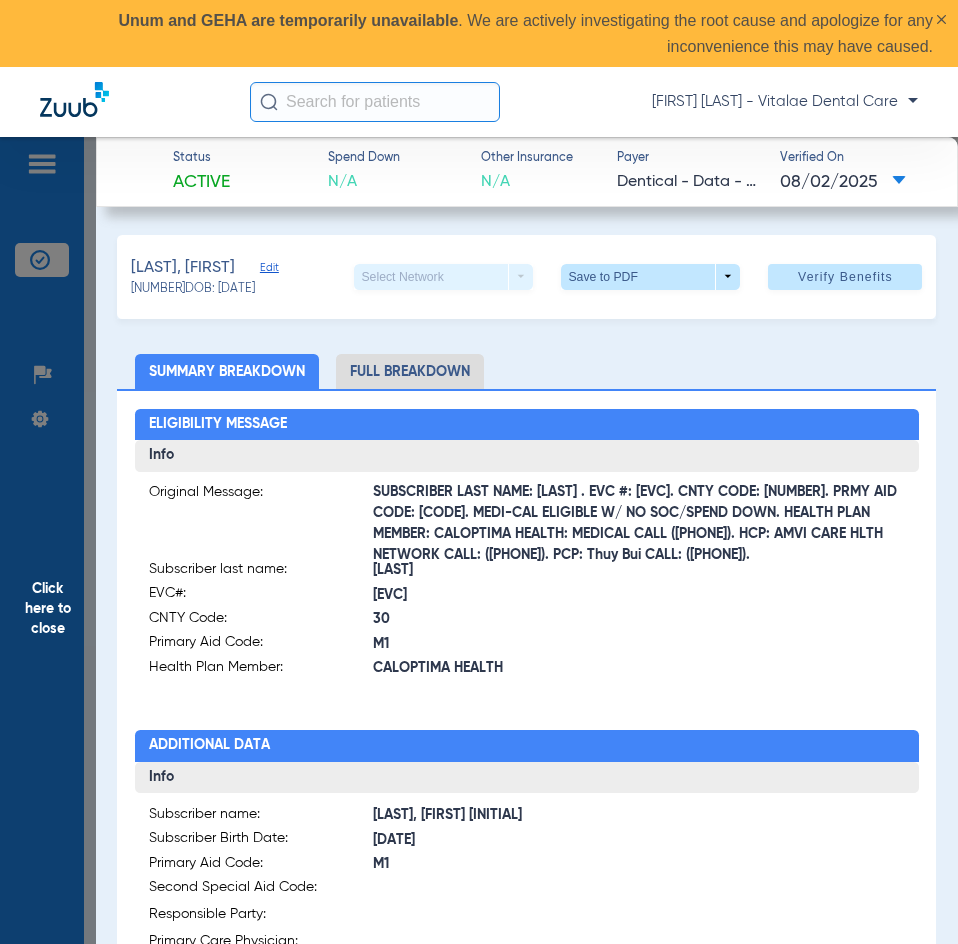 click on "Click here to close" 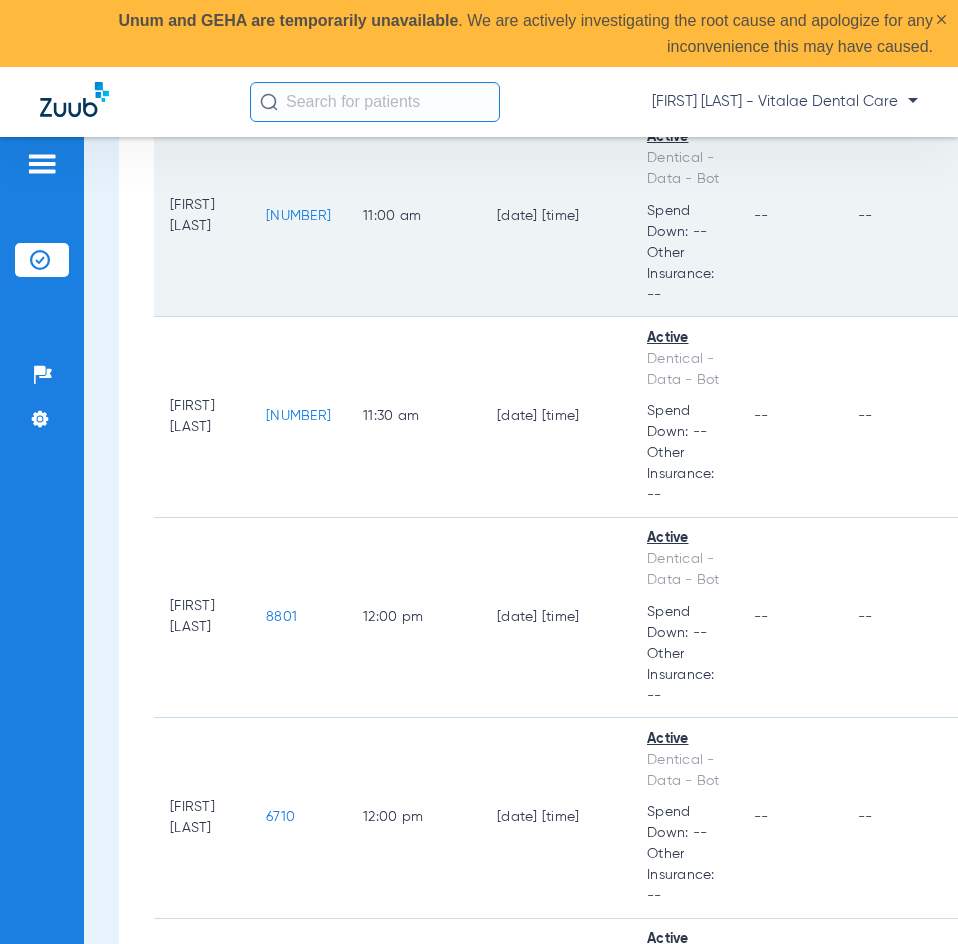 scroll, scrollTop: 2400, scrollLeft: 0, axis: vertical 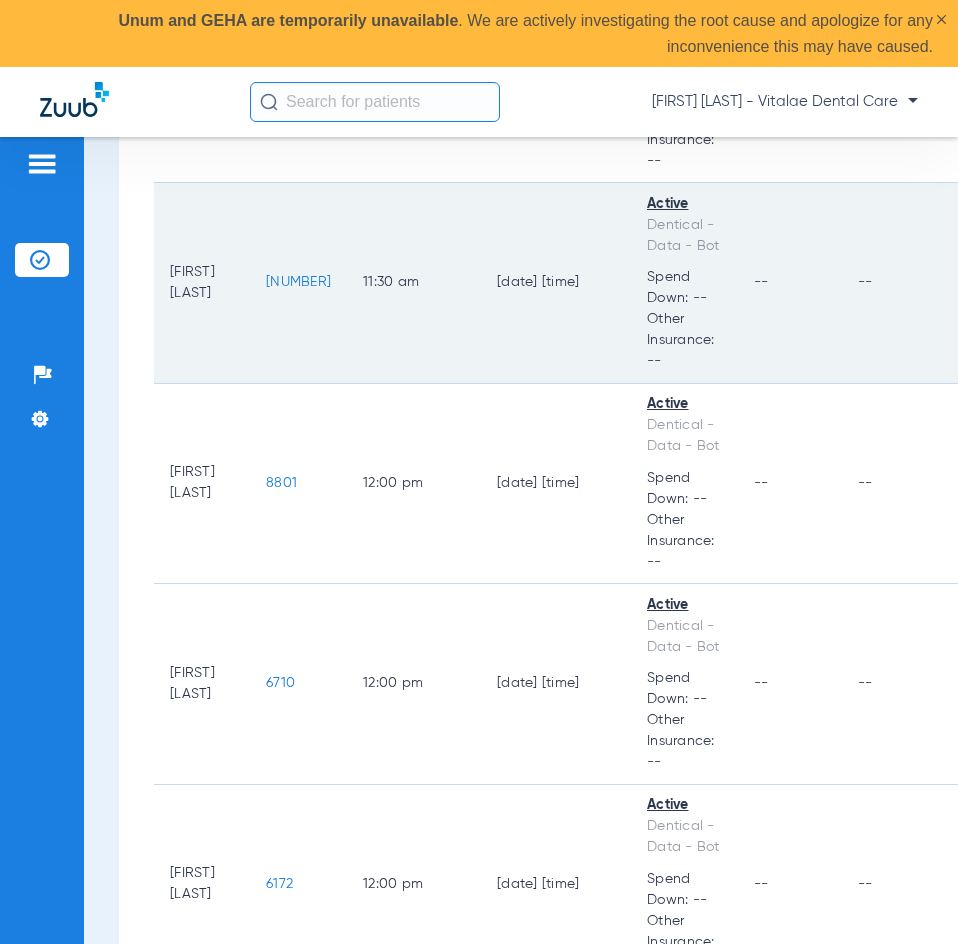 click on "[NUMBER]" 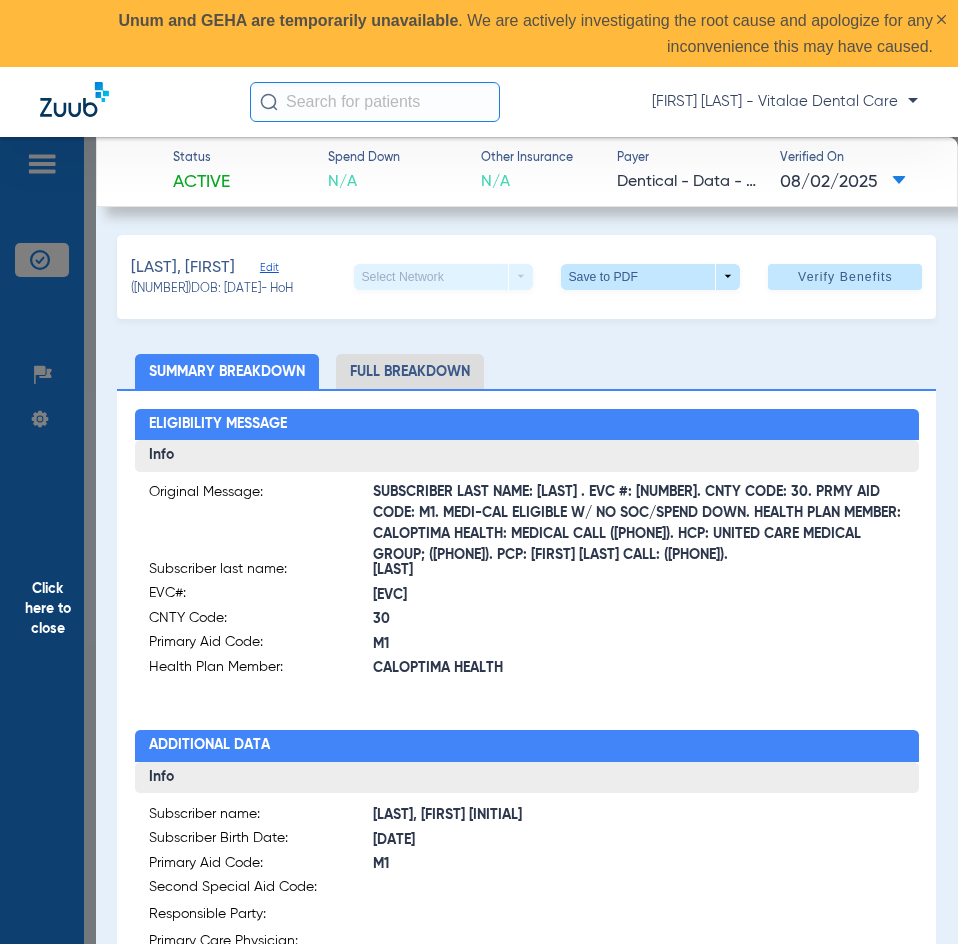 click on "Click here to close" 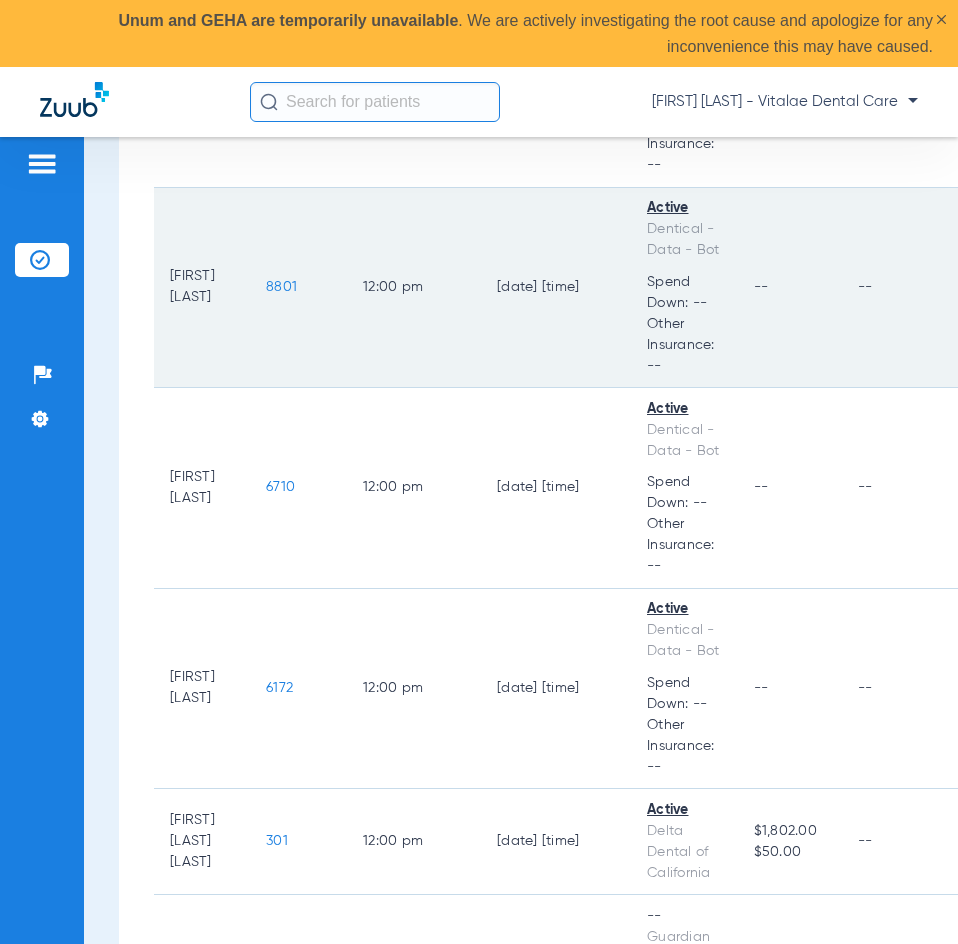 scroll, scrollTop: 2600, scrollLeft: 0, axis: vertical 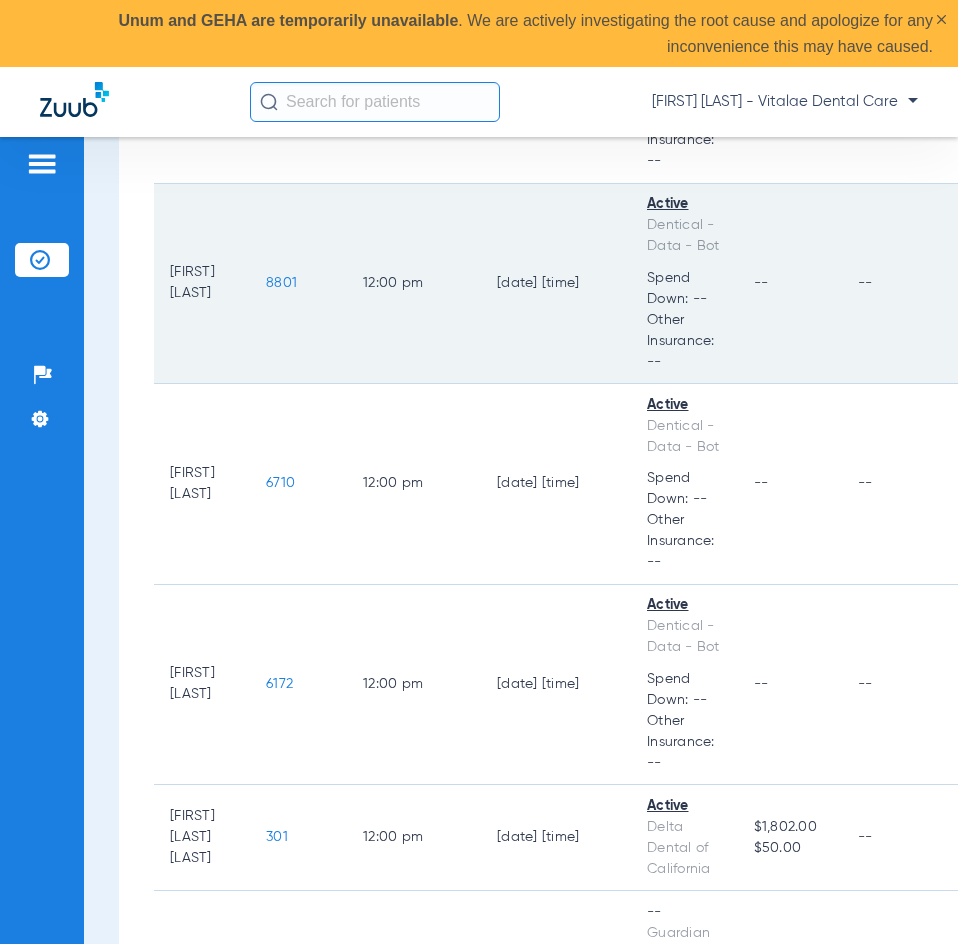 click on "8801" 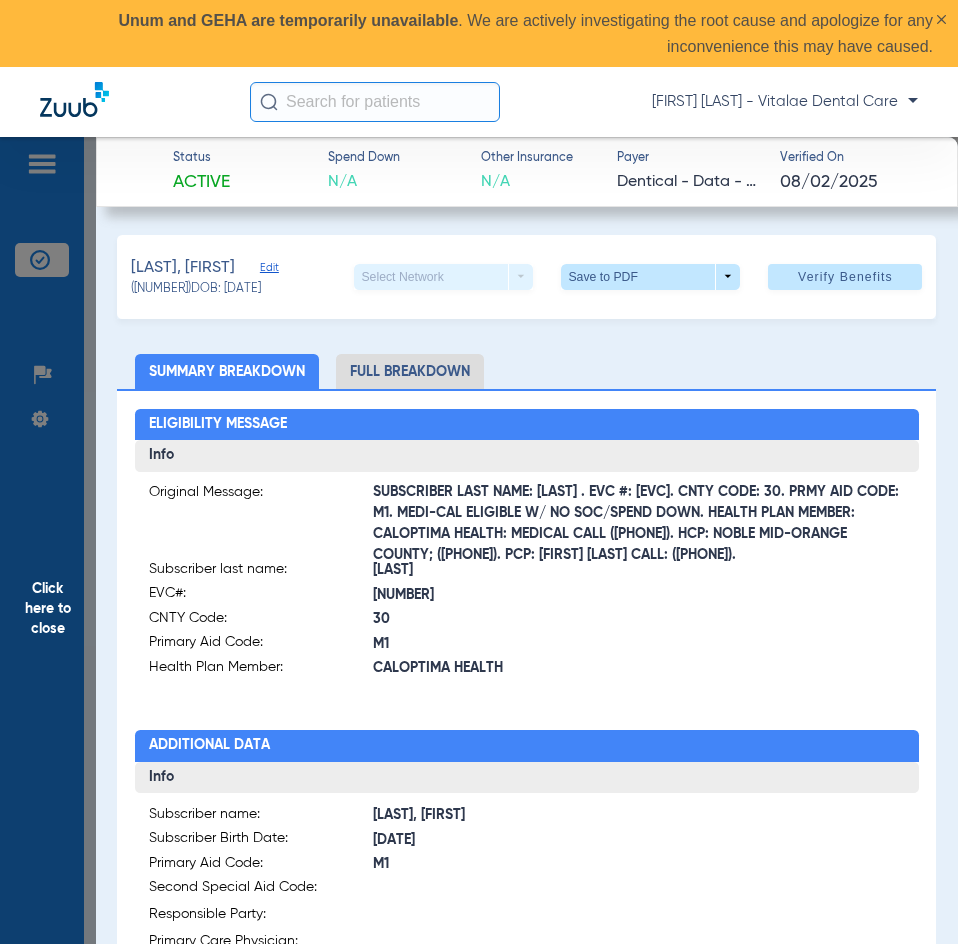 click on "Click here to close" 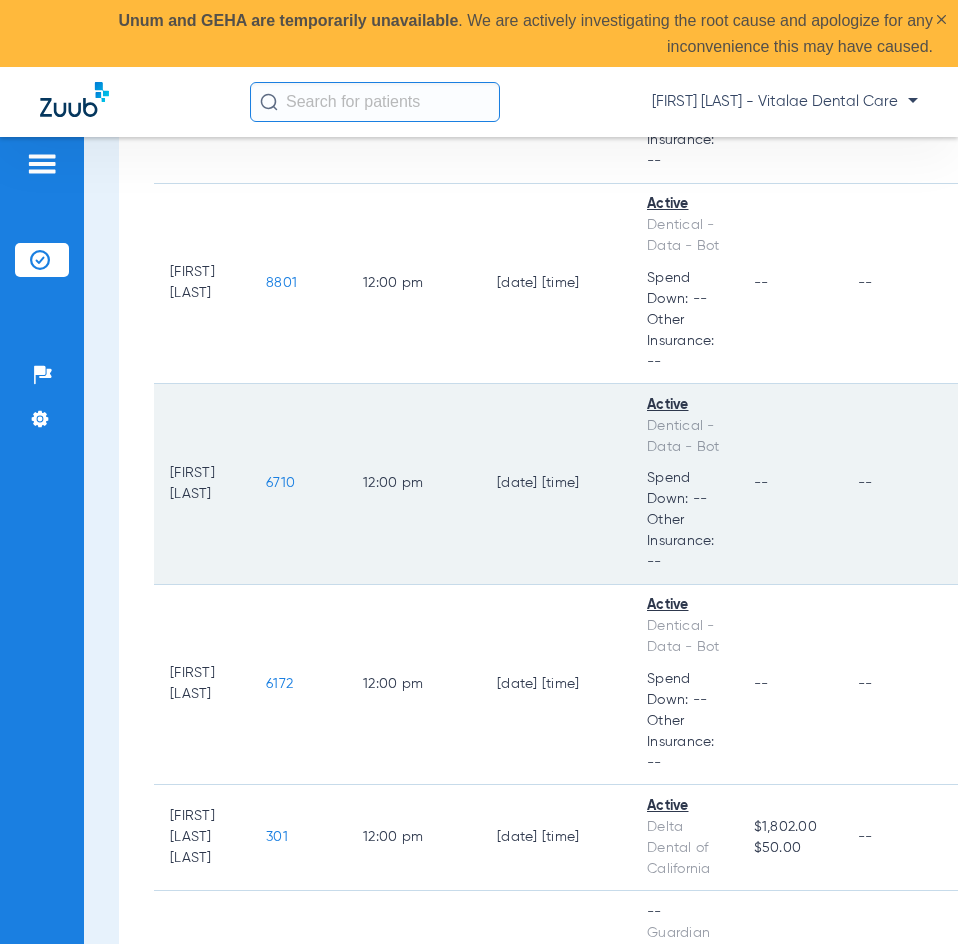 click on "6710" 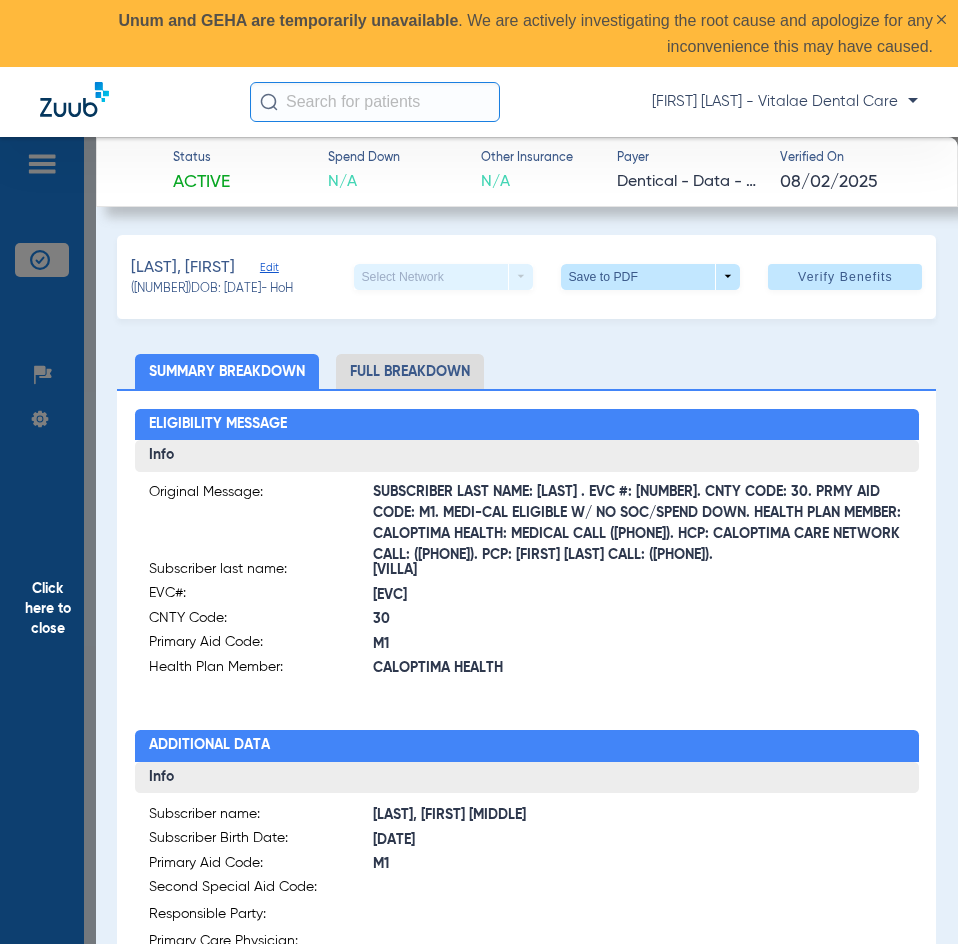 click on "Click here to close" 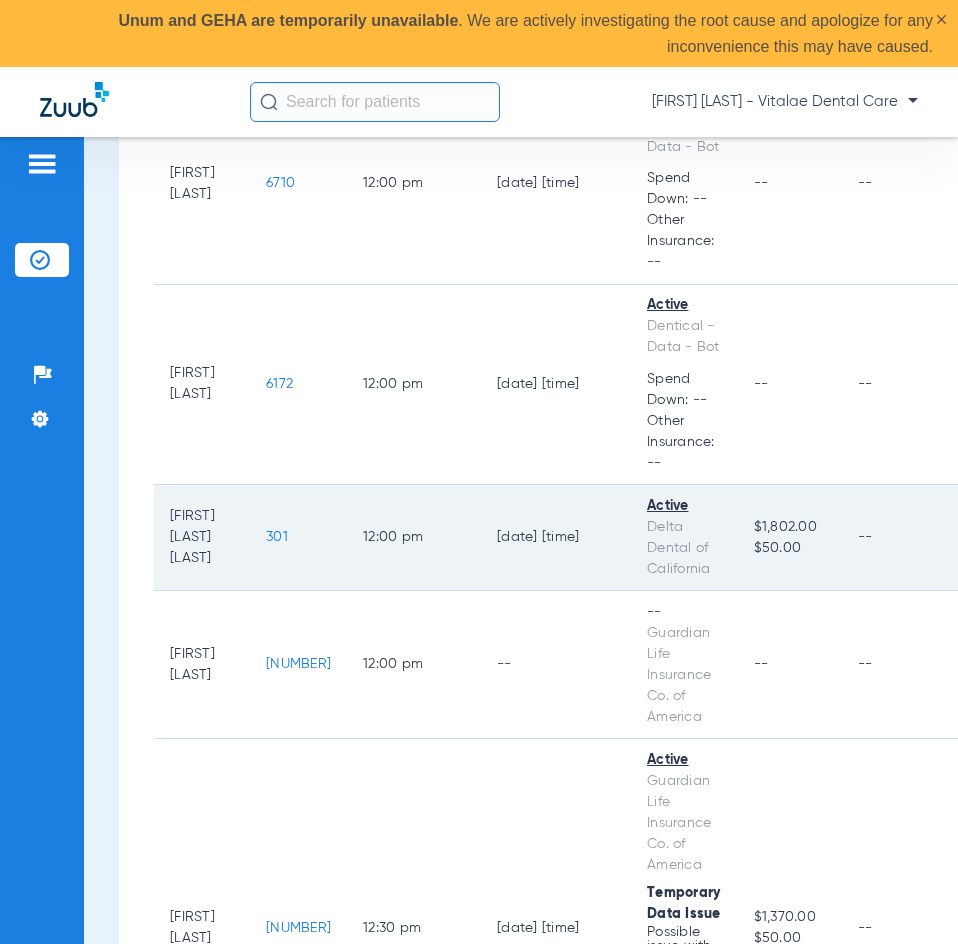 scroll, scrollTop: 3000, scrollLeft: 0, axis: vertical 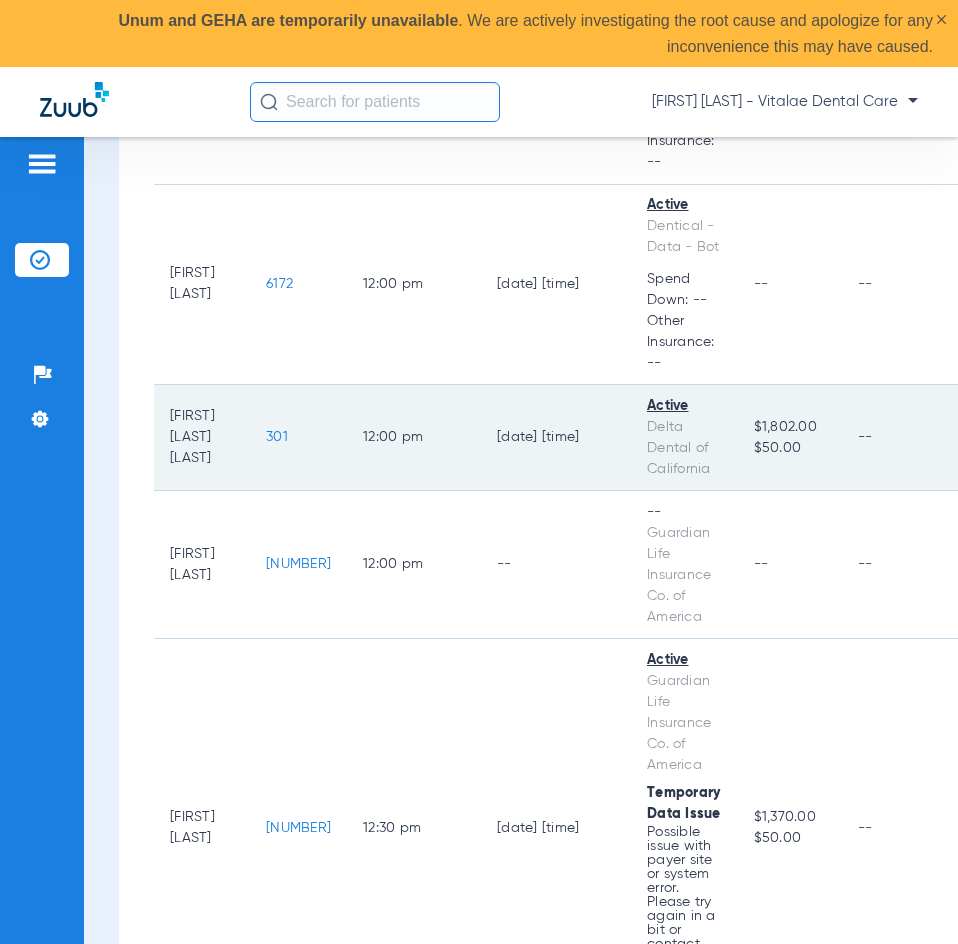 click on "301" 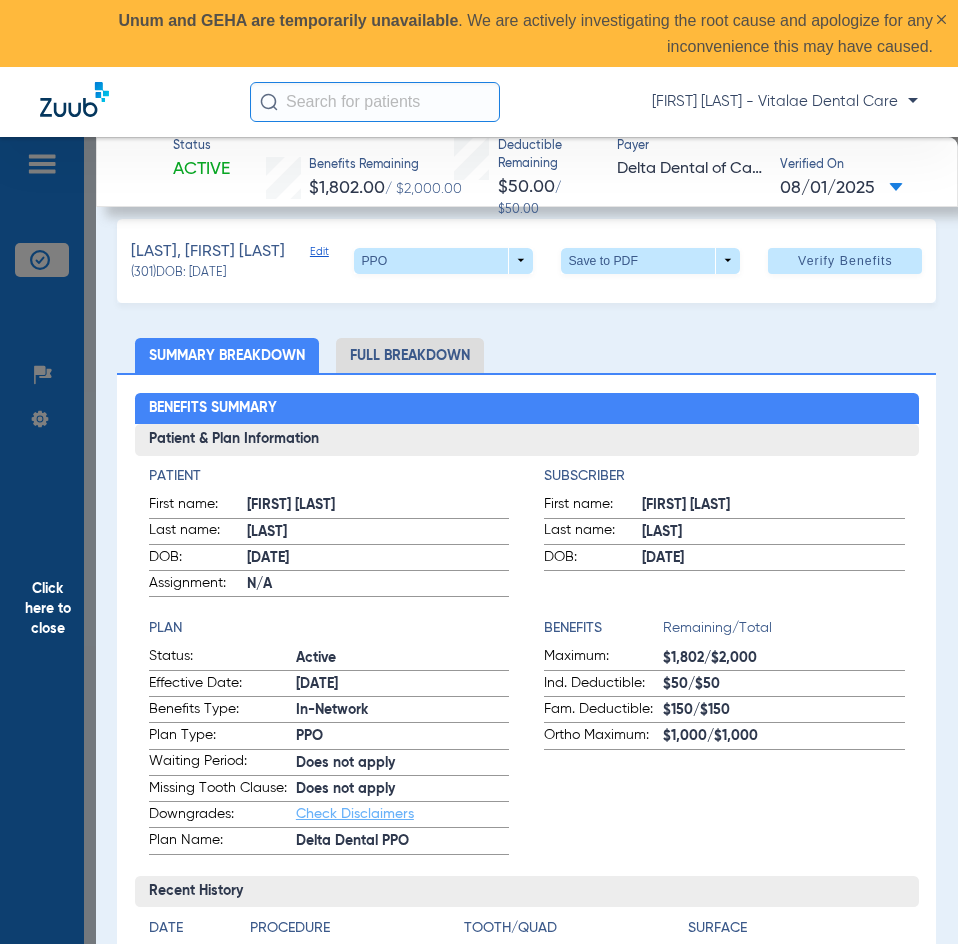 scroll, scrollTop: 0, scrollLeft: 0, axis: both 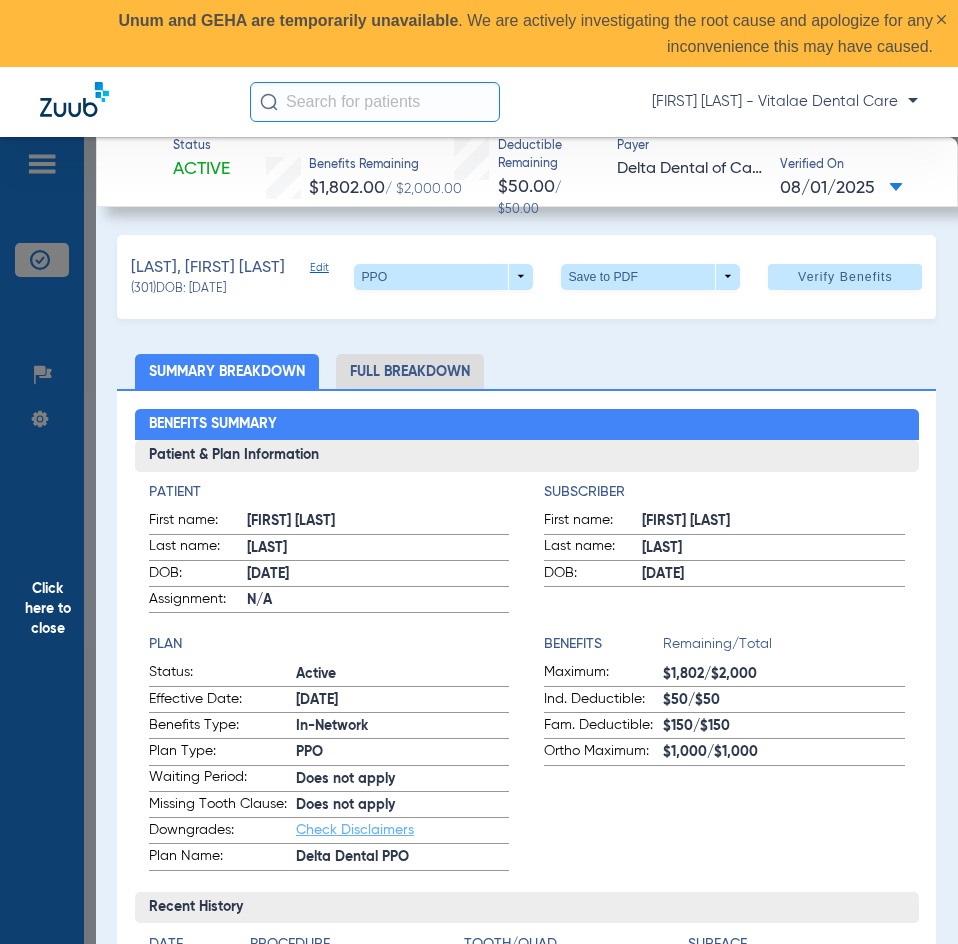 click on "Click here to close" 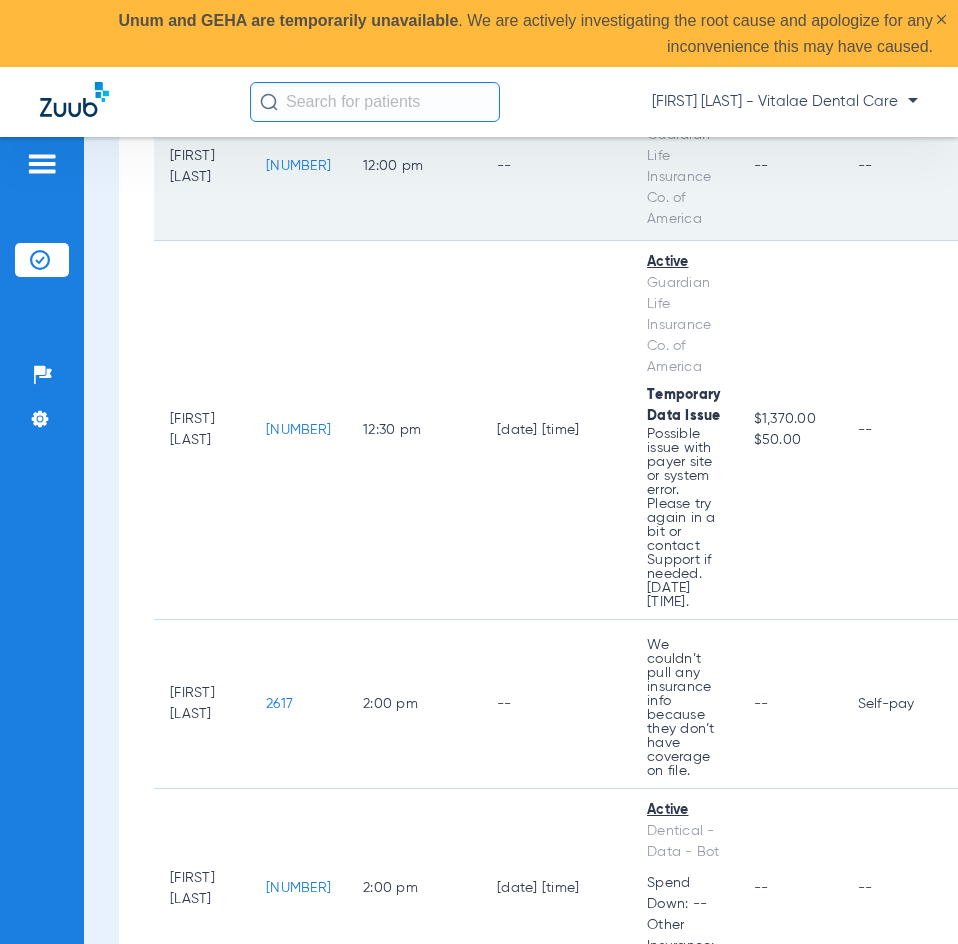 scroll, scrollTop: 3400, scrollLeft: 0, axis: vertical 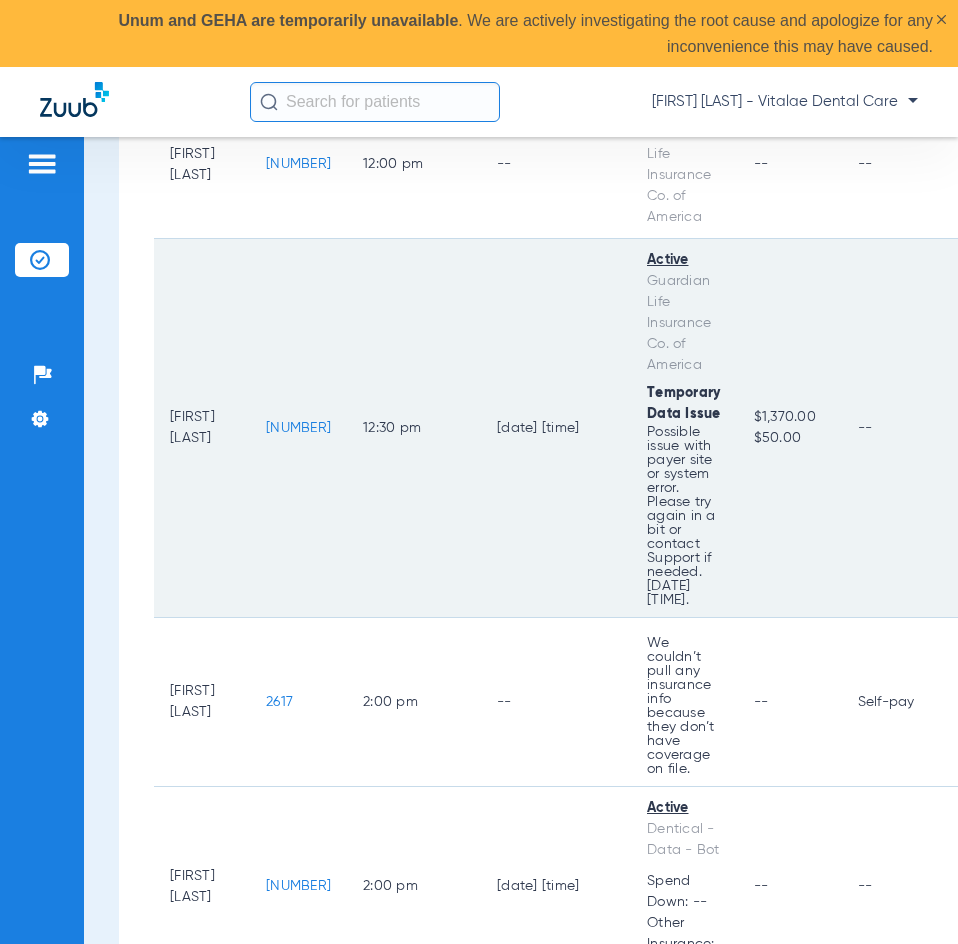 click on "[NUMBER]" 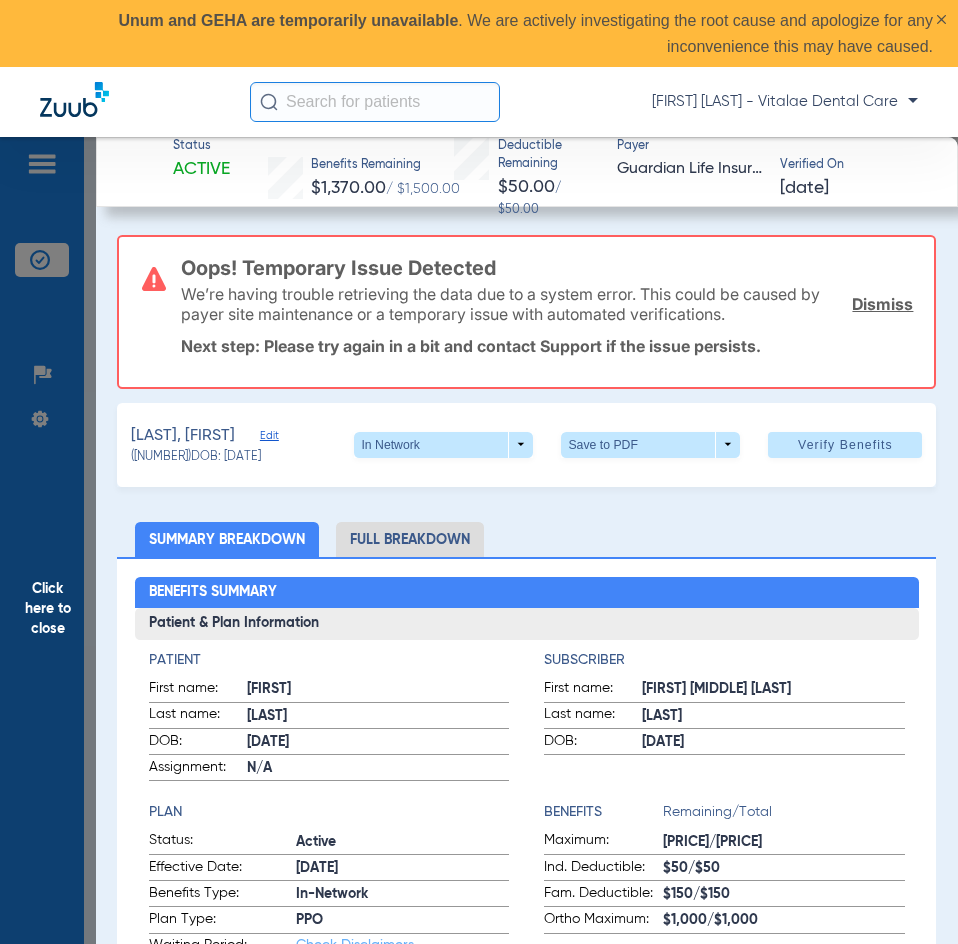 click on "Click here to close" 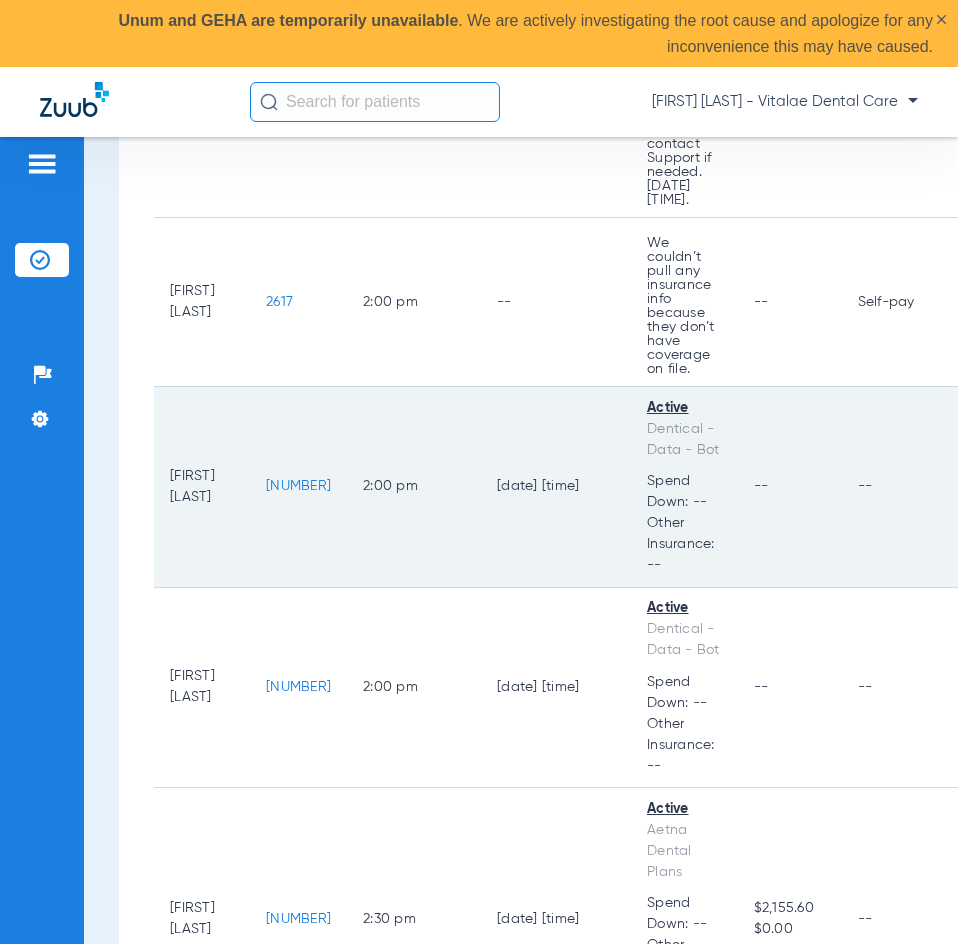 scroll, scrollTop: 3900, scrollLeft: 0, axis: vertical 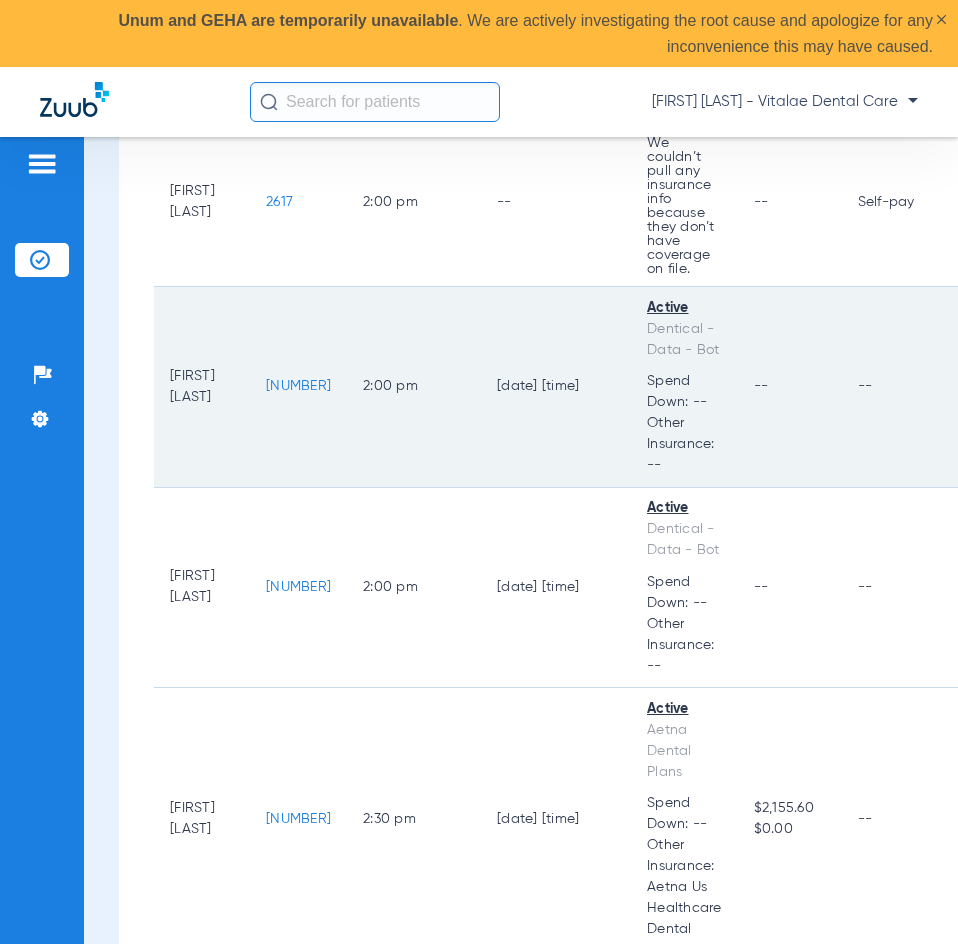 click on "[NUMBER]" 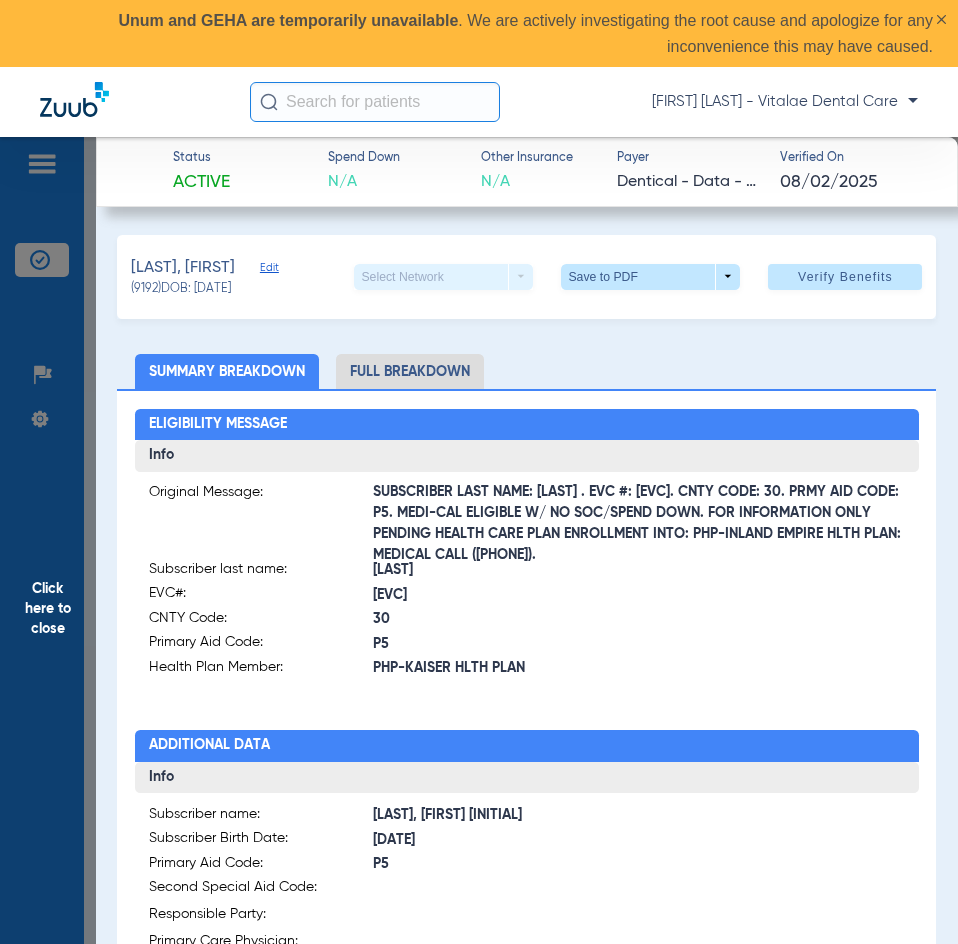 click on "Click here to close" 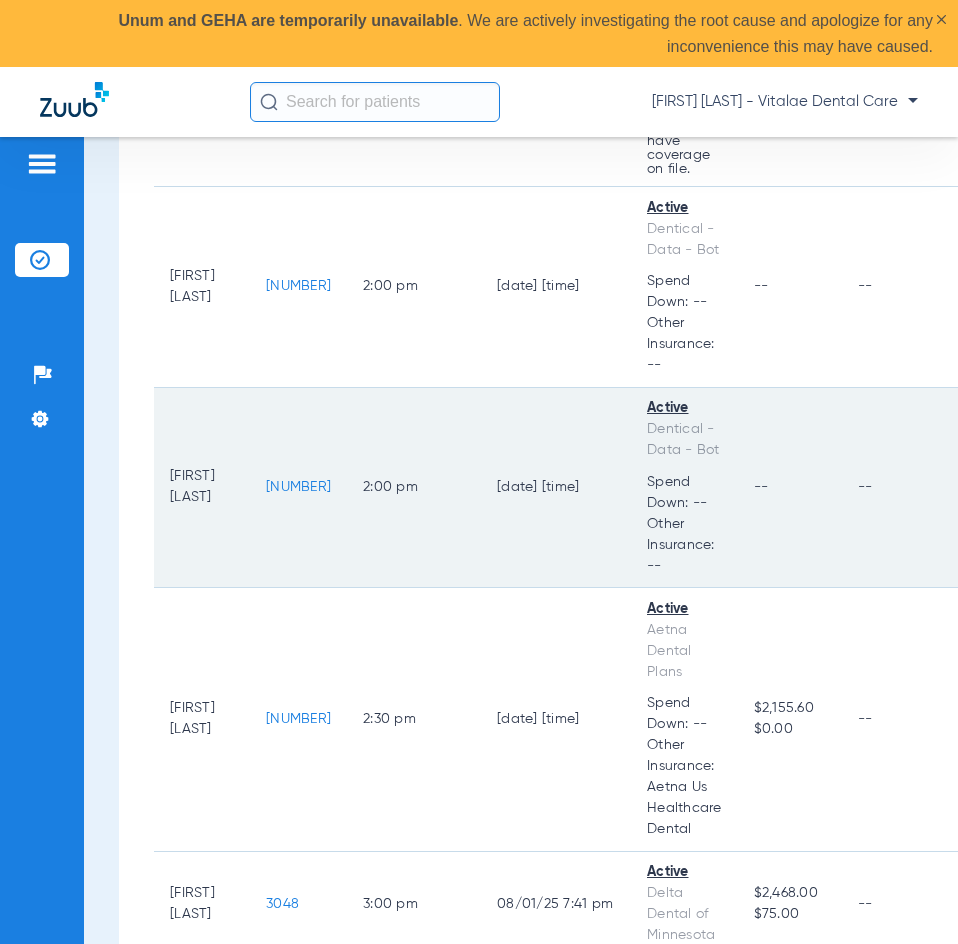 scroll, scrollTop: 4100, scrollLeft: 0, axis: vertical 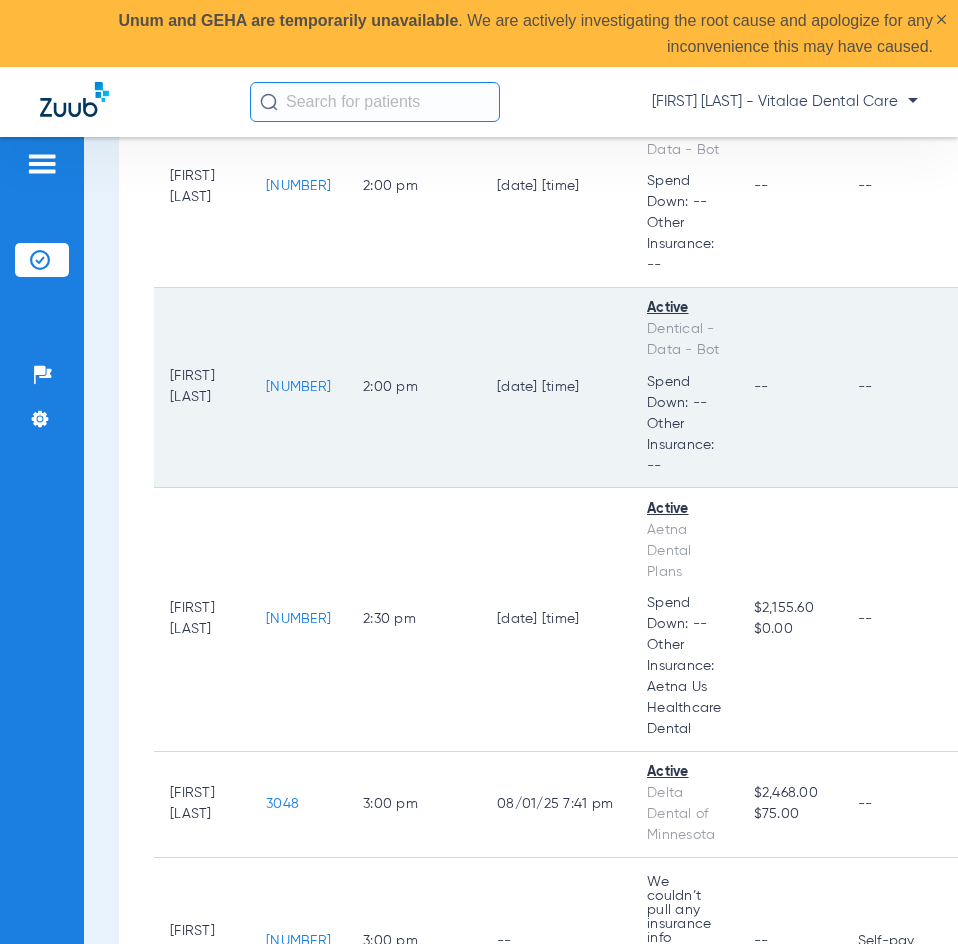 click on "[NUMBER]" 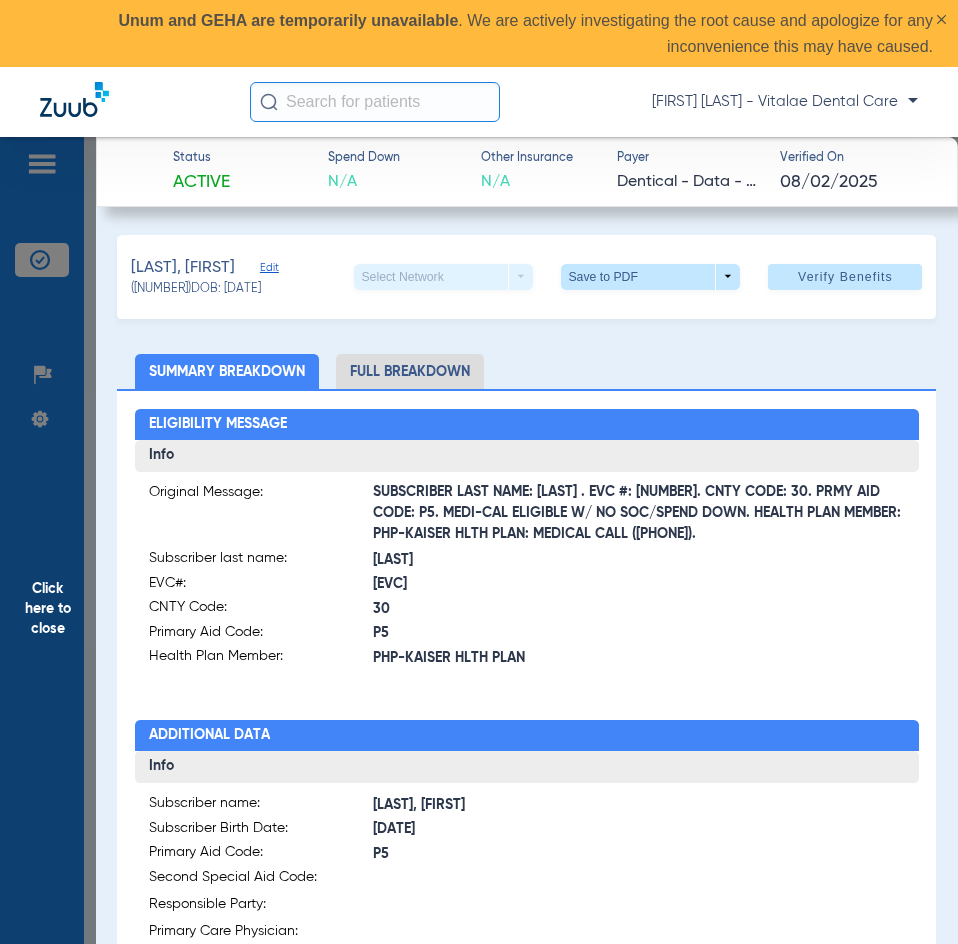 click on "Click here to close" 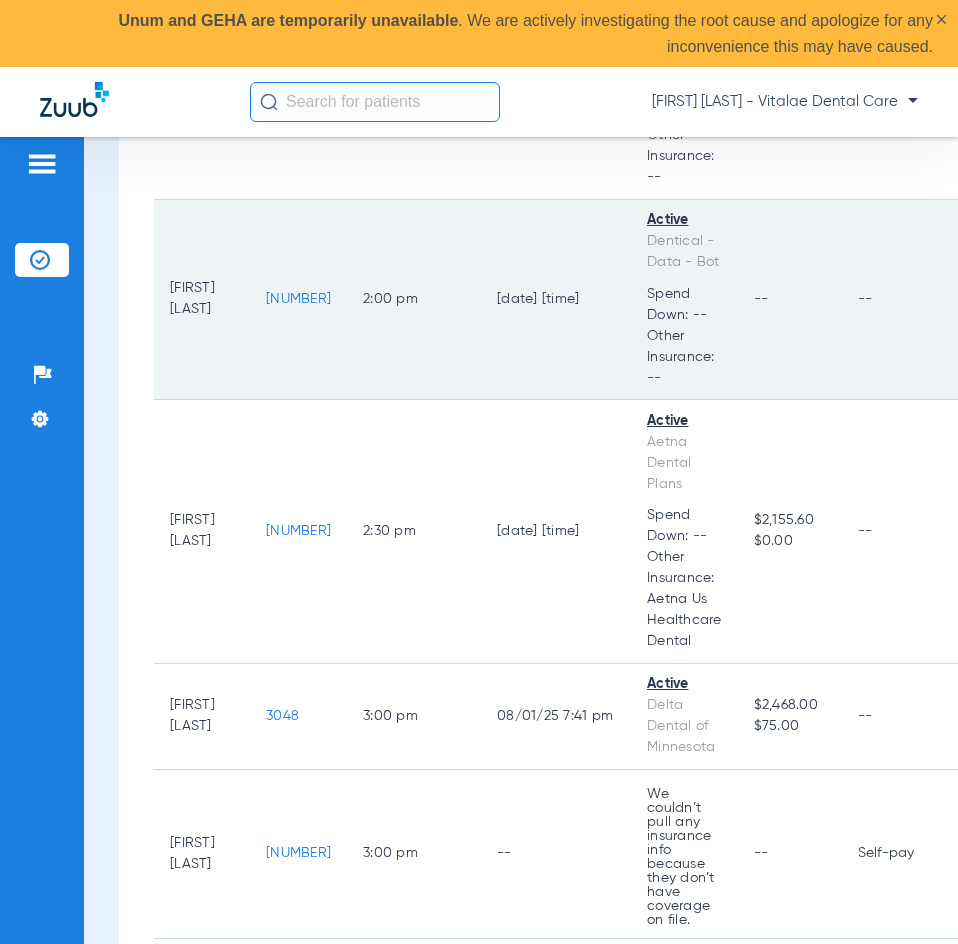 scroll, scrollTop: 4300, scrollLeft: 0, axis: vertical 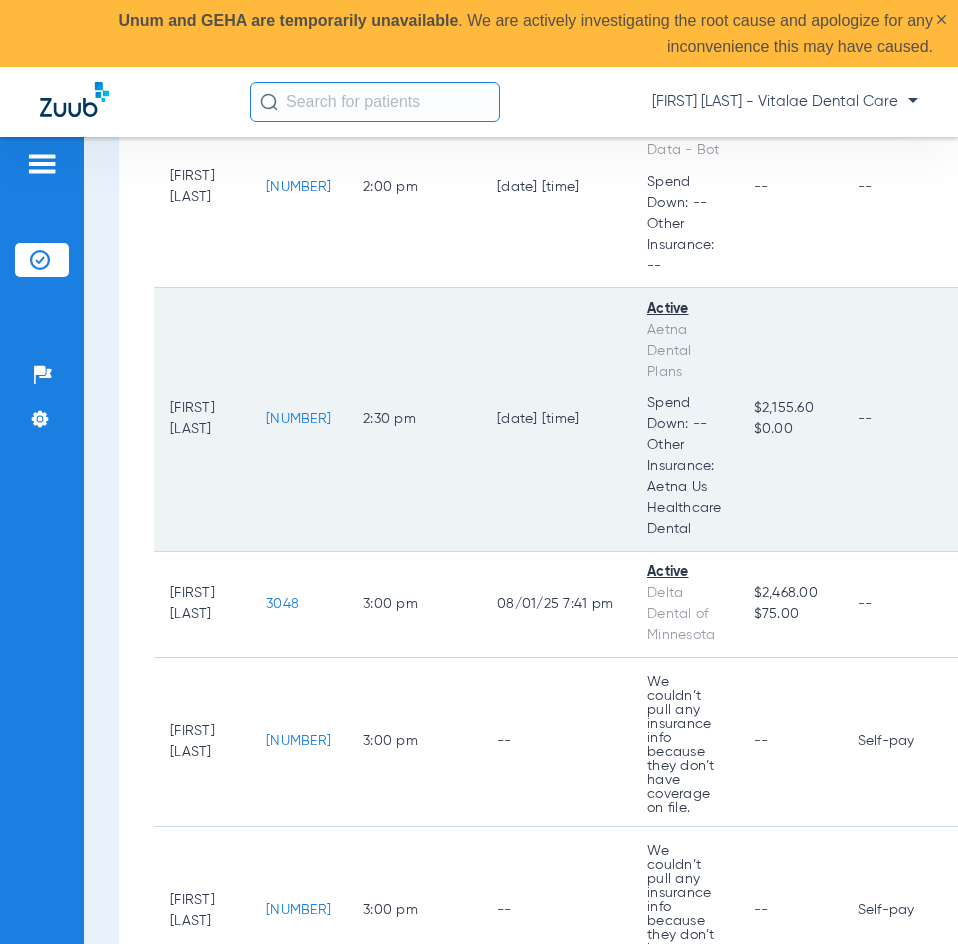 click on "[NUMBER]" 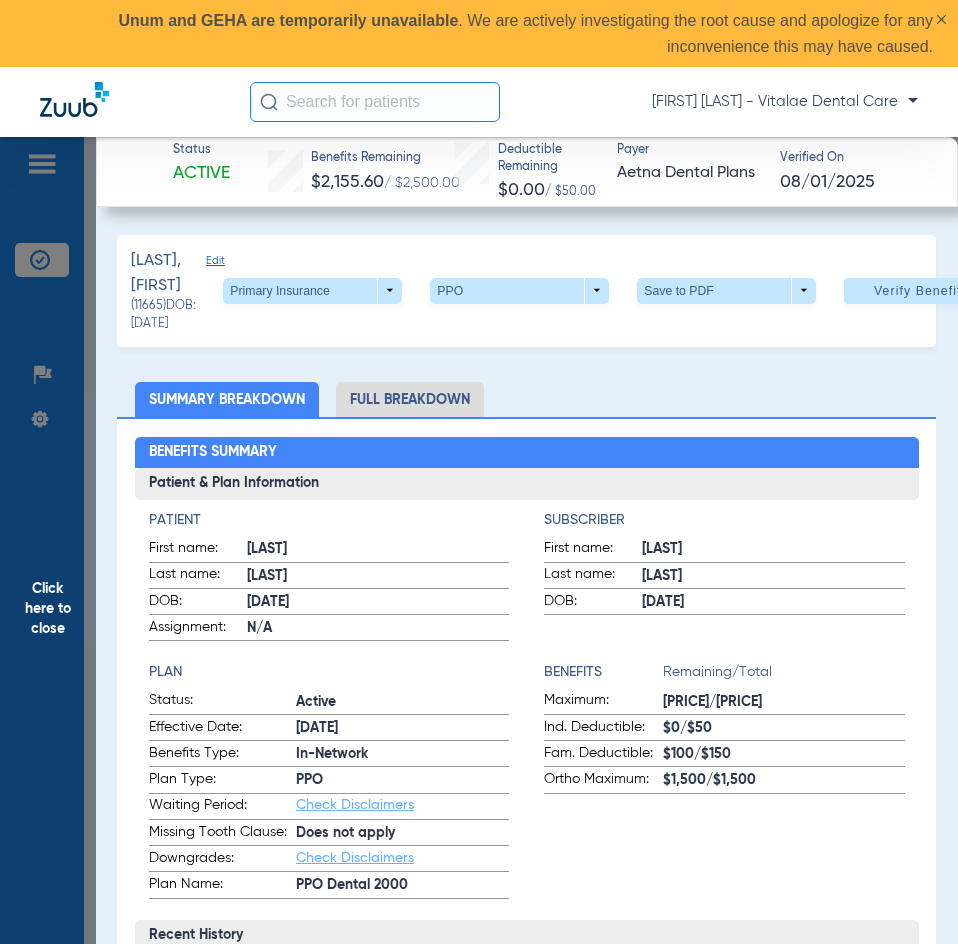 click on "Click here to close" 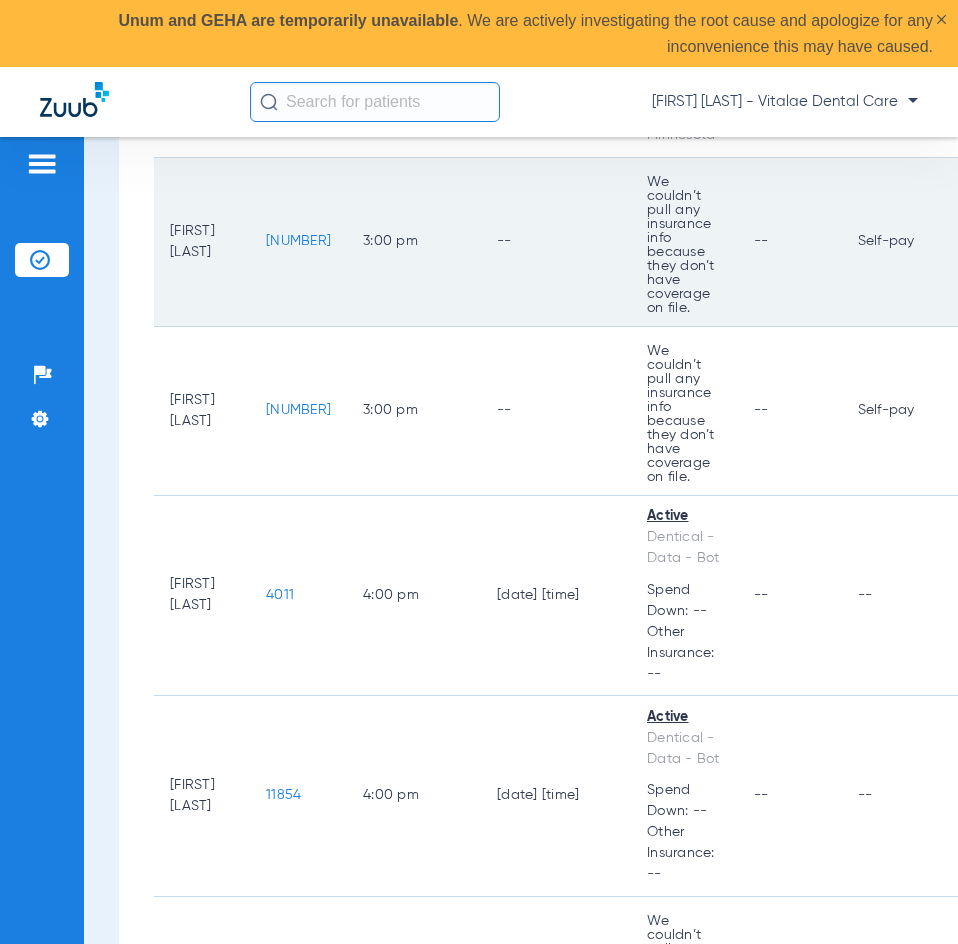 scroll, scrollTop: 4700, scrollLeft: 0, axis: vertical 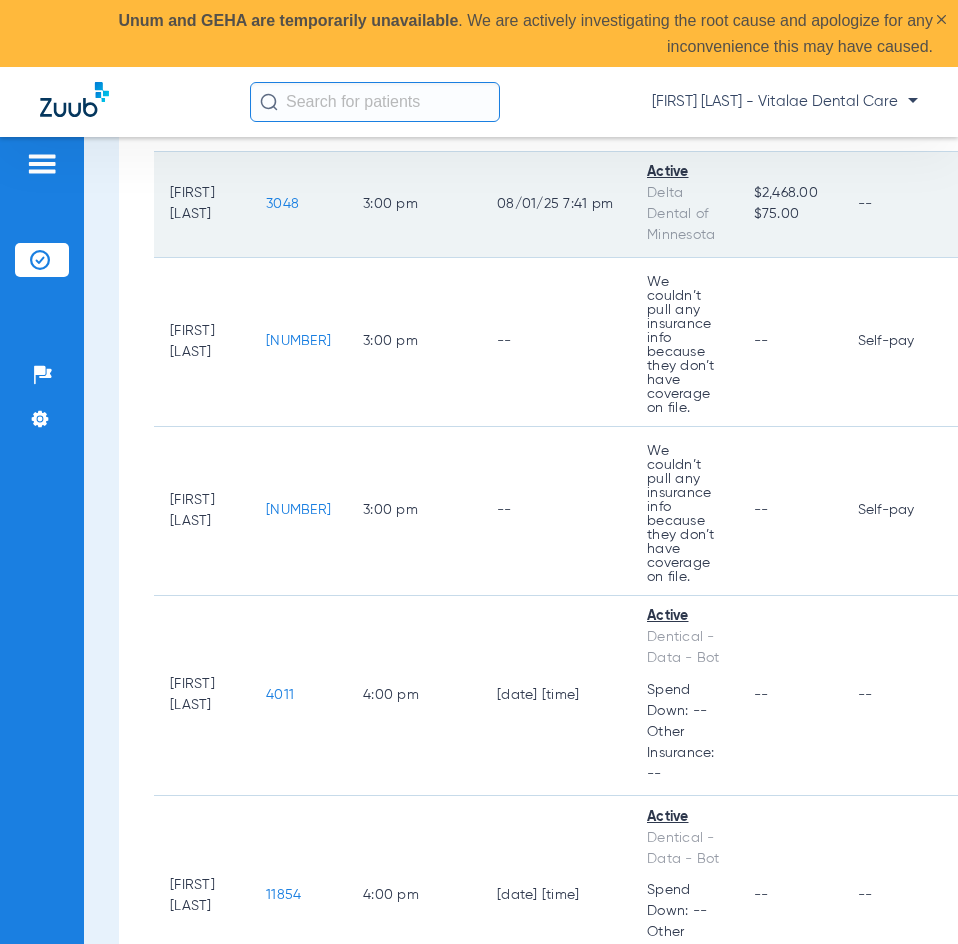 click on "3048" 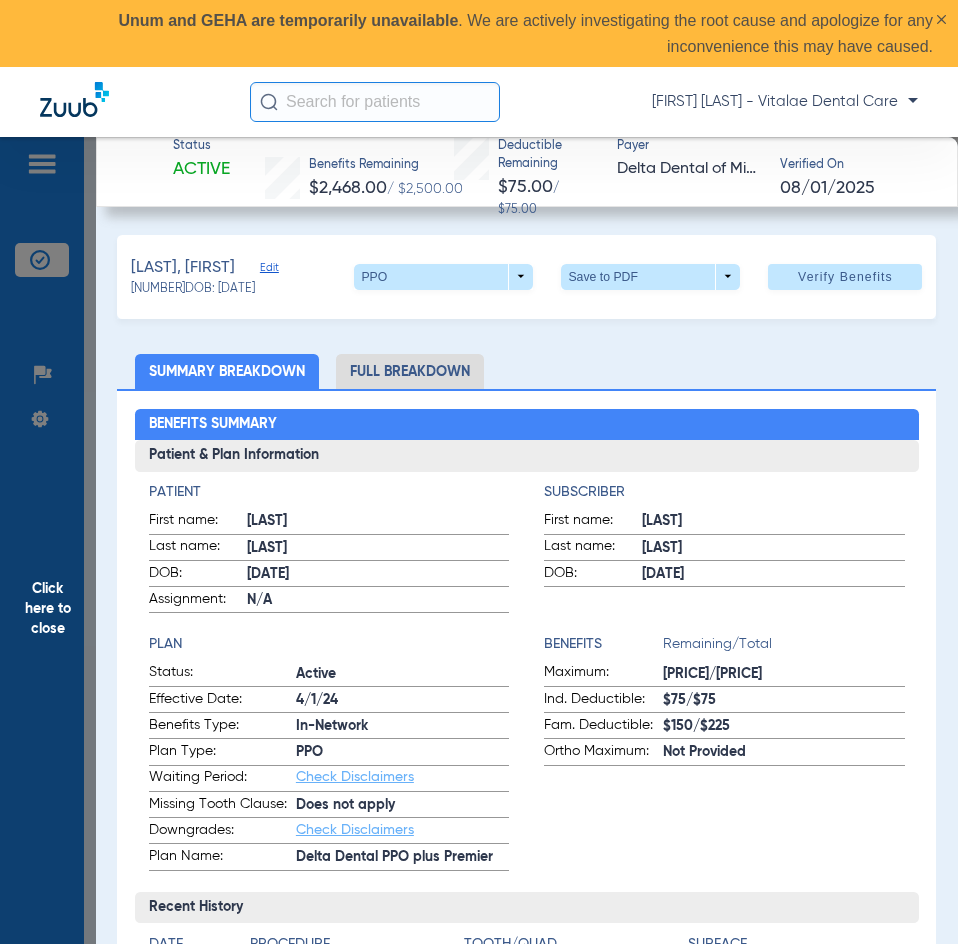 click on "Click here to close" 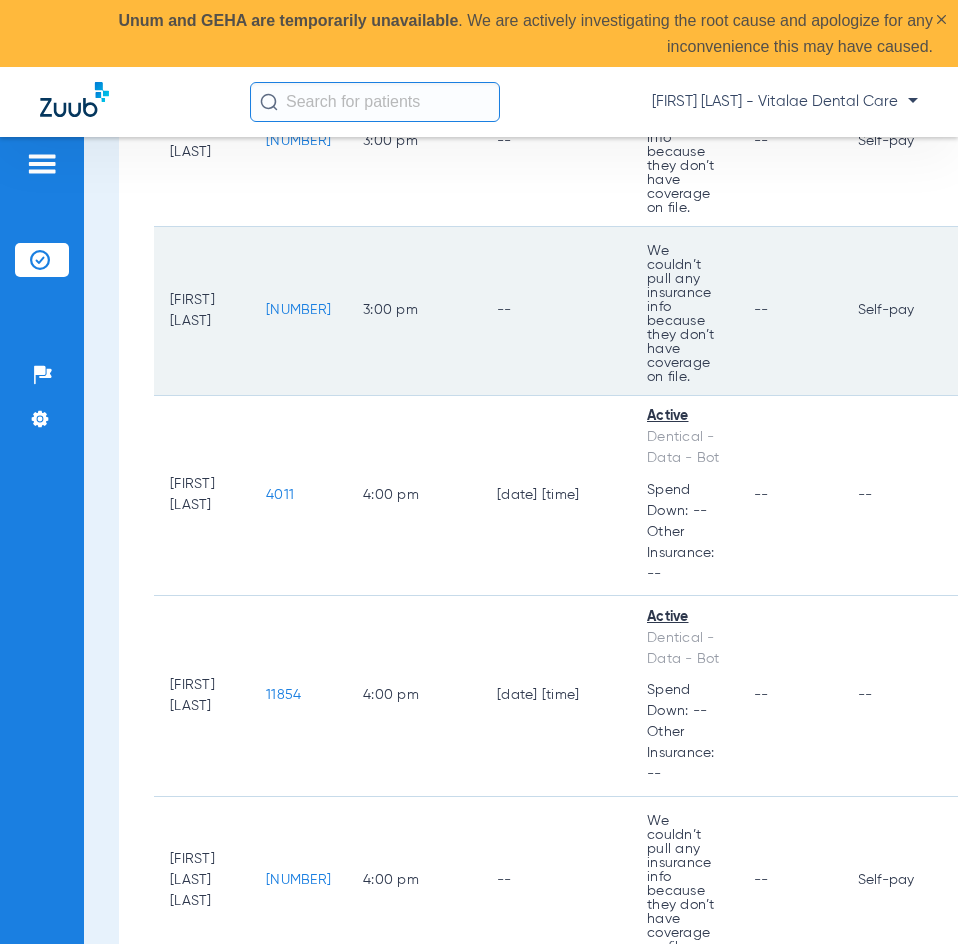 scroll, scrollTop: 5000, scrollLeft: 0, axis: vertical 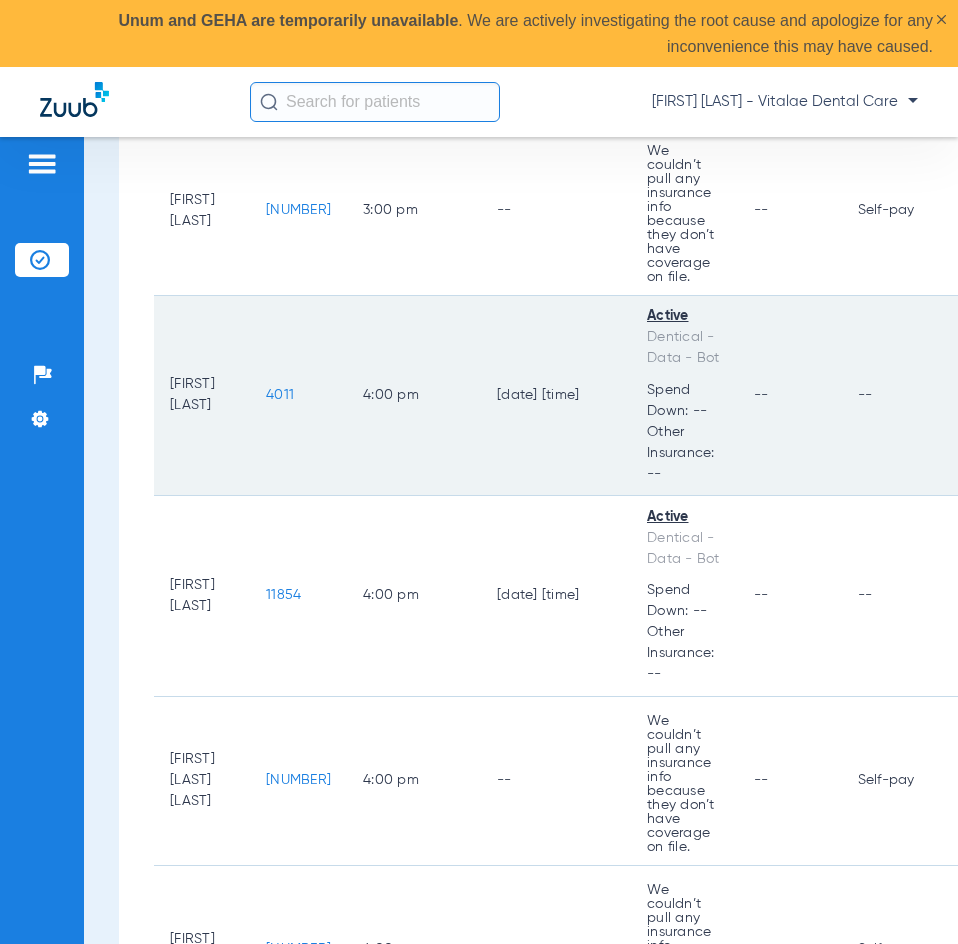 click on "4011" 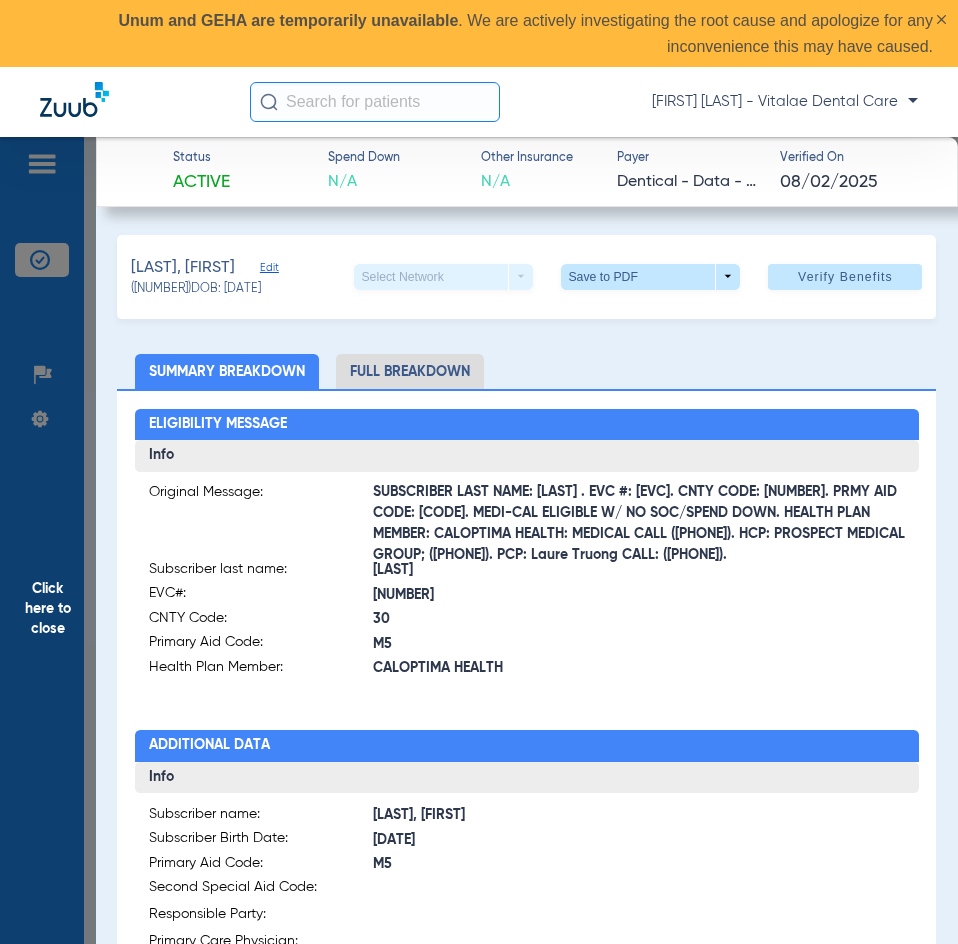 click on "Click here to close" 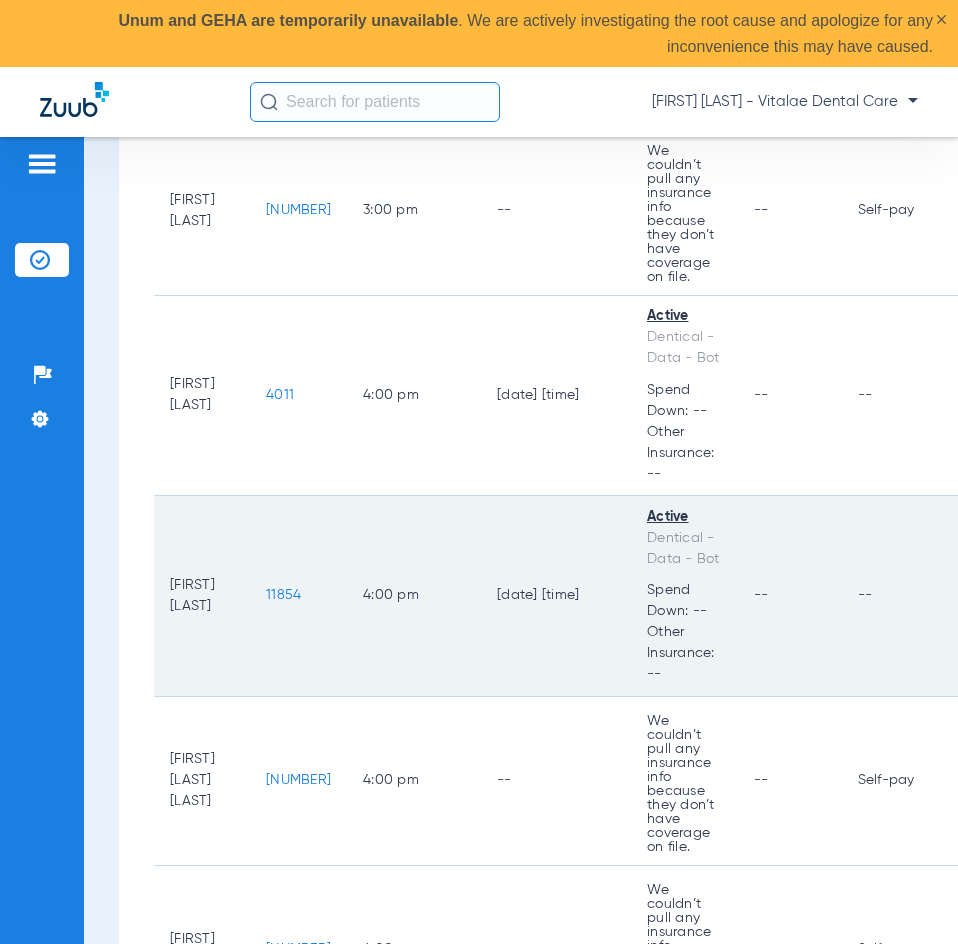 click on "11854" 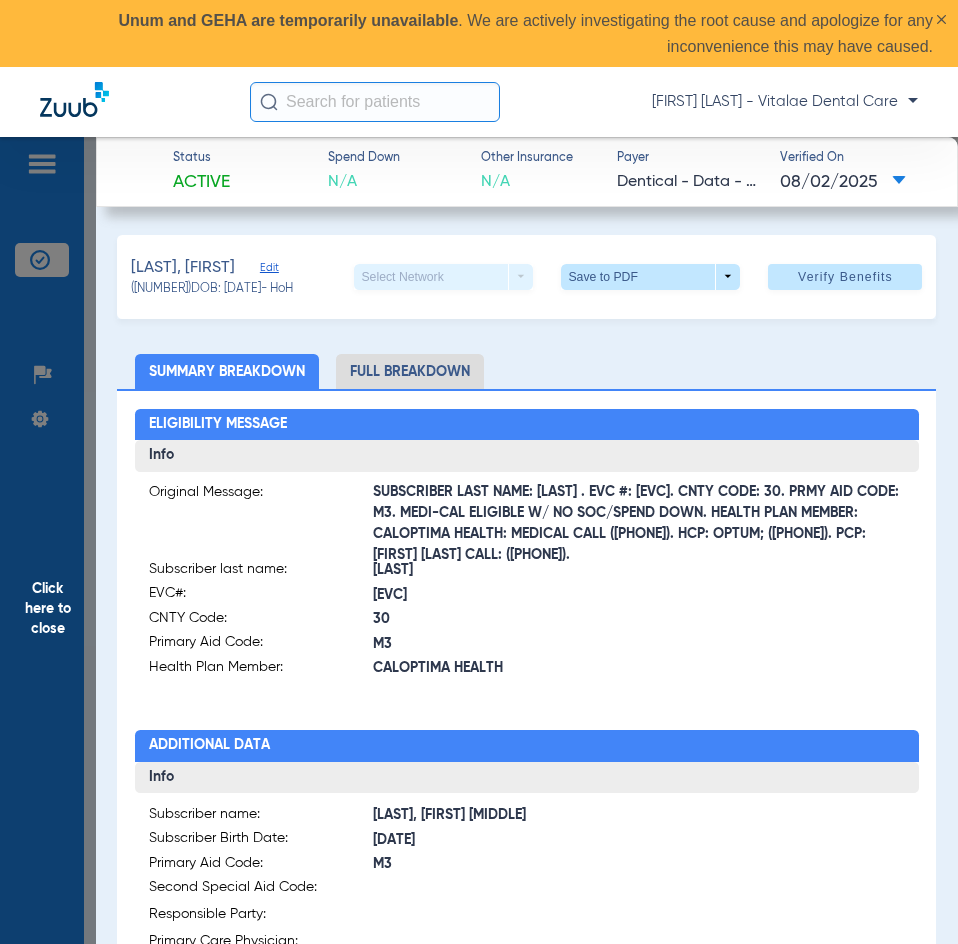 click on "Subscriber last name: [LAST] EVC#: [EVC] CNTY Code: [NUMBER] Primary Aid Code: [CODE] Health Plan Member: CALOPTIMA HEALTH Additional Data Info Subscriber name: [LAST], [FIRST] [INITIAL] Subscriber Birth Date: [DATE] Primary Aid Code: [CODE] Second Special Aid Code: Responsible Party: Primary Care Physician:" 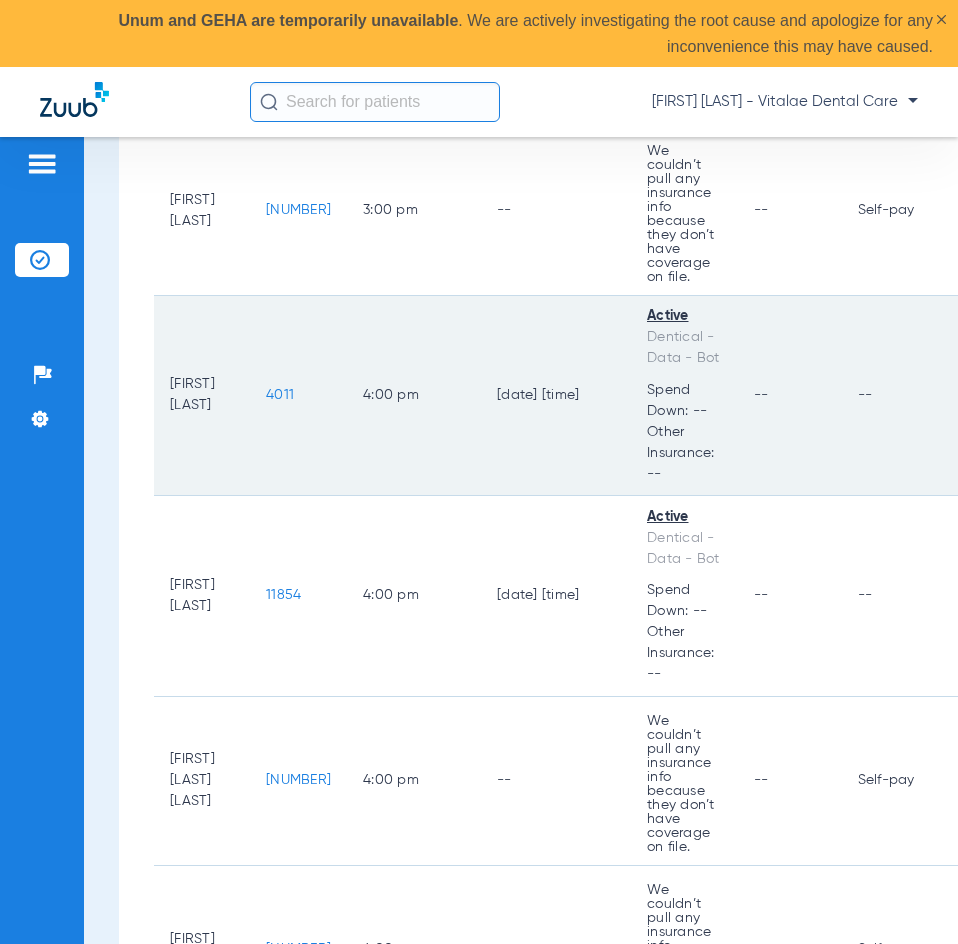 click on "4011" 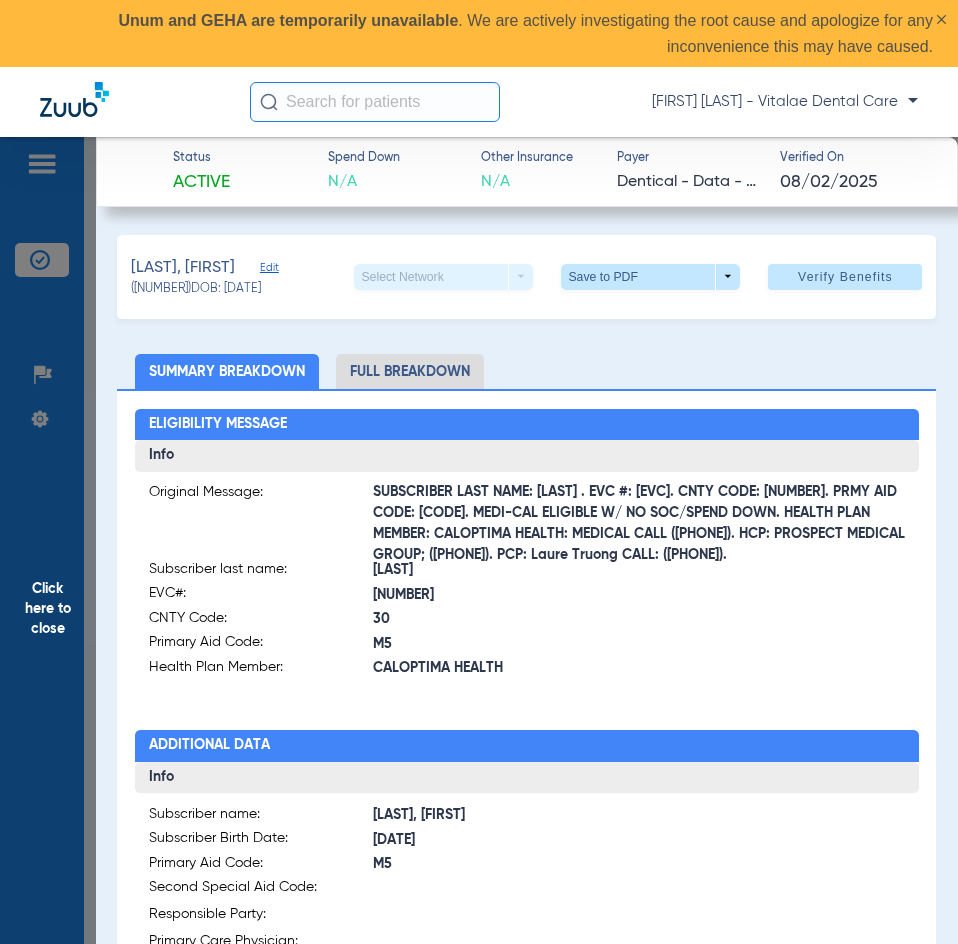 click on "Click here to close" 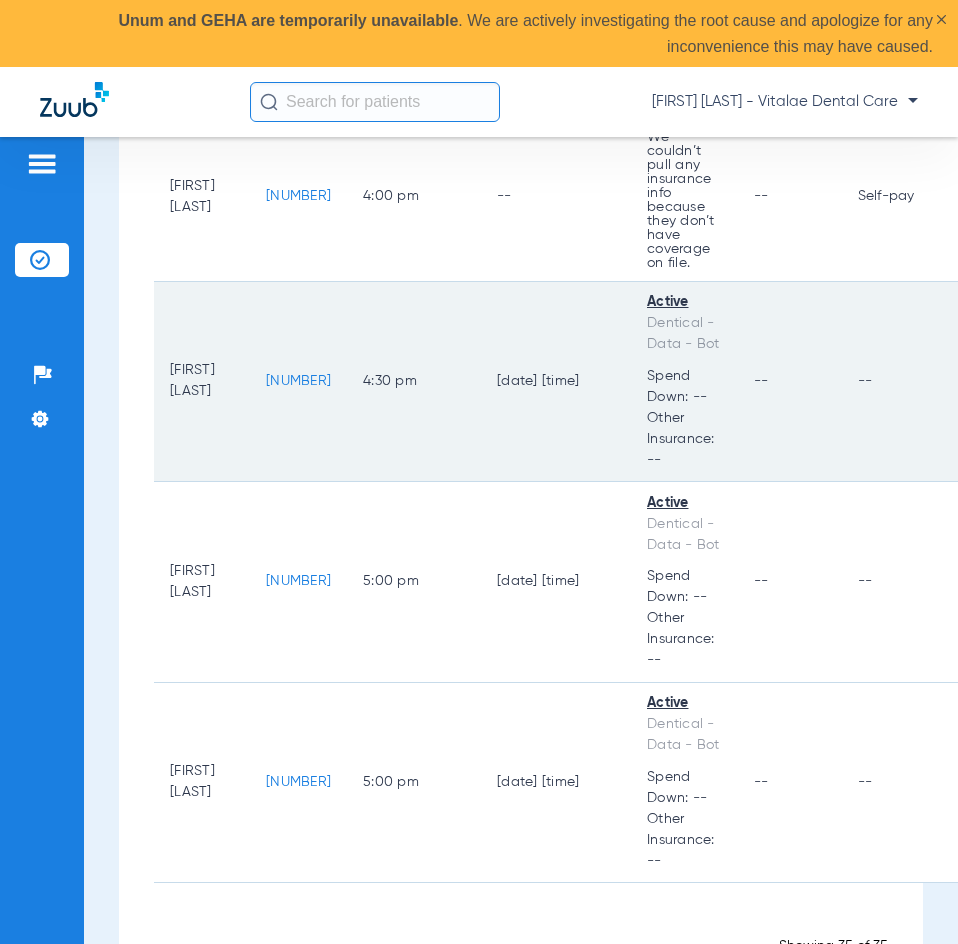 scroll, scrollTop: 6133, scrollLeft: 0, axis: vertical 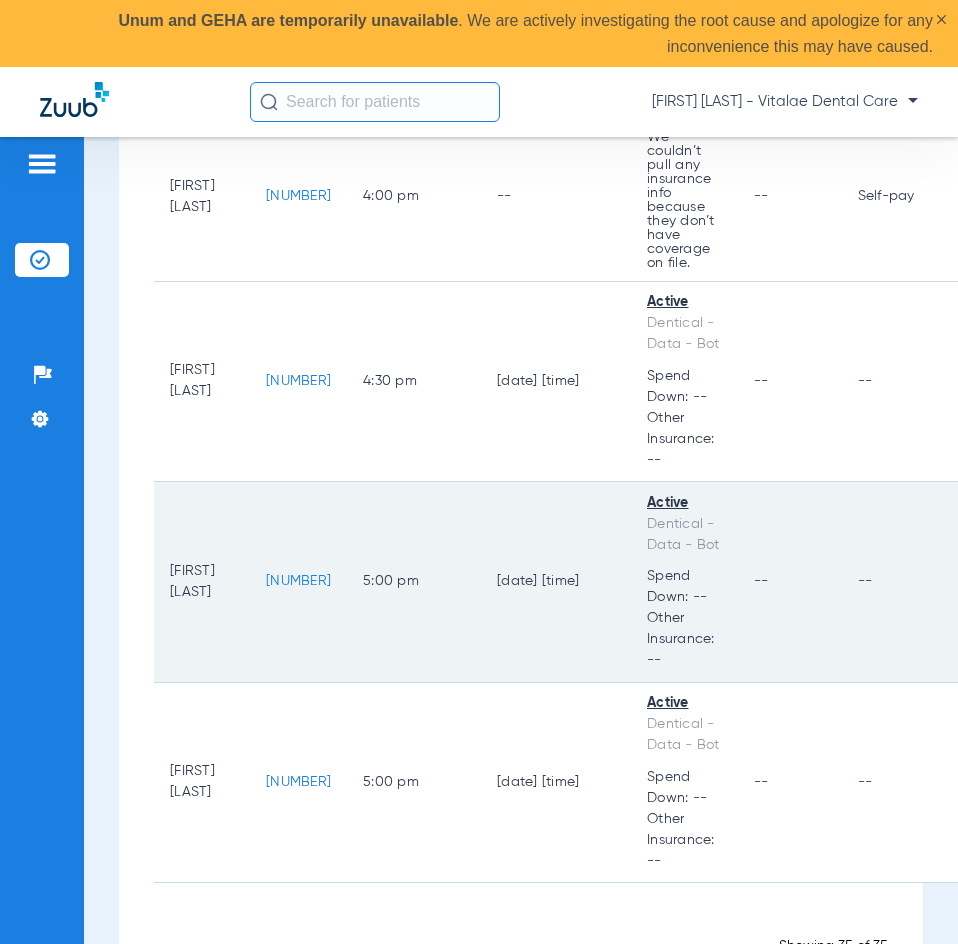 click on "[NUMBER]" 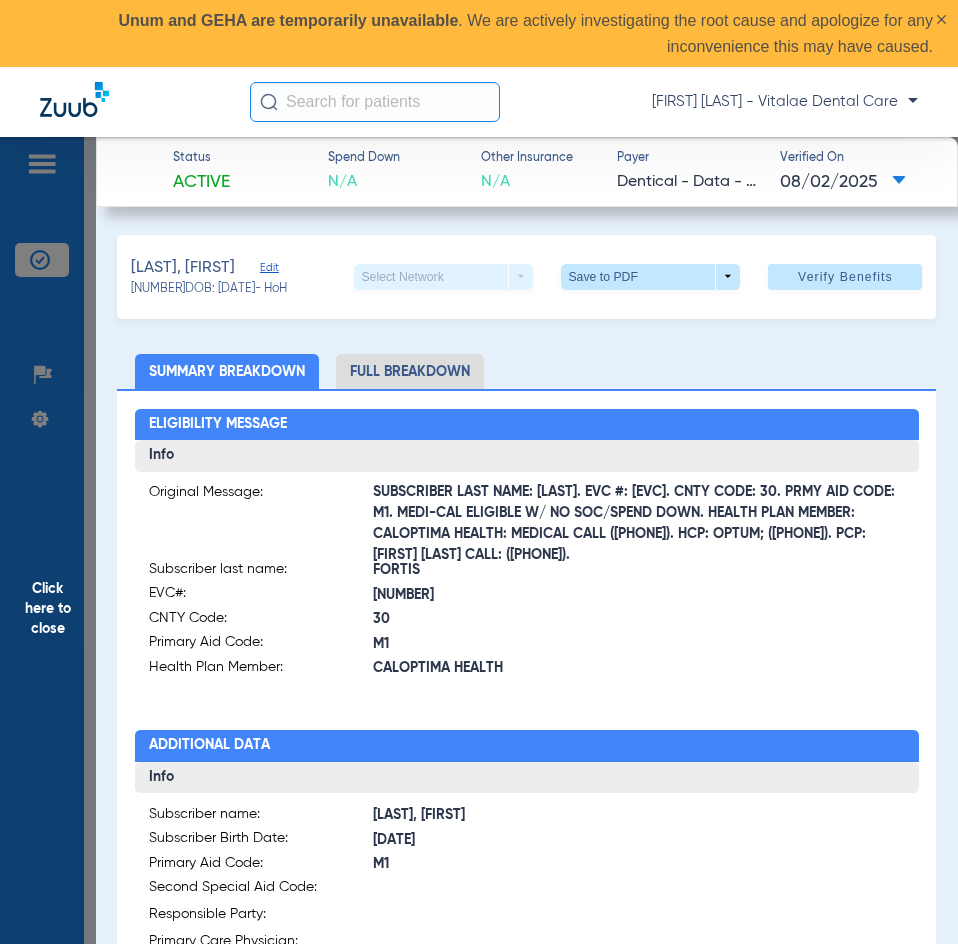 click on "Click here to close" 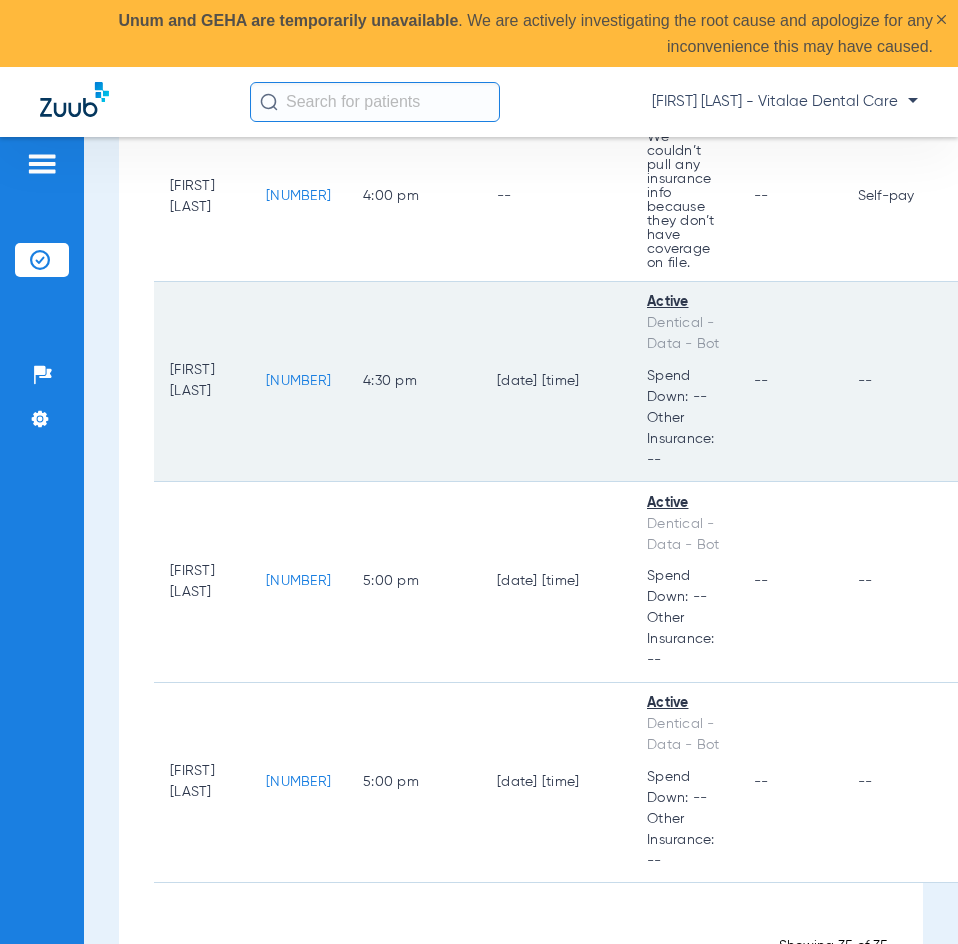 click on "[NUMBER]" 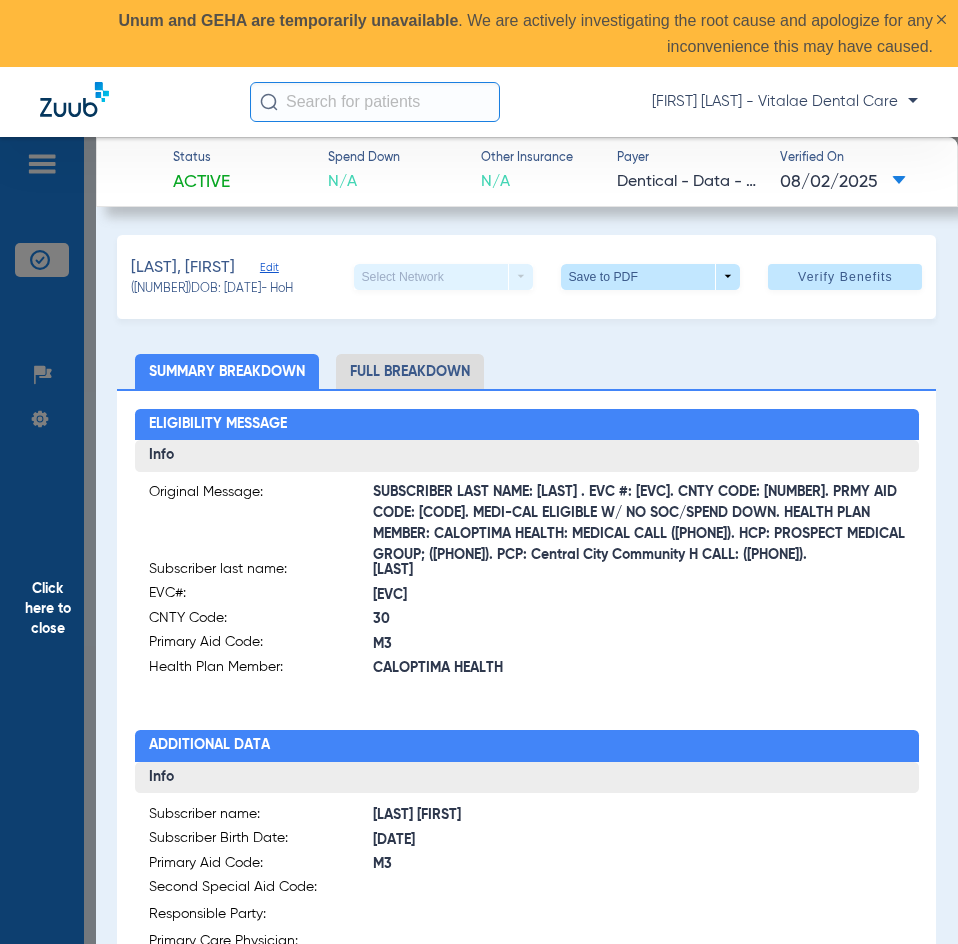 click on "Click here to close" 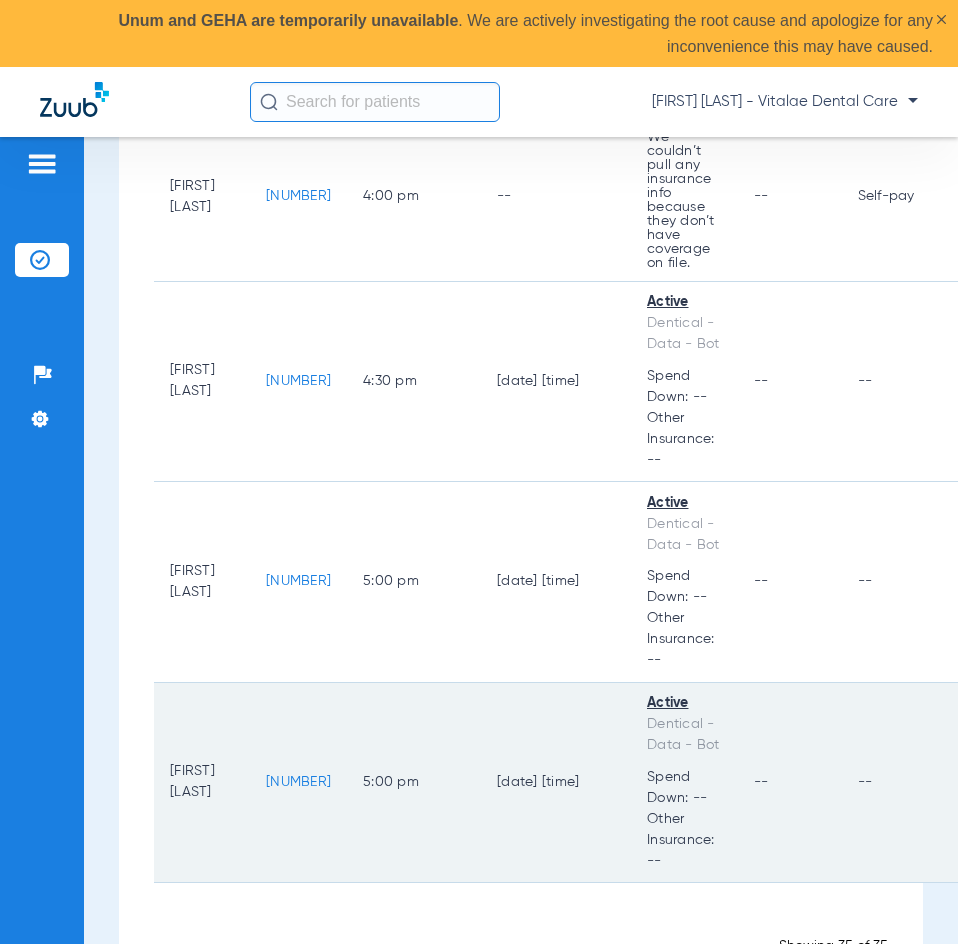 click on "[NUMBER]" 